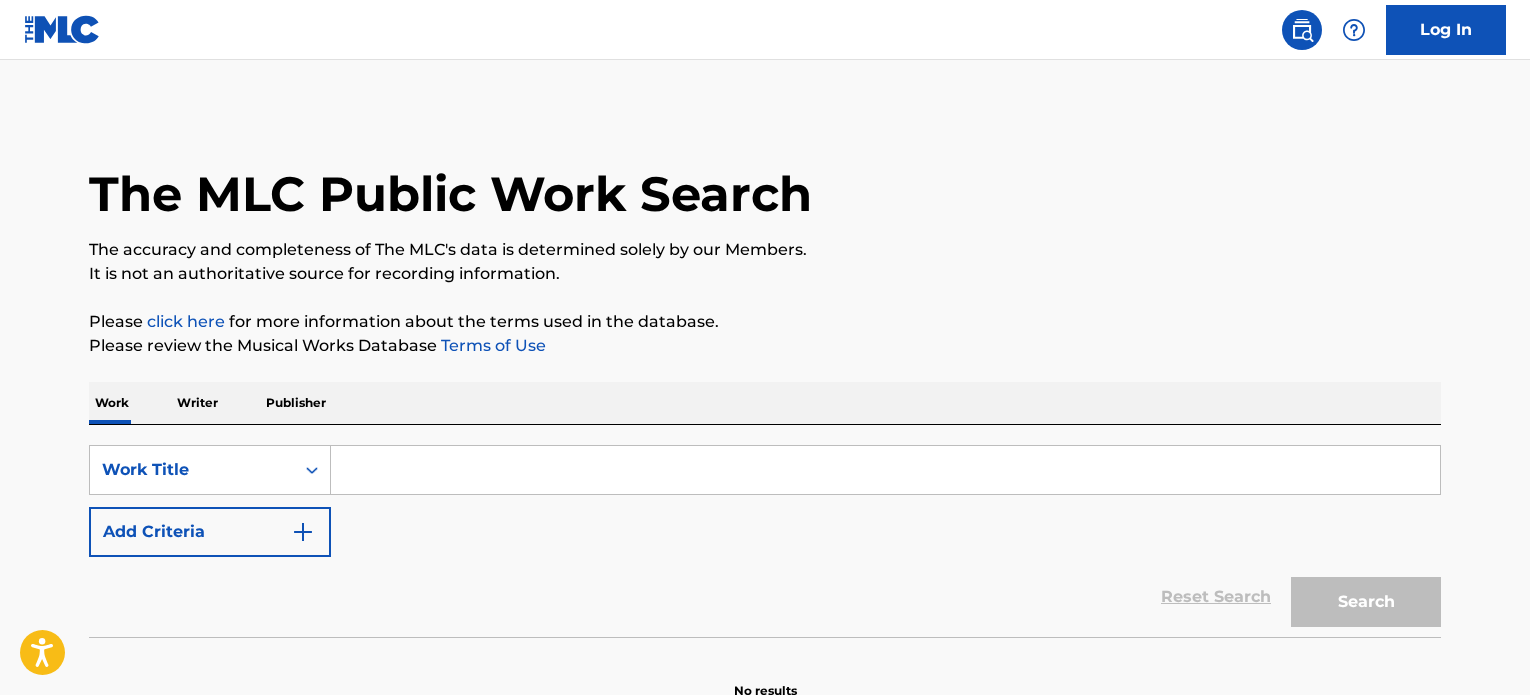 scroll, scrollTop: 0, scrollLeft: 0, axis: both 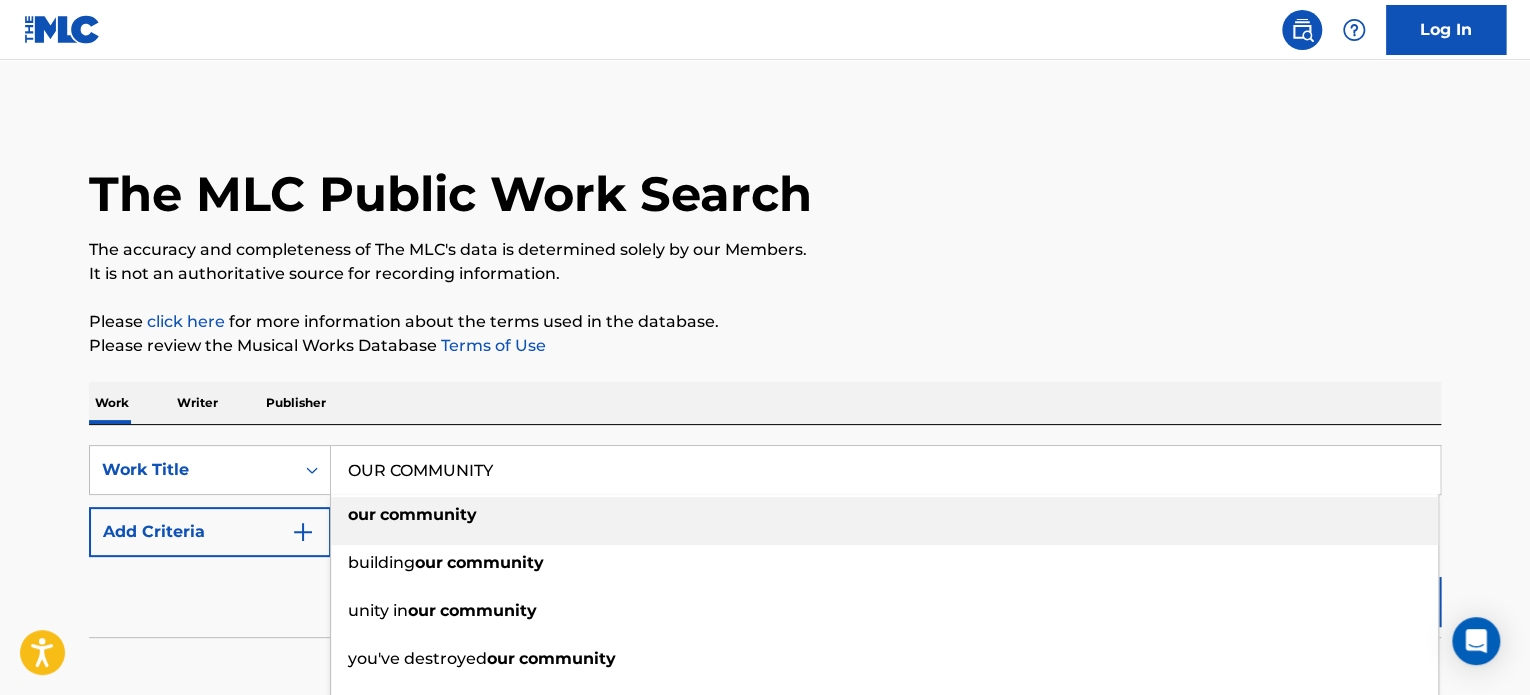 type on "OUR COMMUNITY" 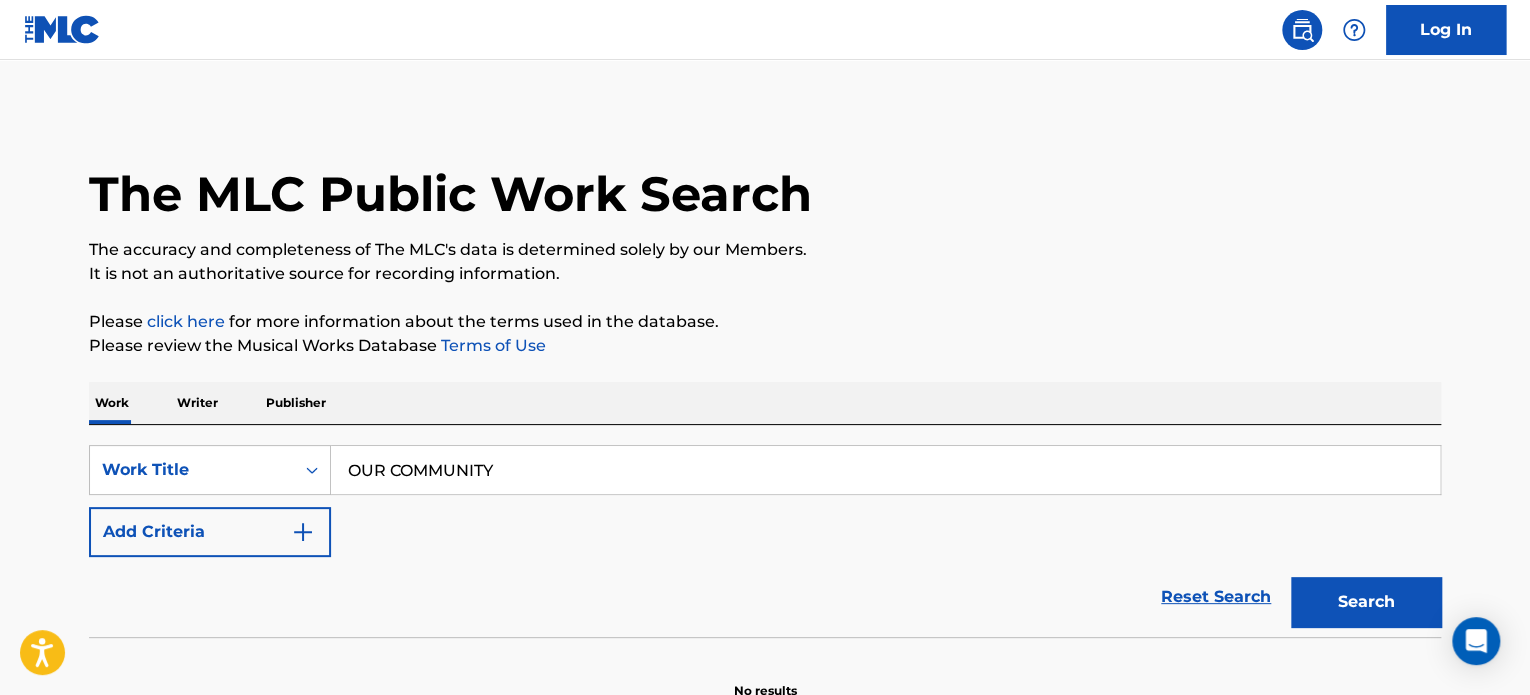 click at bounding box center (303, 532) 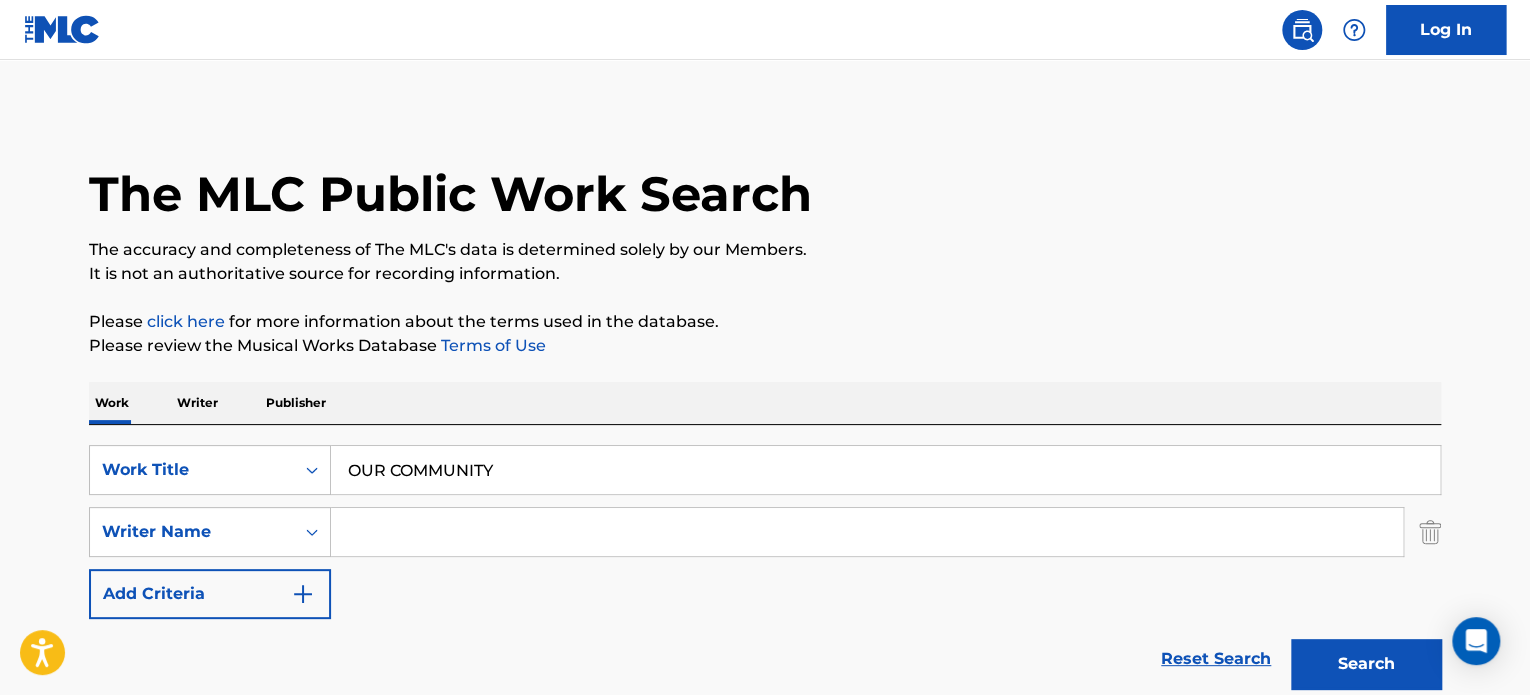 click at bounding box center [867, 532] 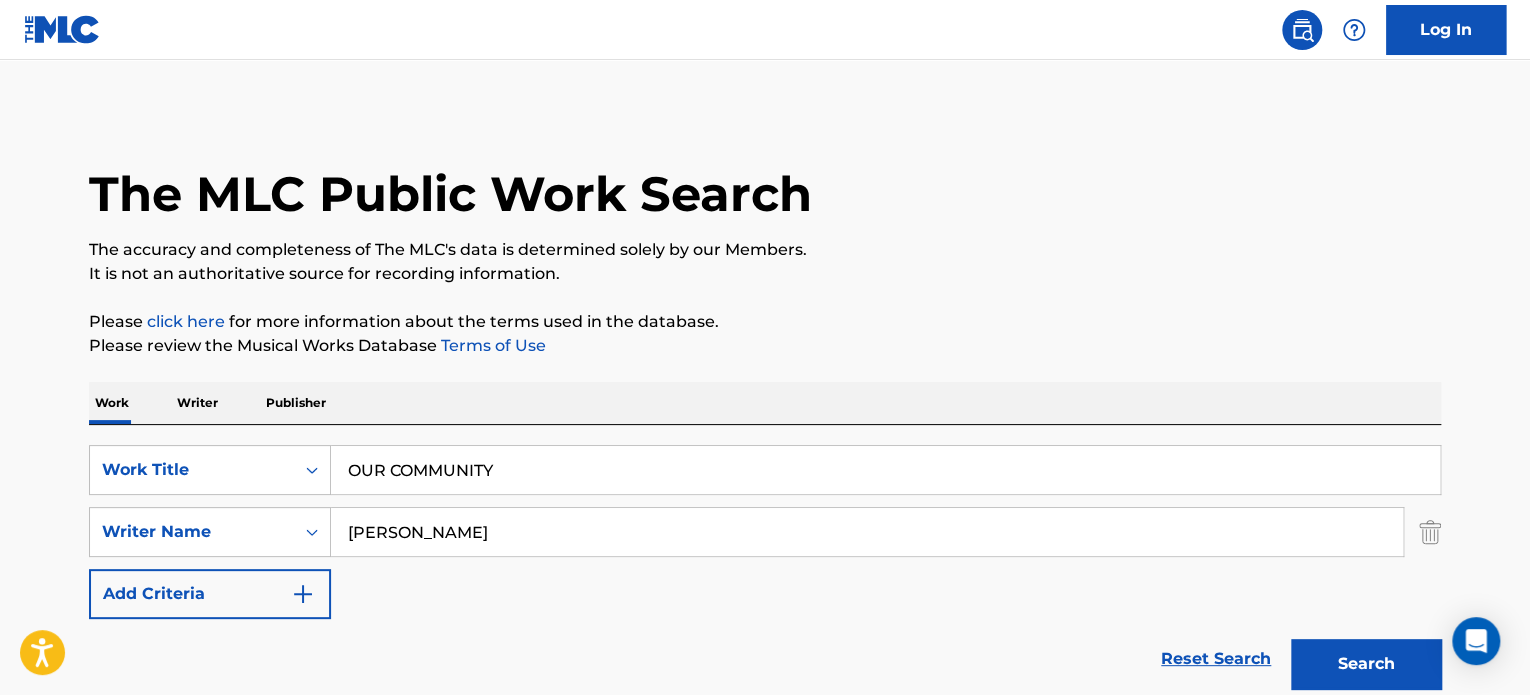 click on "[PERSON_NAME]" at bounding box center [867, 532] 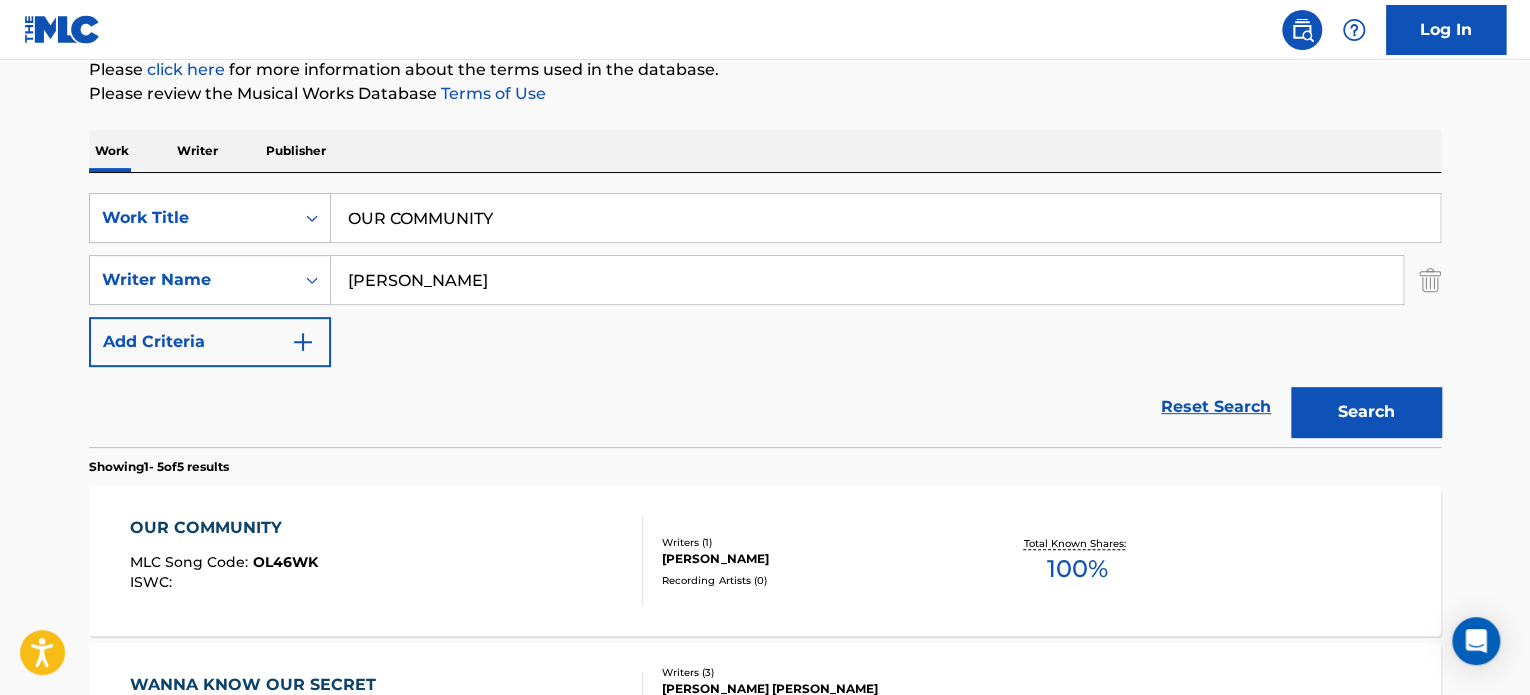 scroll, scrollTop: 400, scrollLeft: 0, axis: vertical 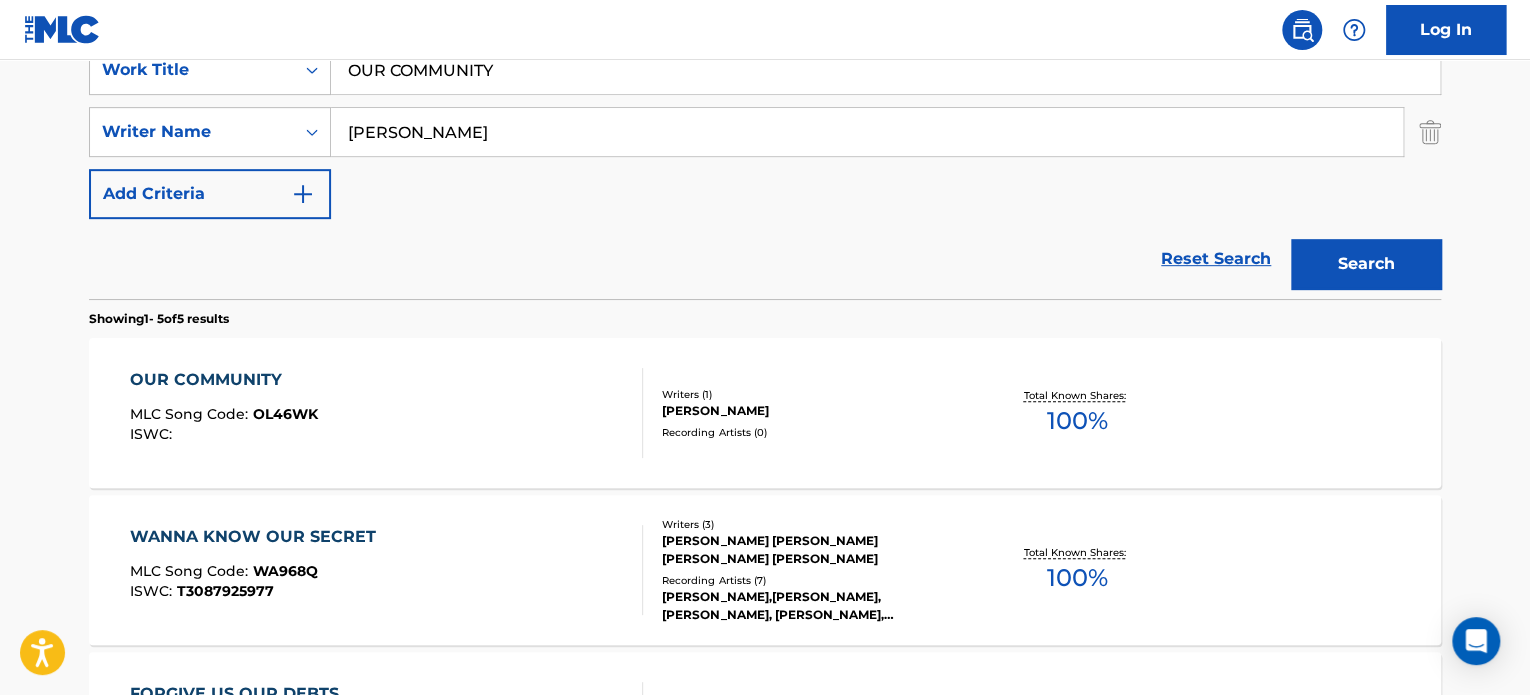 click on "OUR COMMUNITY MLC Song Code : OL46WK ISWC :" at bounding box center [387, 413] 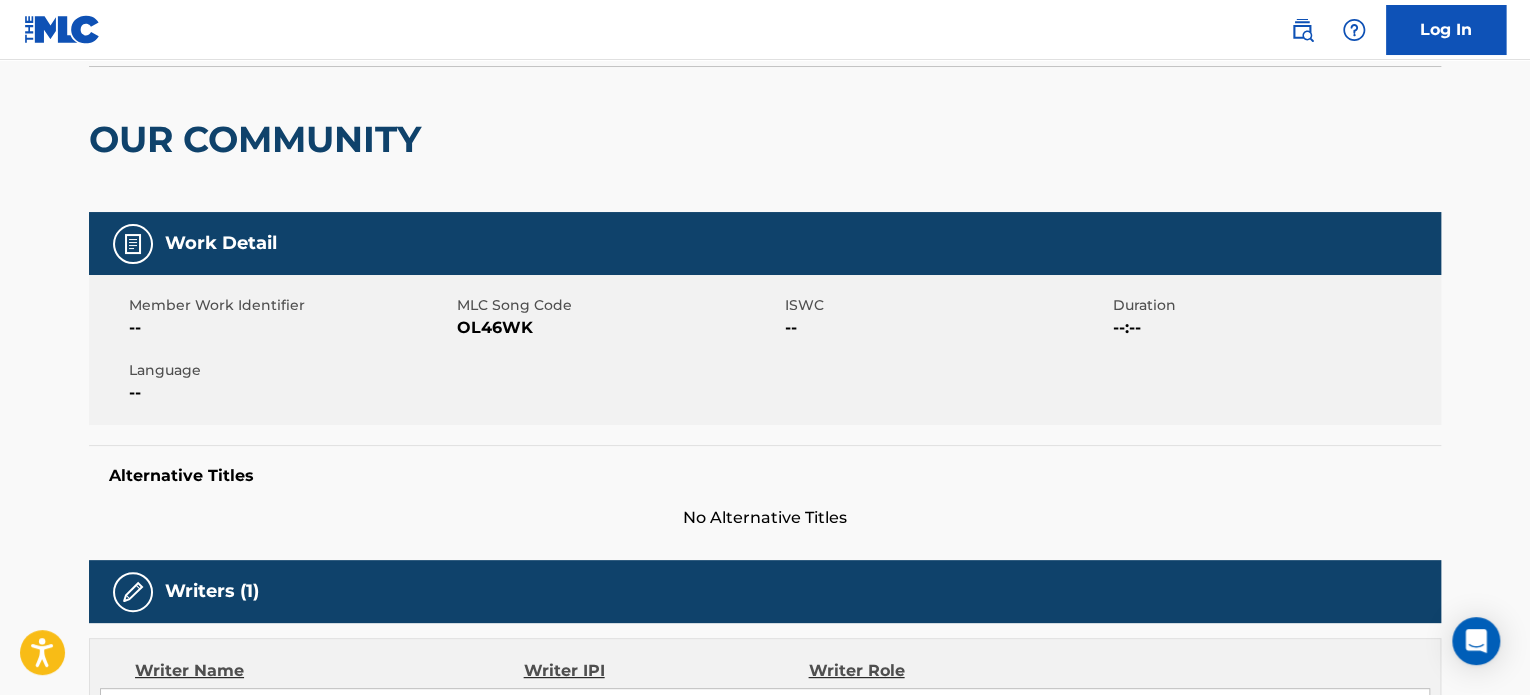 scroll, scrollTop: 0, scrollLeft: 0, axis: both 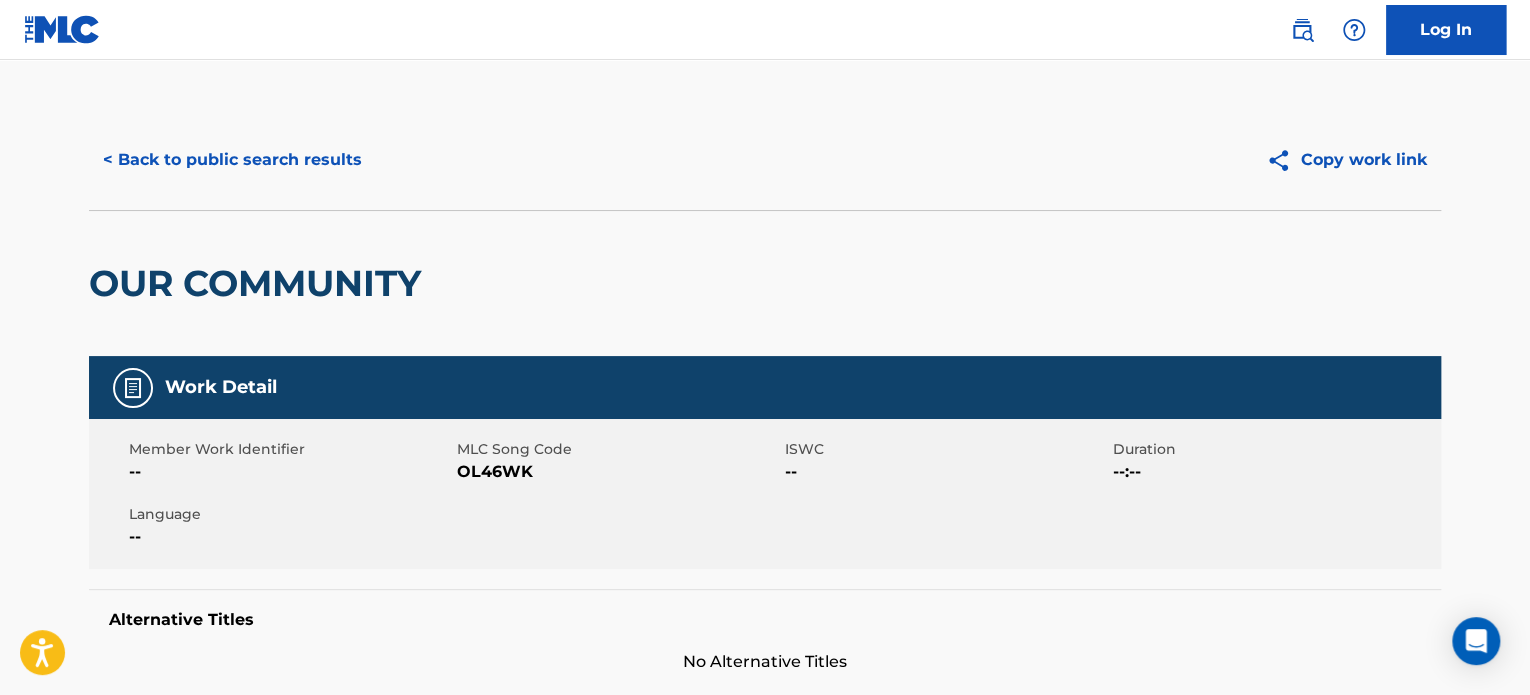 click on "< Back to public search results" at bounding box center [232, 160] 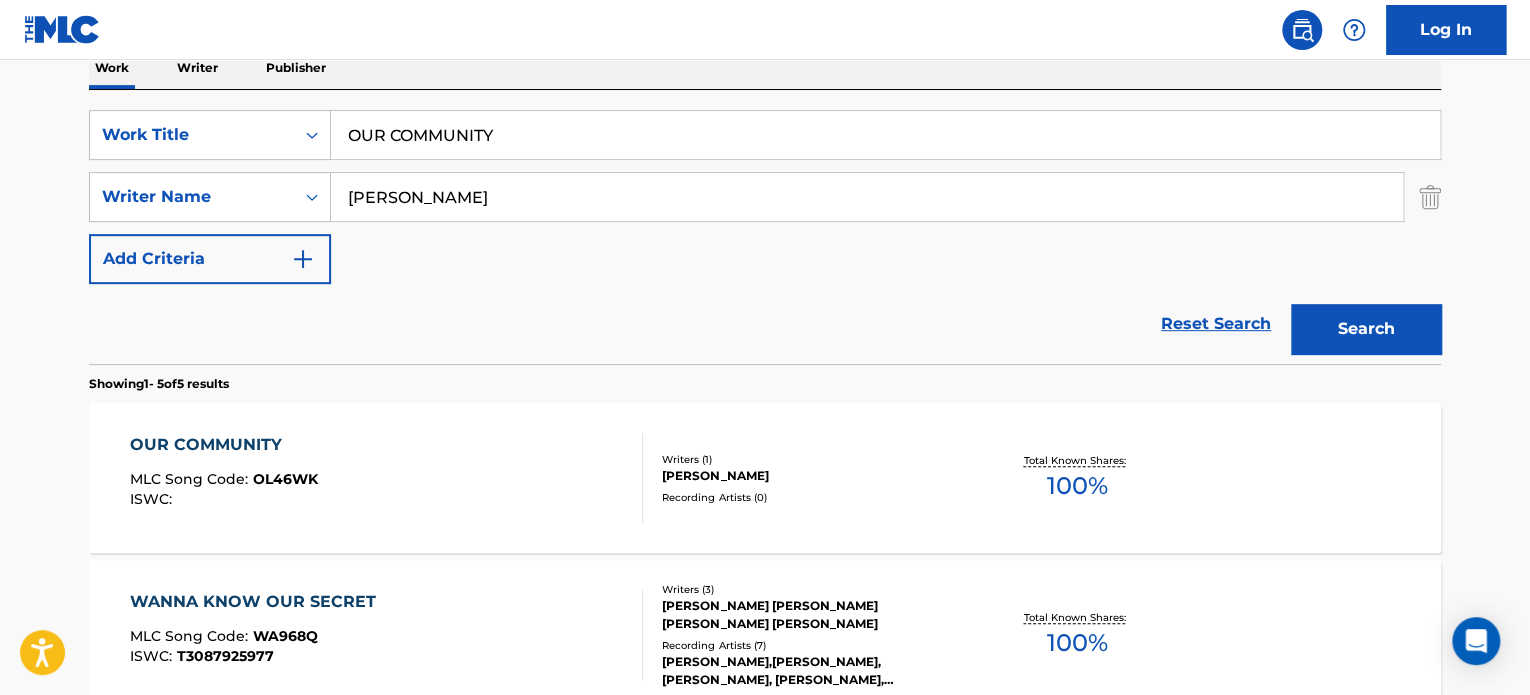 scroll, scrollTop: 300, scrollLeft: 0, axis: vertical 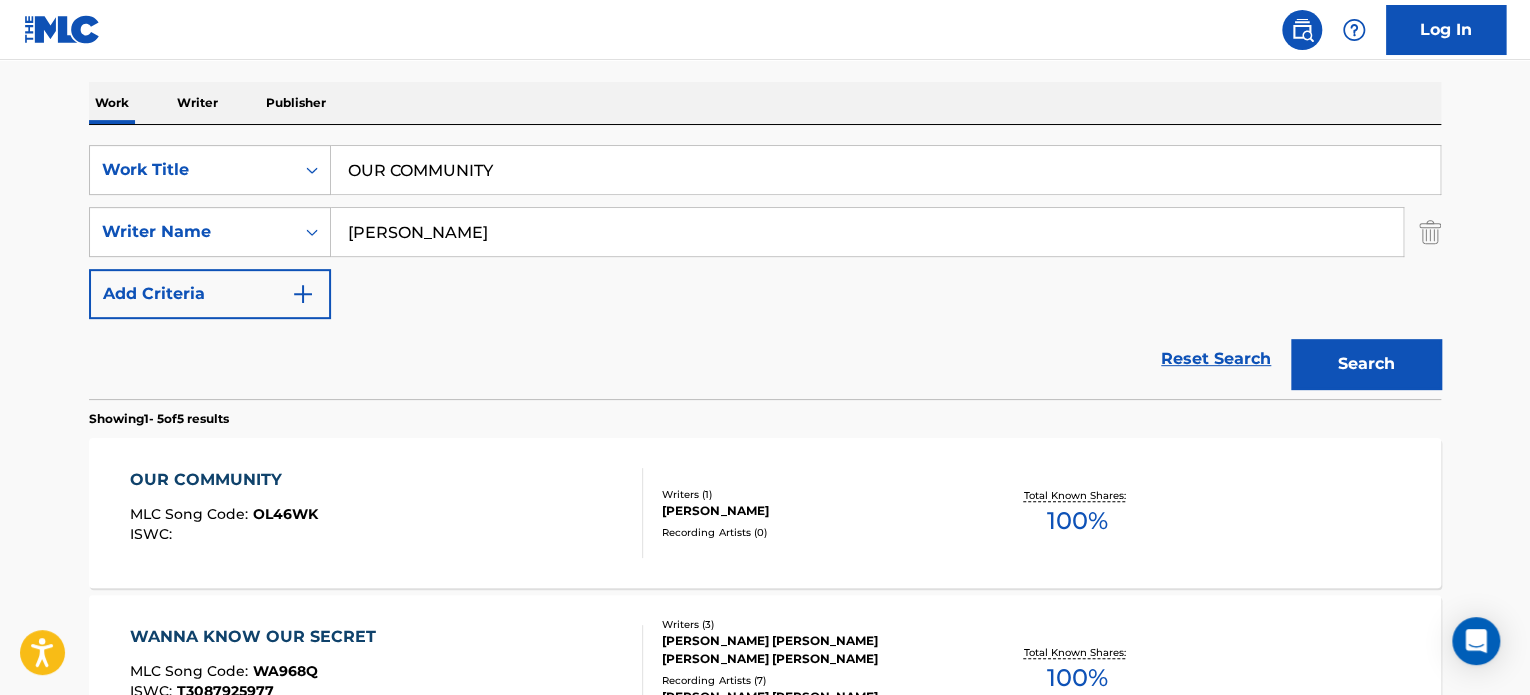 click on "OUR COMMUNITY" at bounding box center (885, 170) 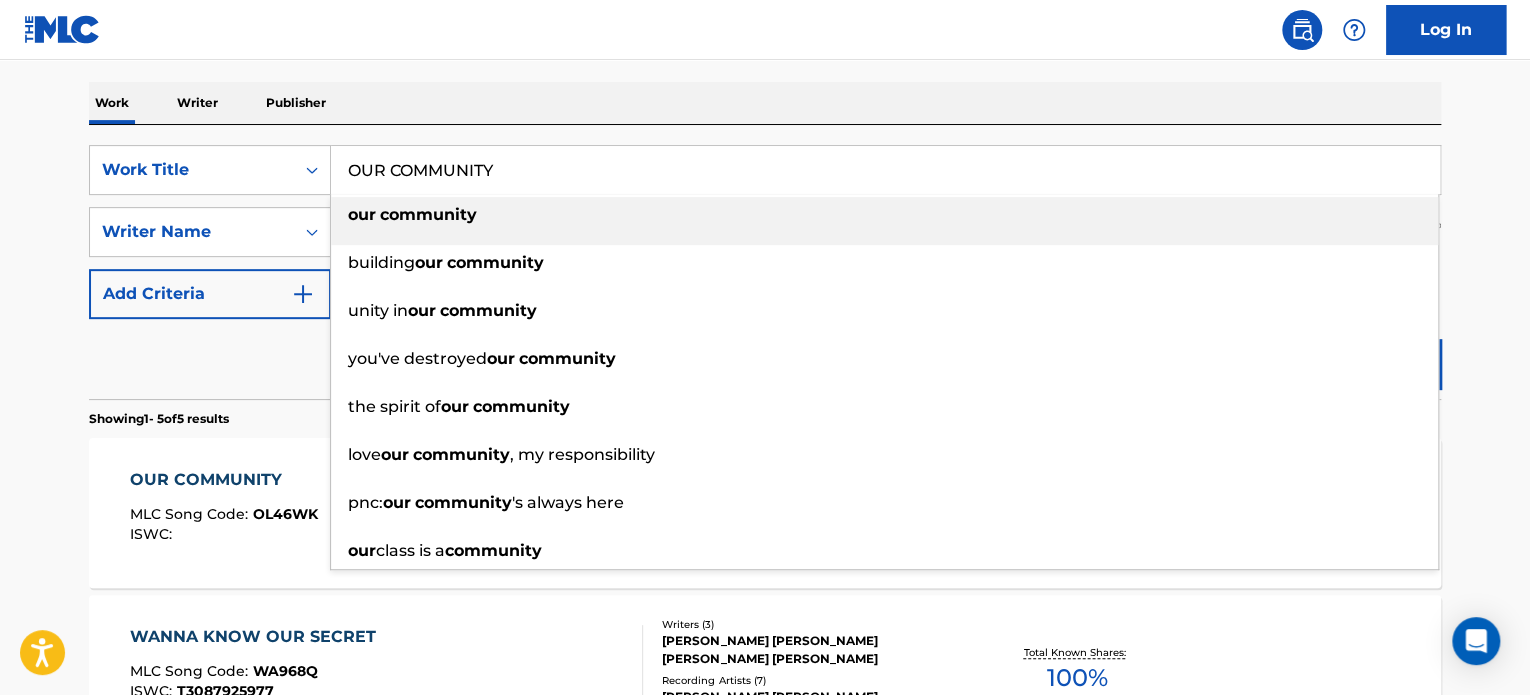 paste on "SENTIMENTAL STORIES" 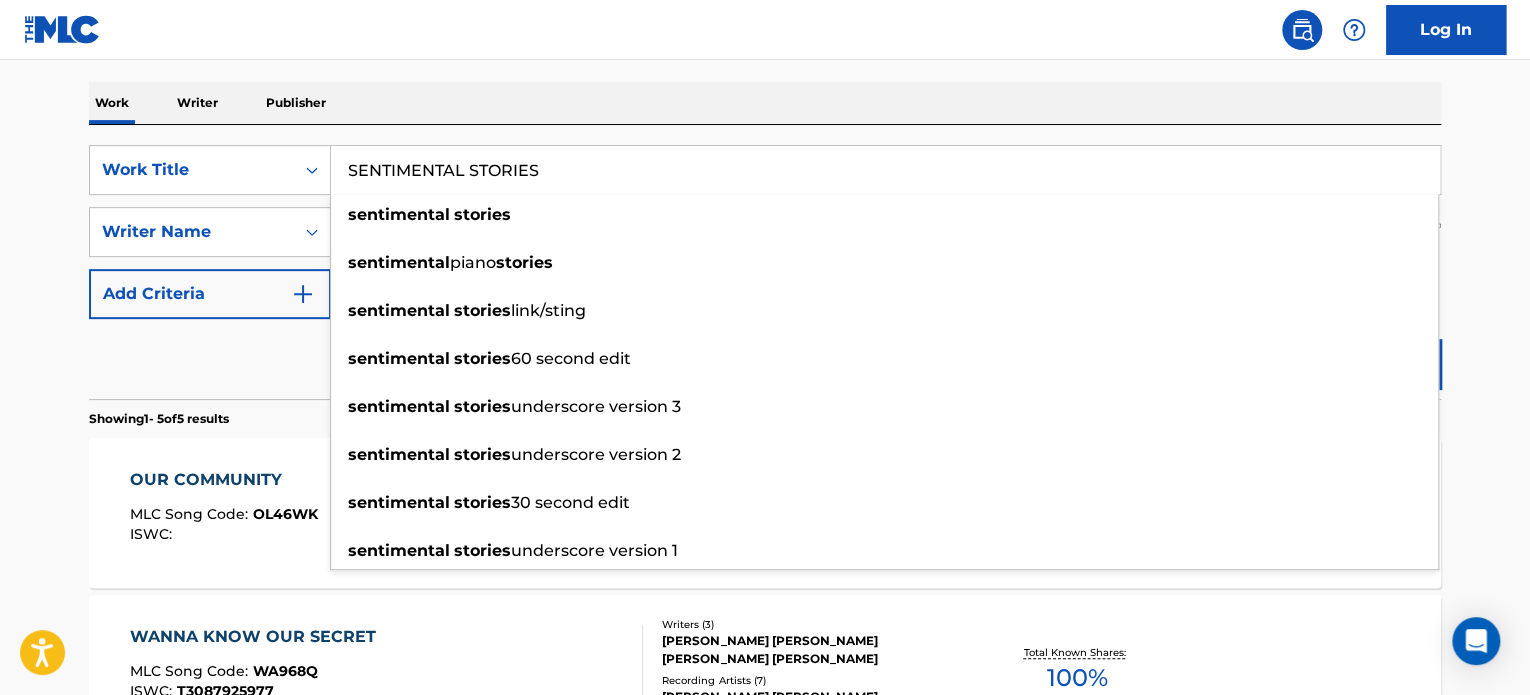 type on "SENTIMENTAL STORIES" 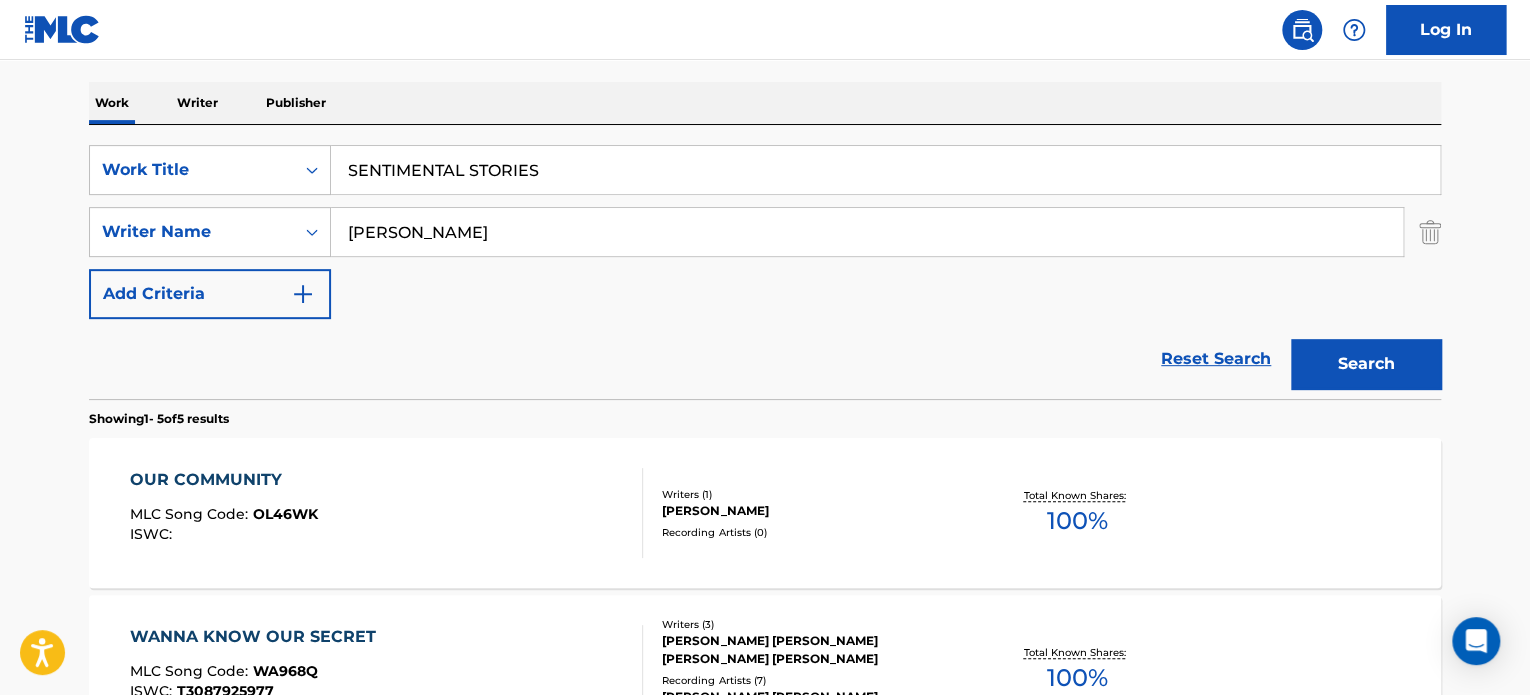 click on "Reset Search Search" at bounding box center (765, 359) 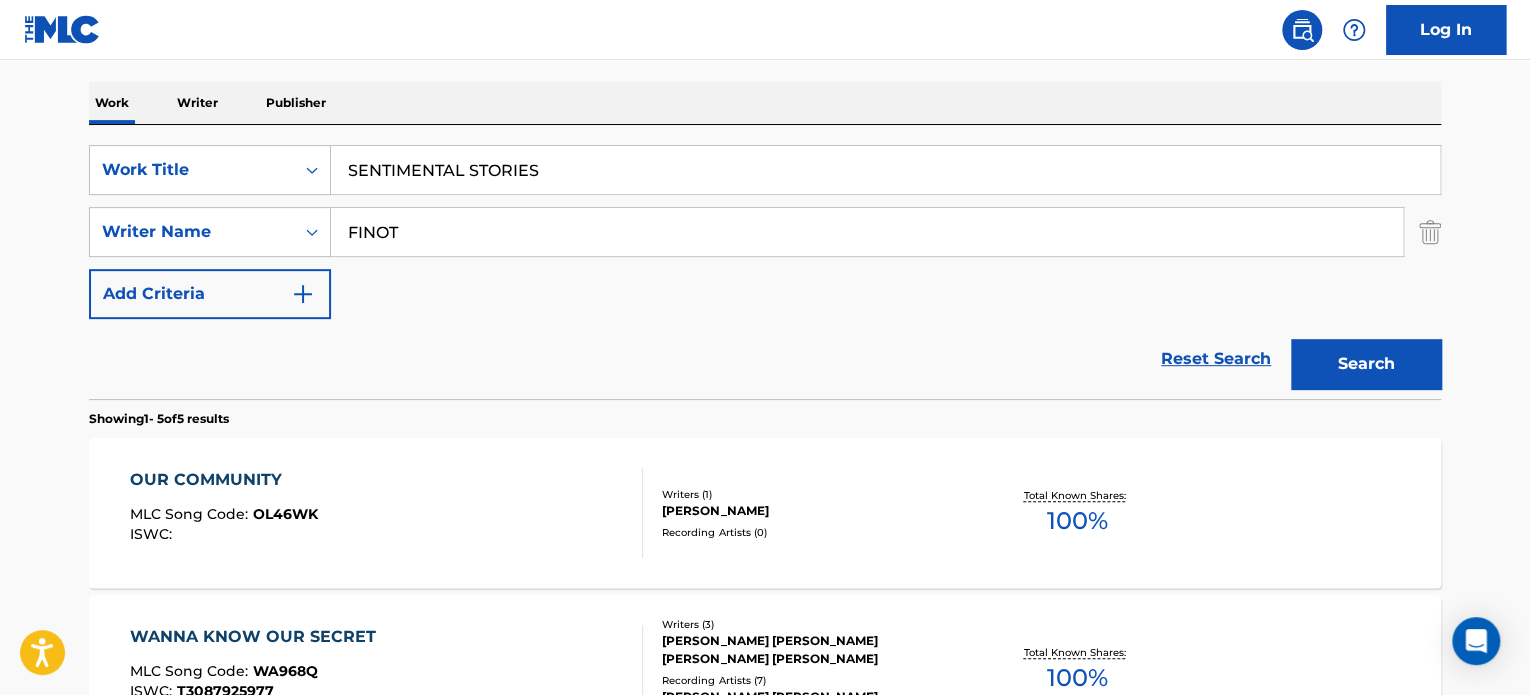 click on "FINOT" at bounding box center (867, 232) 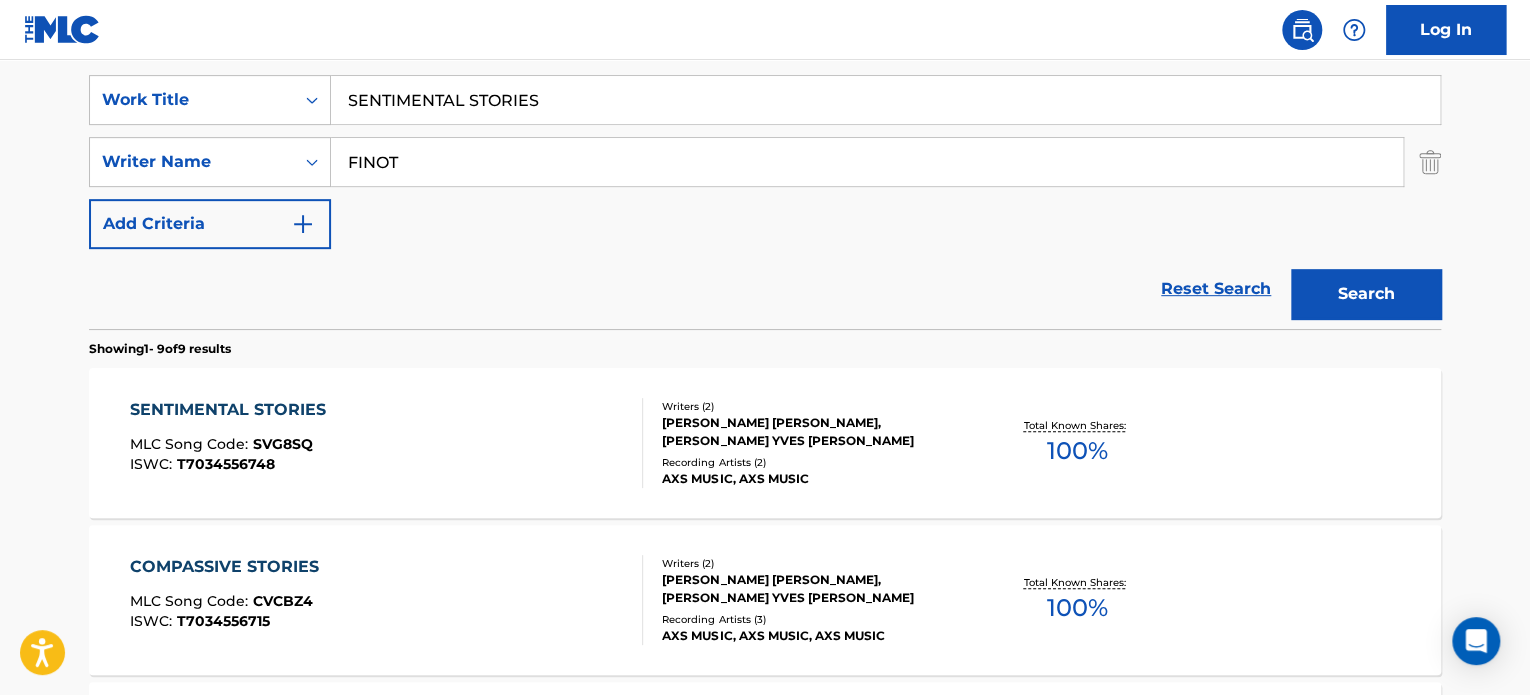 scroll, scrollTop: 400, scrollLeft: 0, axis: vertical 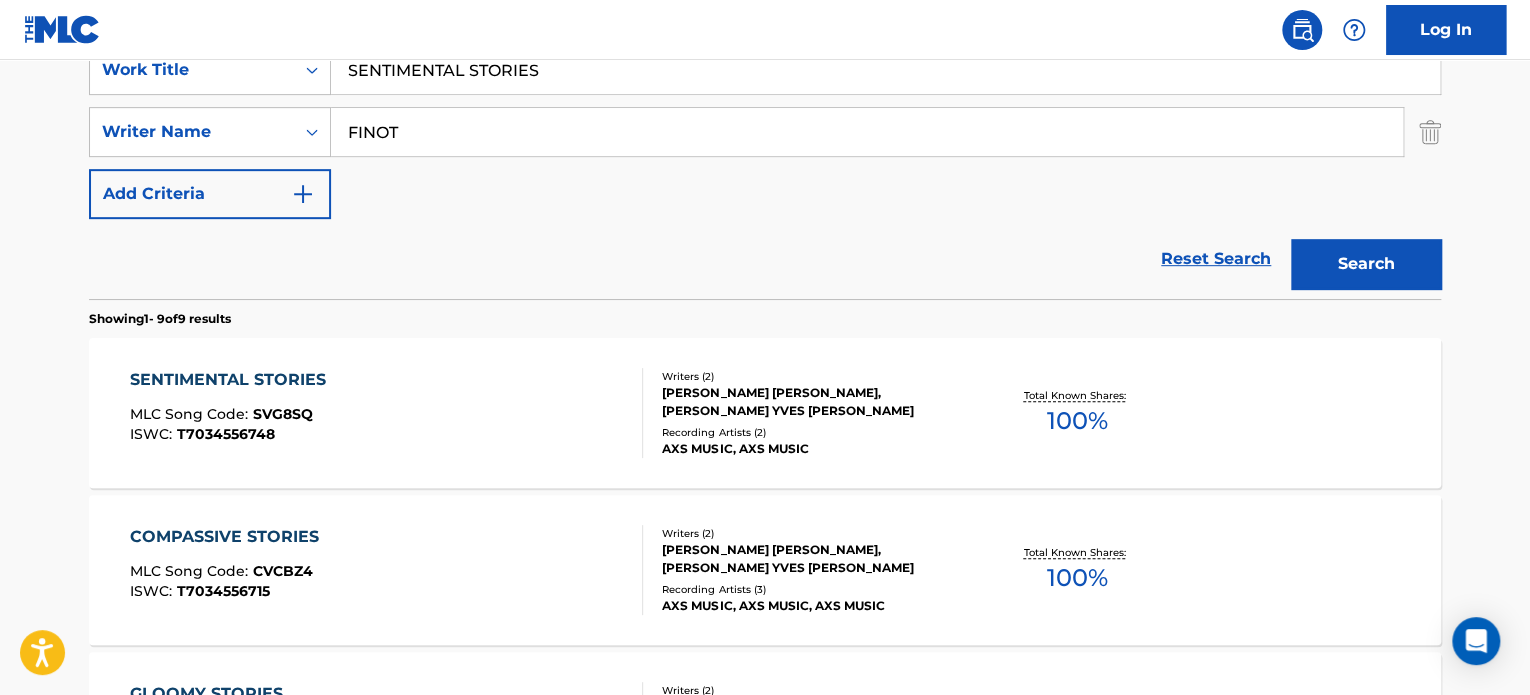click on "SENTIMENTAL STORIES MLC Song Code : SVG8SQ ISWC : T7034556748" at bounding box center [387, 413] 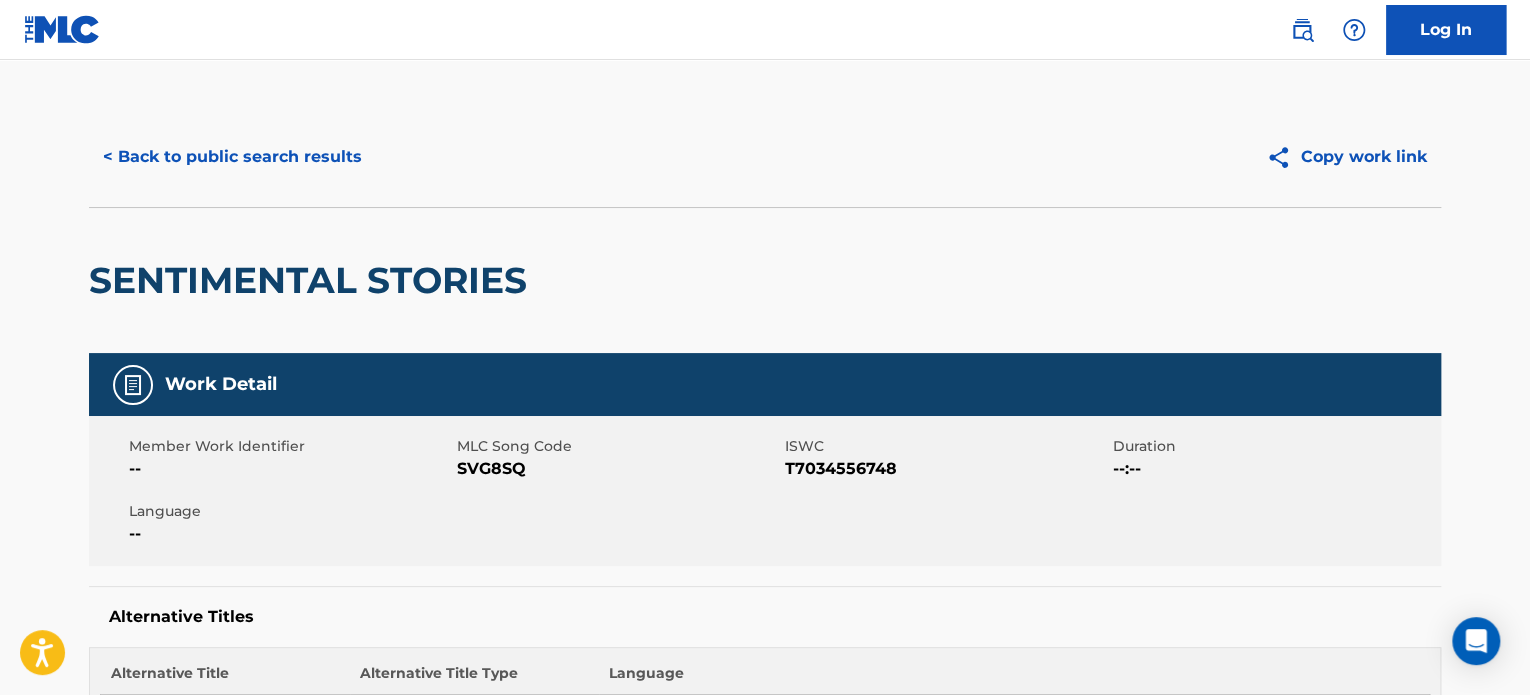 scroll, scrollTop: 0, scrollLeft: 0, axis: both 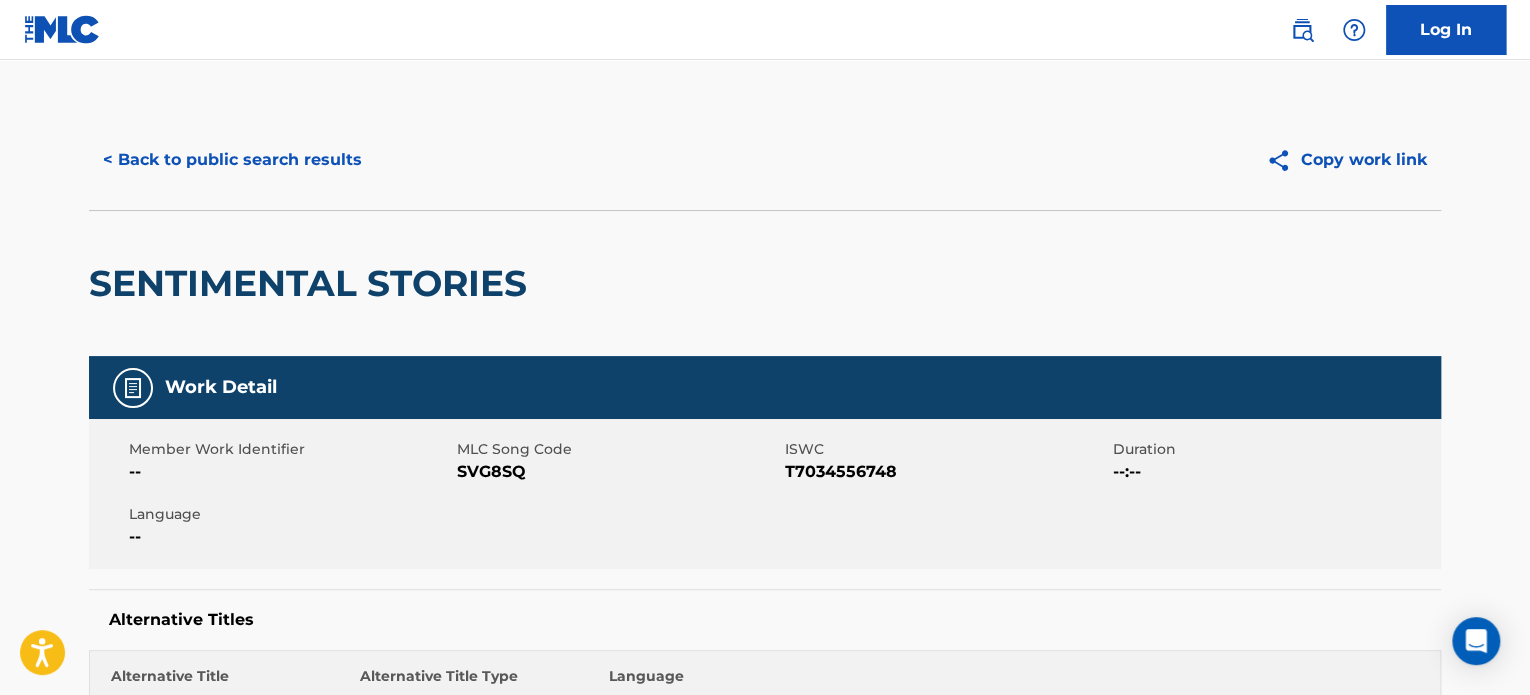click on "< Back to public search results" at bounding box center [232, 160] 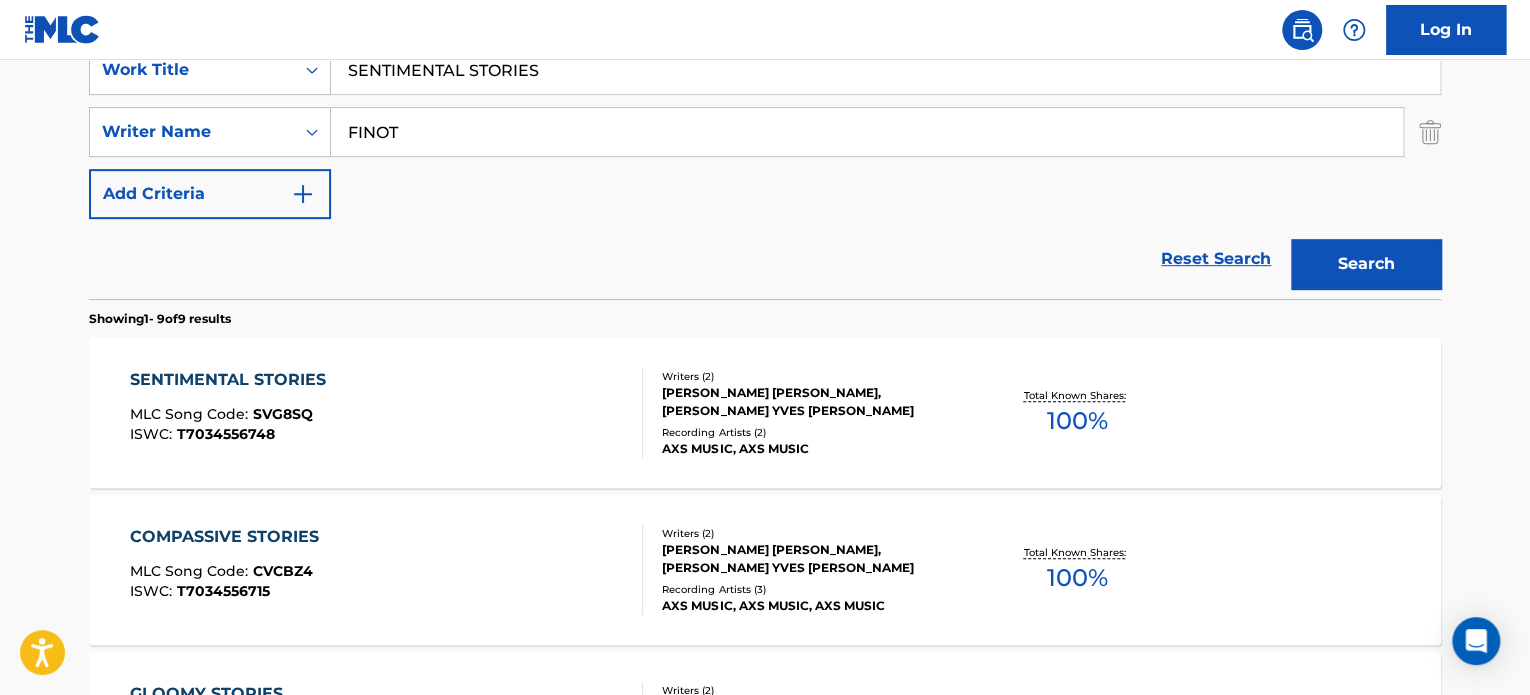 scroll, scrollTop: 300, scrollLeft: 0, axis: vertical 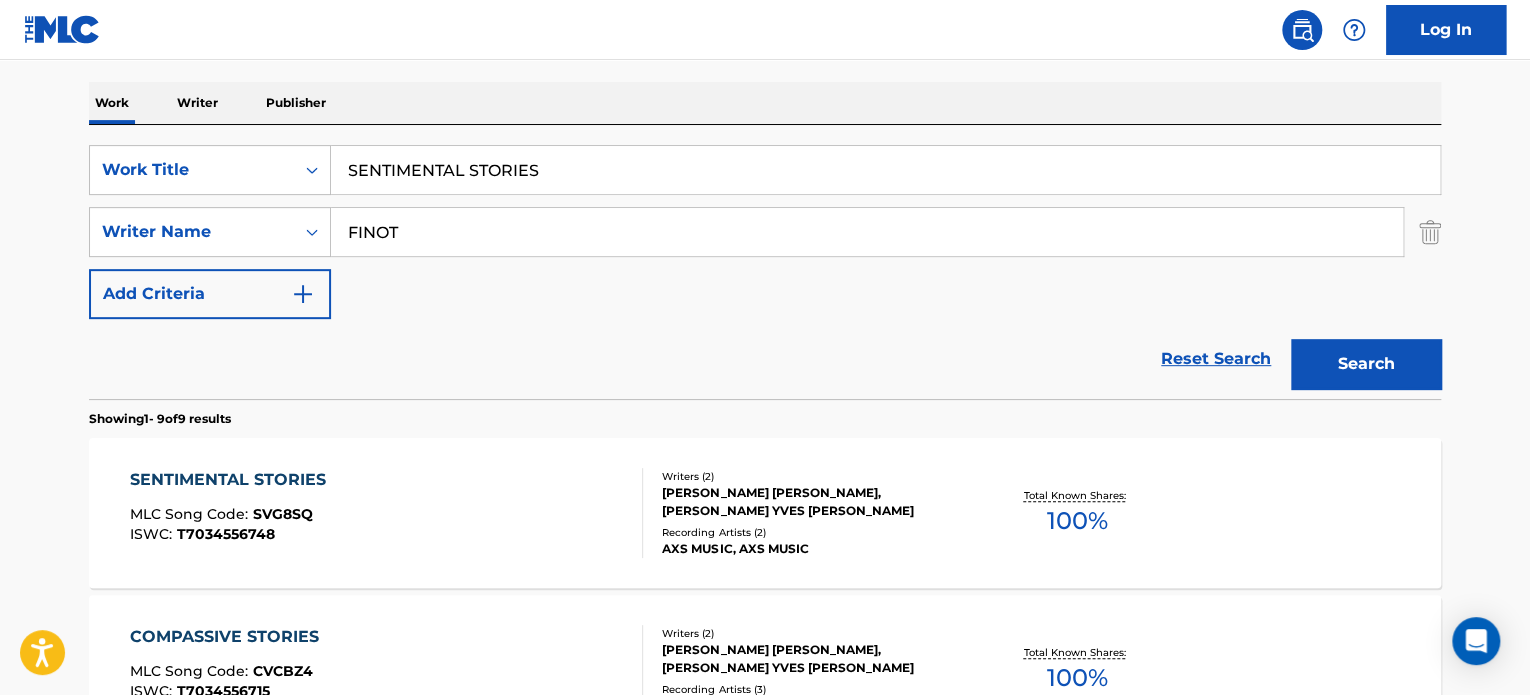click on "SENTIMENTAL STORIES" at bounding box center (885, 170) 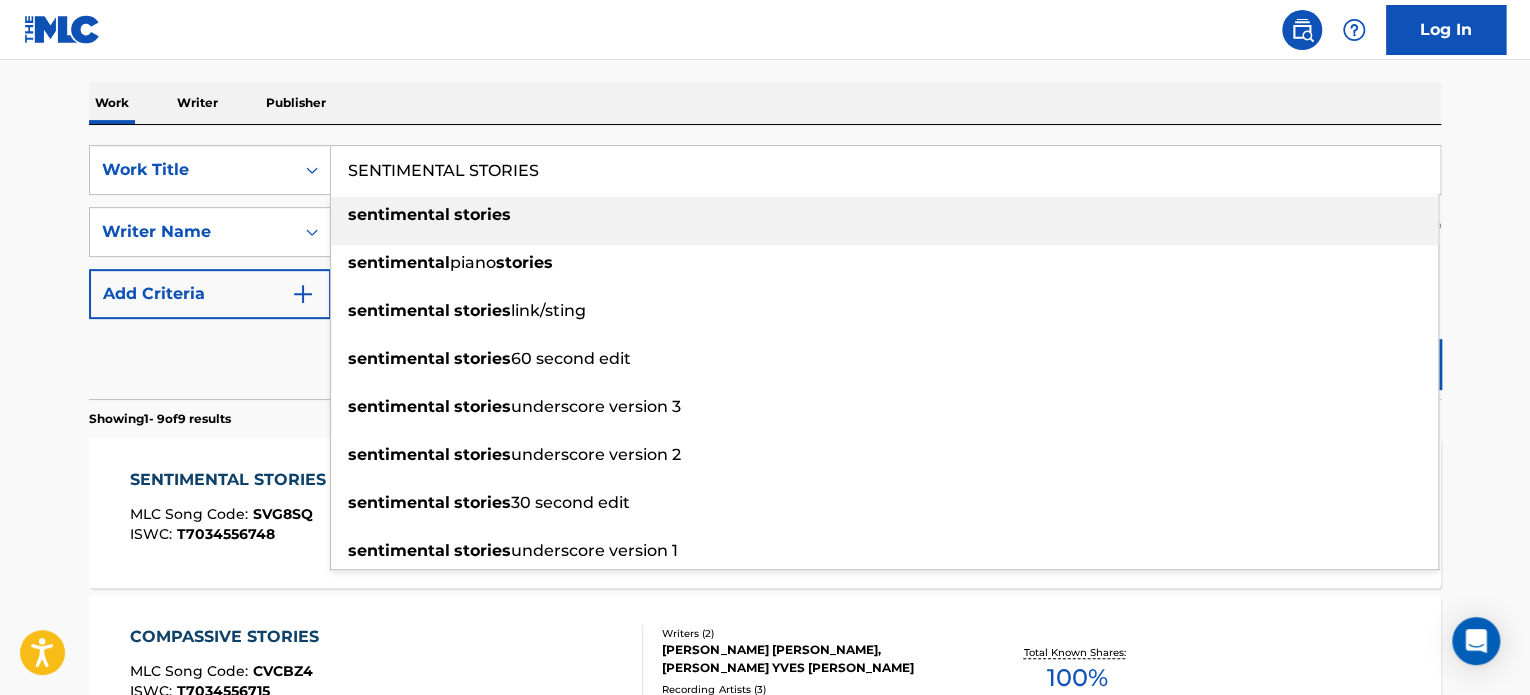 paste on "A SUBTLE GRIN" 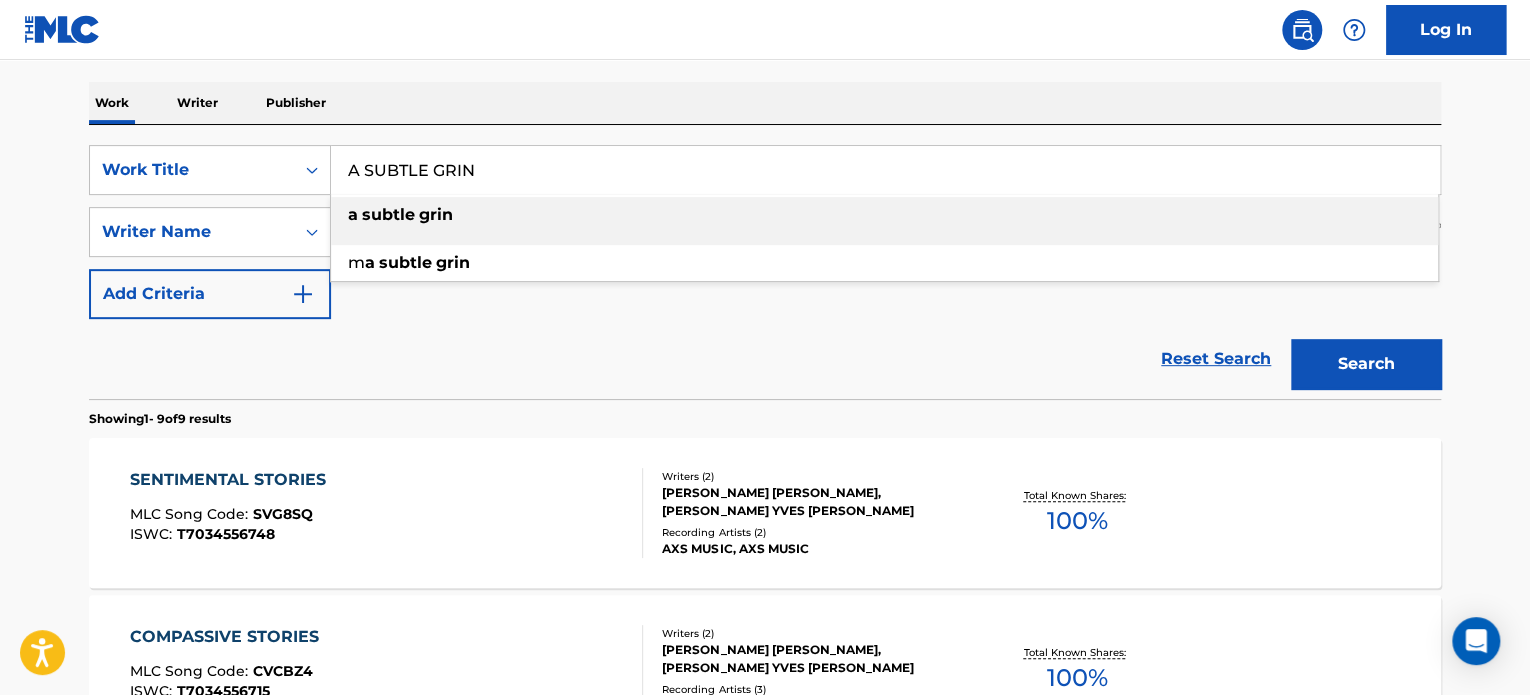 type on "A SUBTLE GRIN" 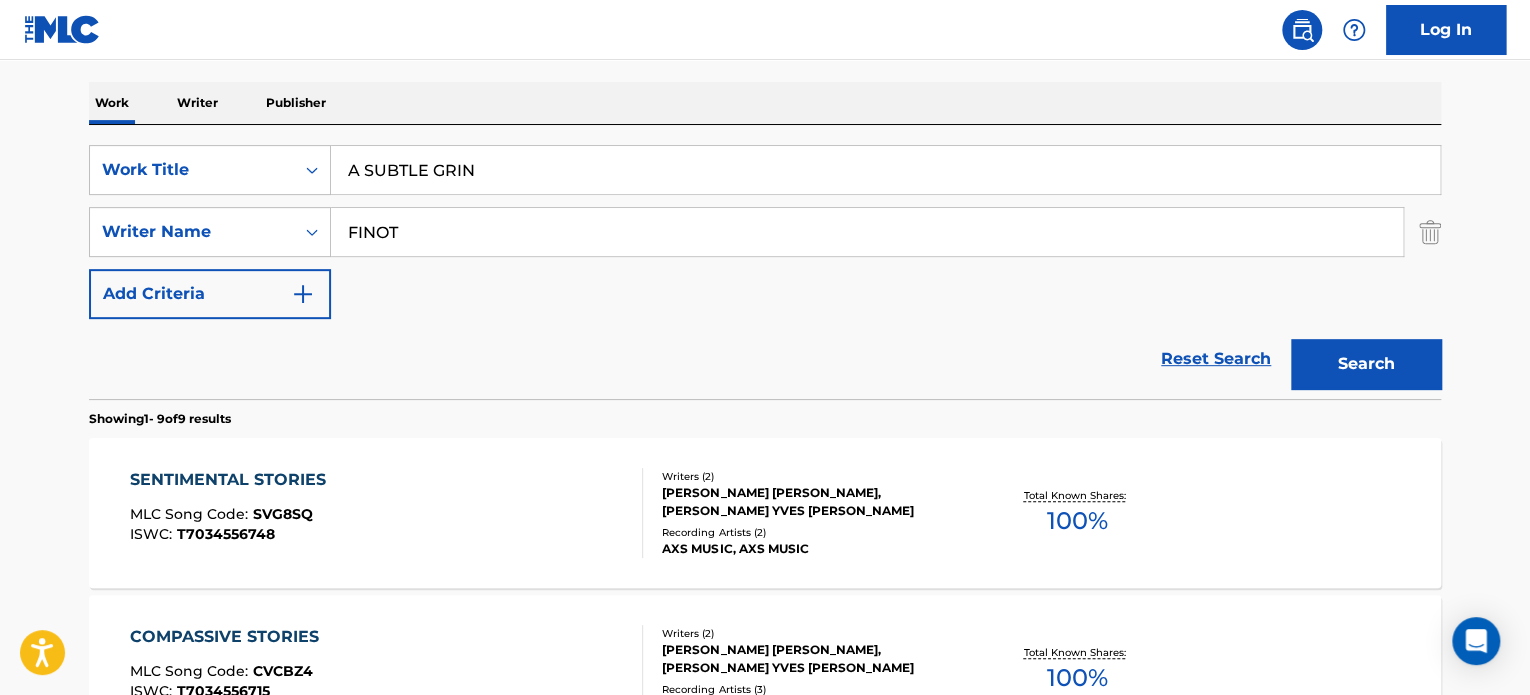 click on "FINOT" at bounding box center [867, 232] 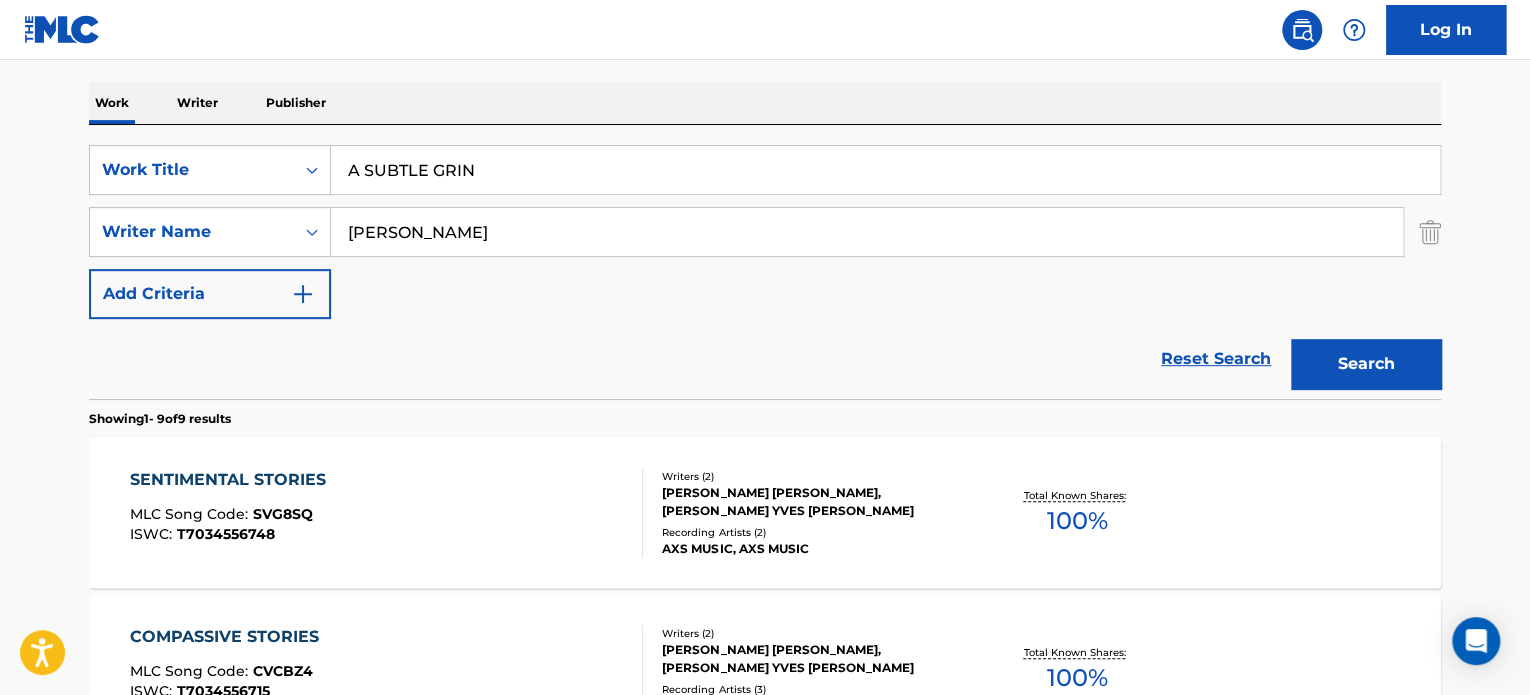 click on "[PERSON_NAME]" at bounding box center (867, 232) 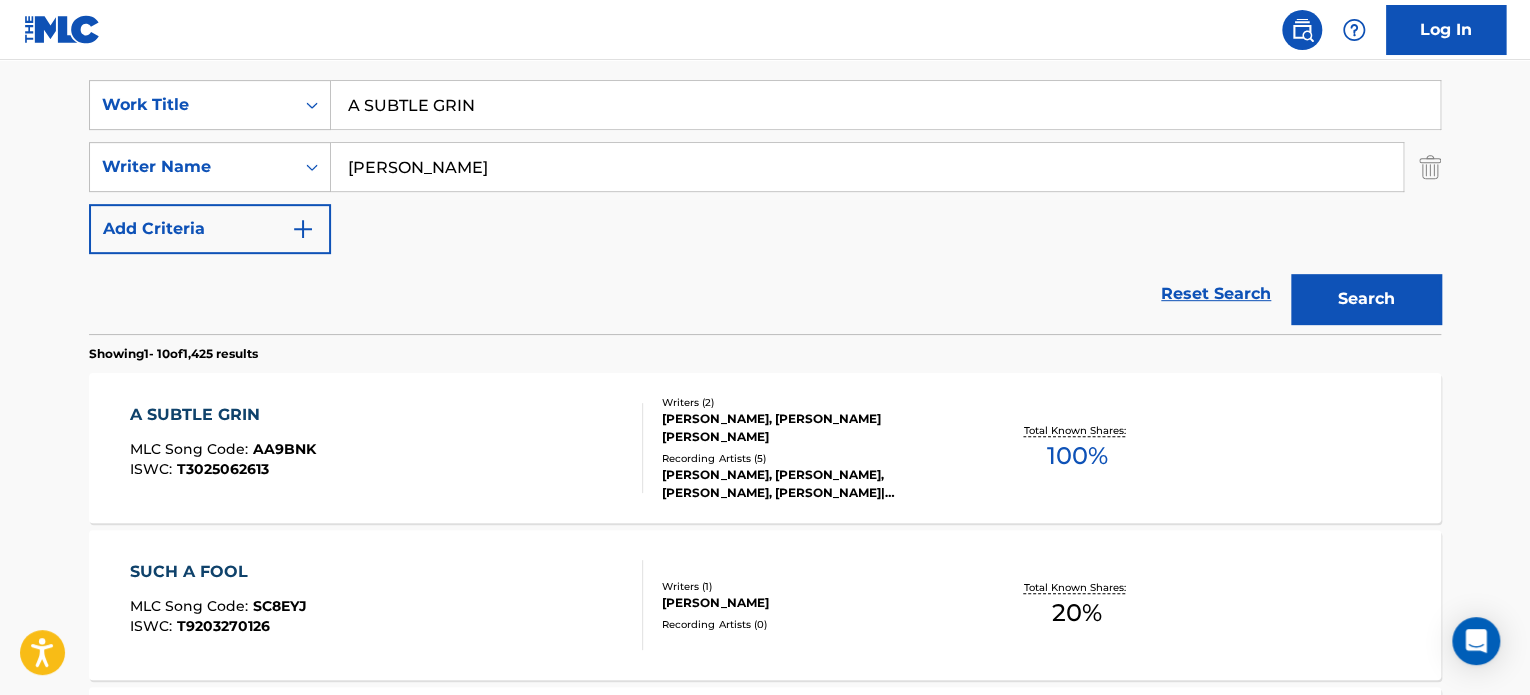 scroll, scrollTop: 400, scrollLeft: 0, axis: vertical 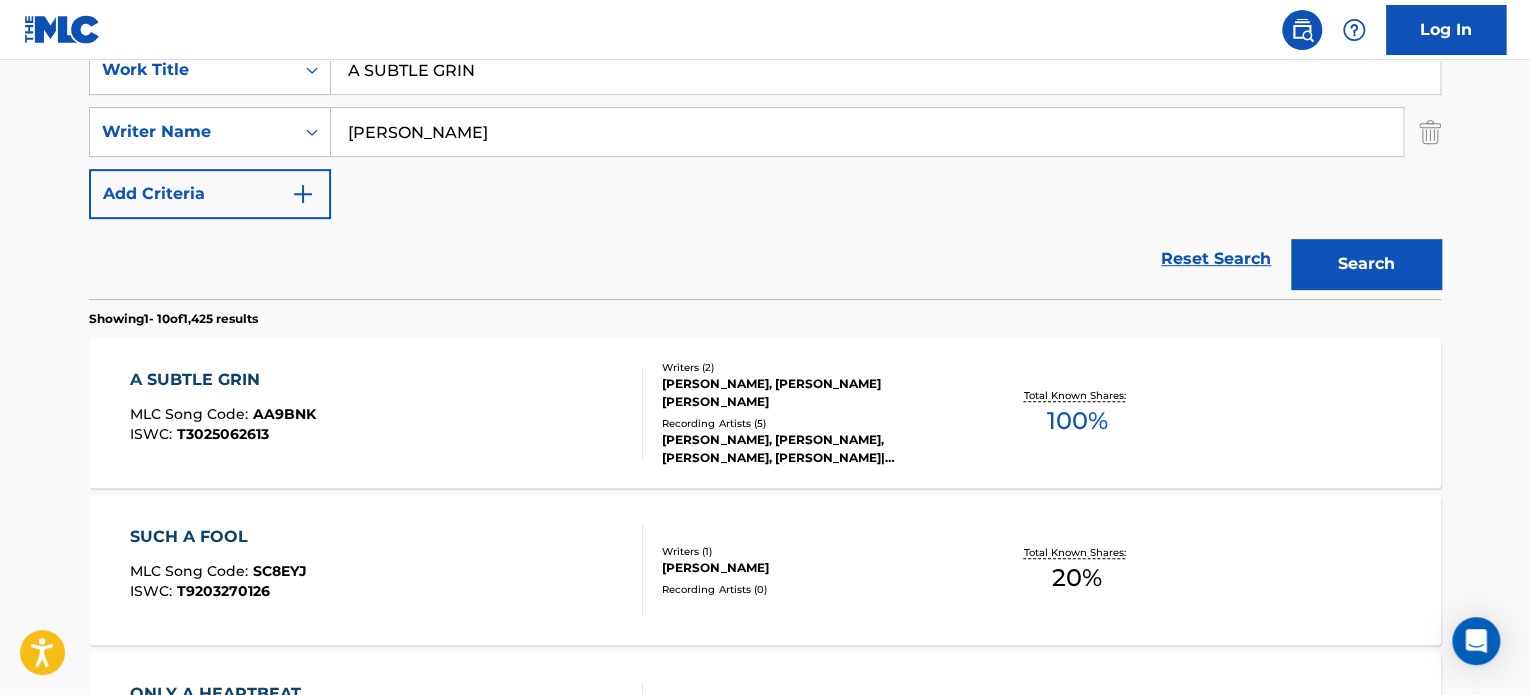 click on "A SUBTLE GRIN MLC Song Code : AA9BNK ISWC : T3025062613" at bounding box center [387, 413] 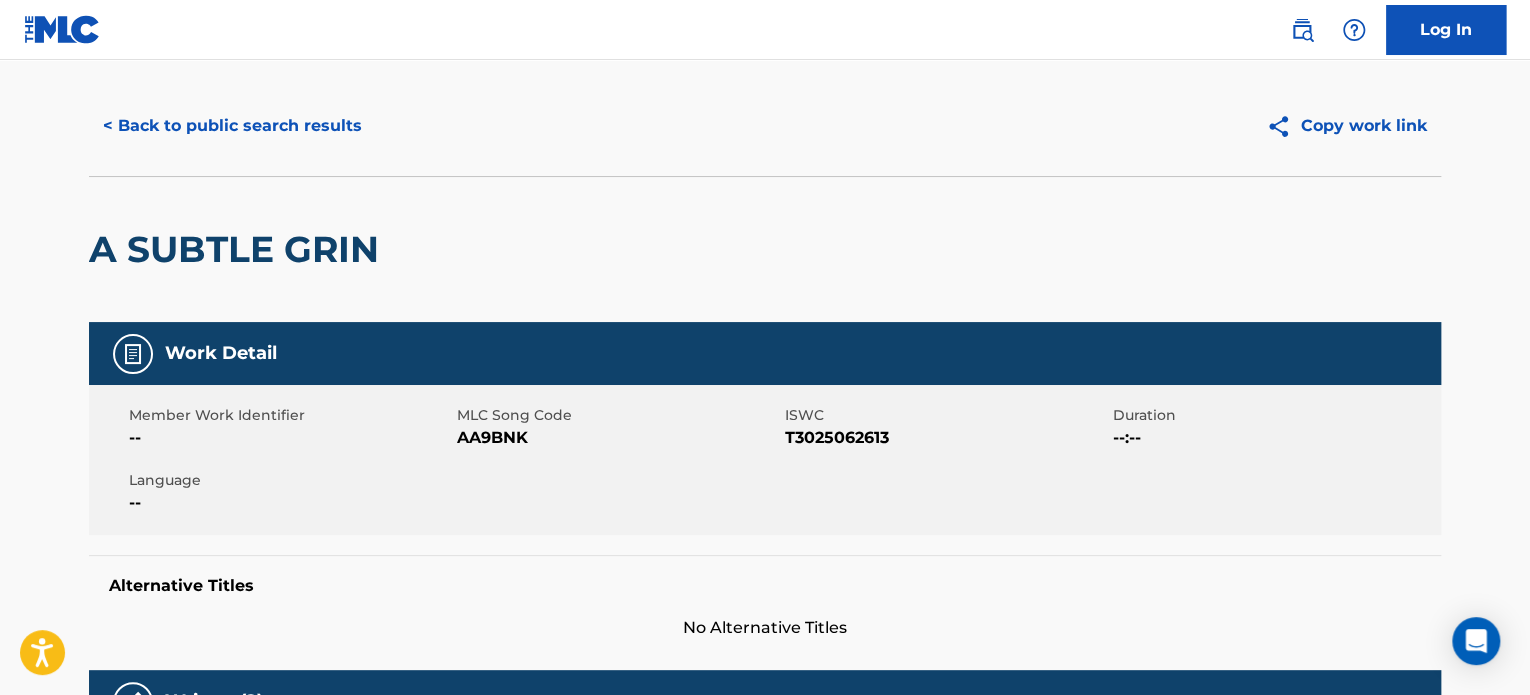 scroll, scrollTop: 0, scrollLeft: 0, axis: both 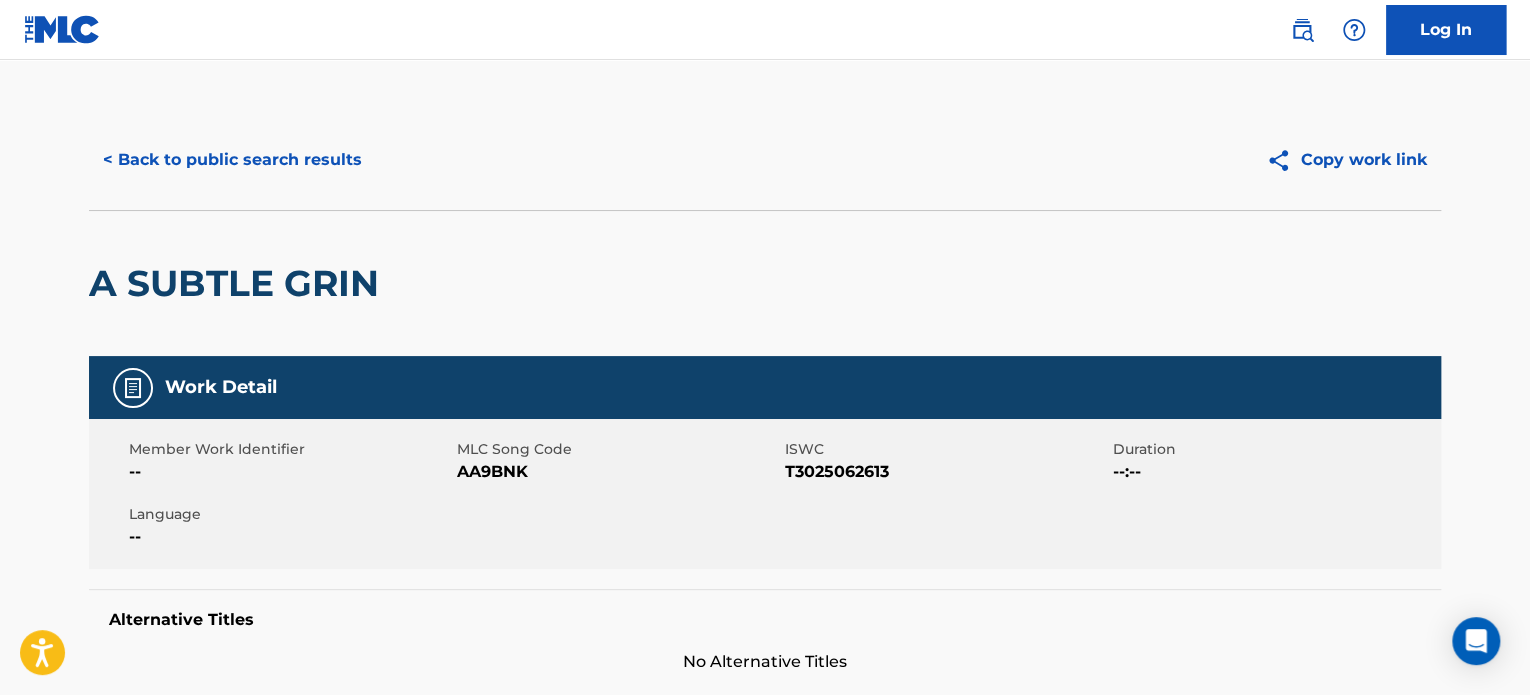 click on "< Back to public search results" at bounding box center (232, 160) 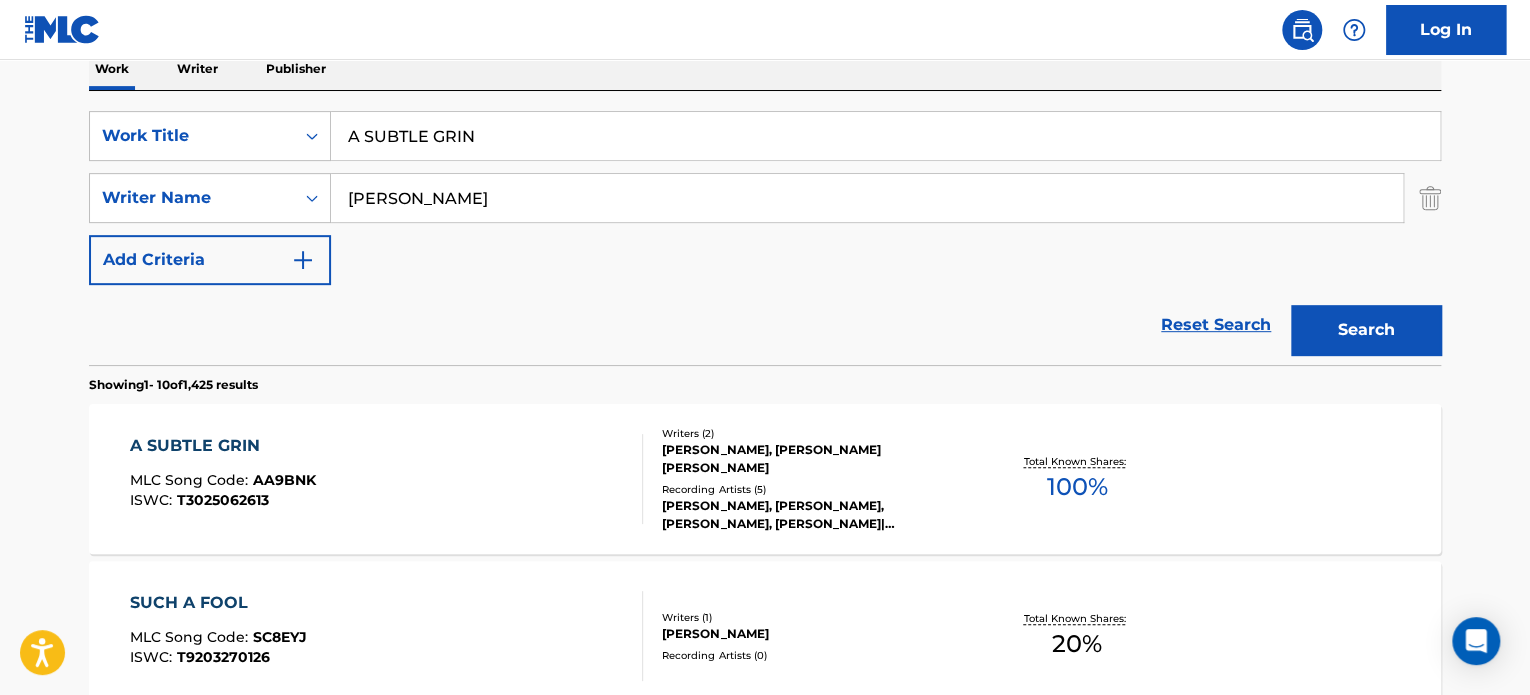 scroll, scrollTop: 300, scrollLeft: 0, axis: vertical 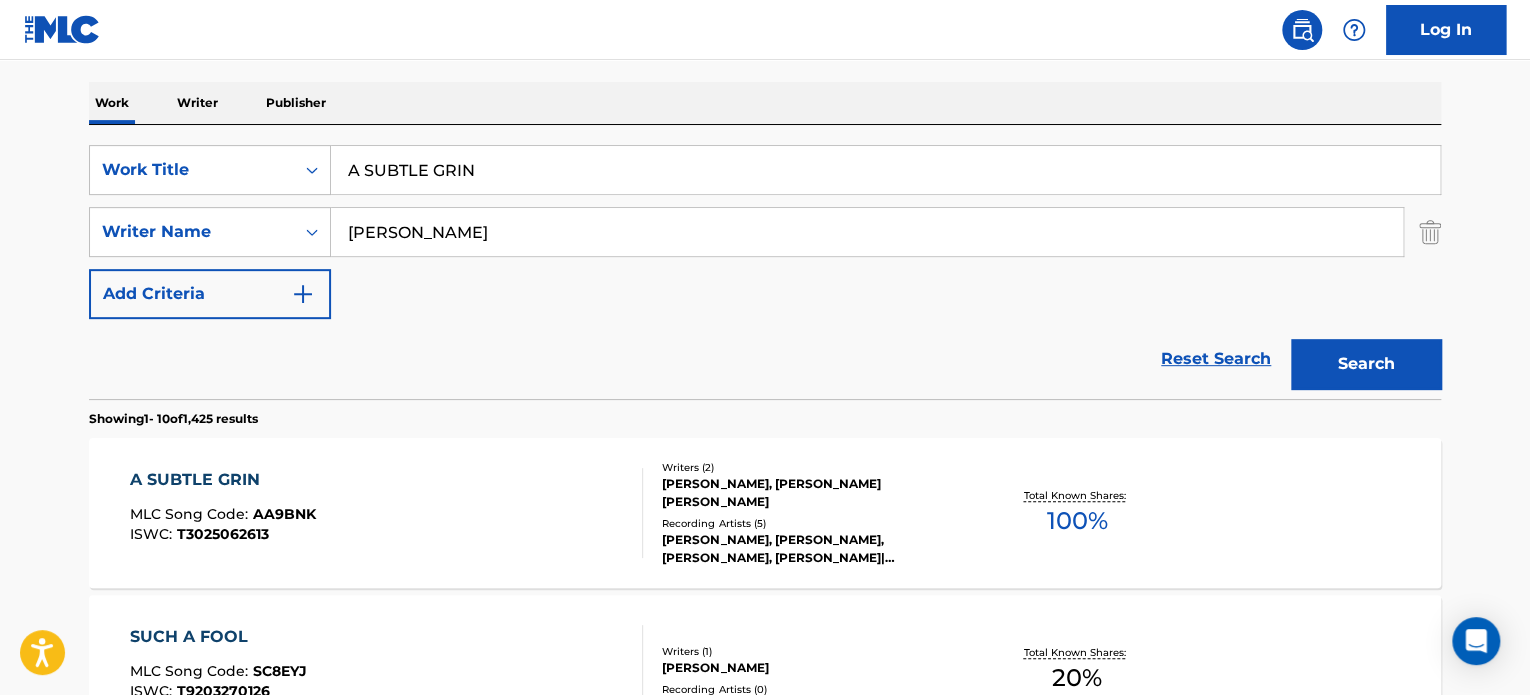 click on "A SUBTLE GRIN" at bounding box center [885, 170] 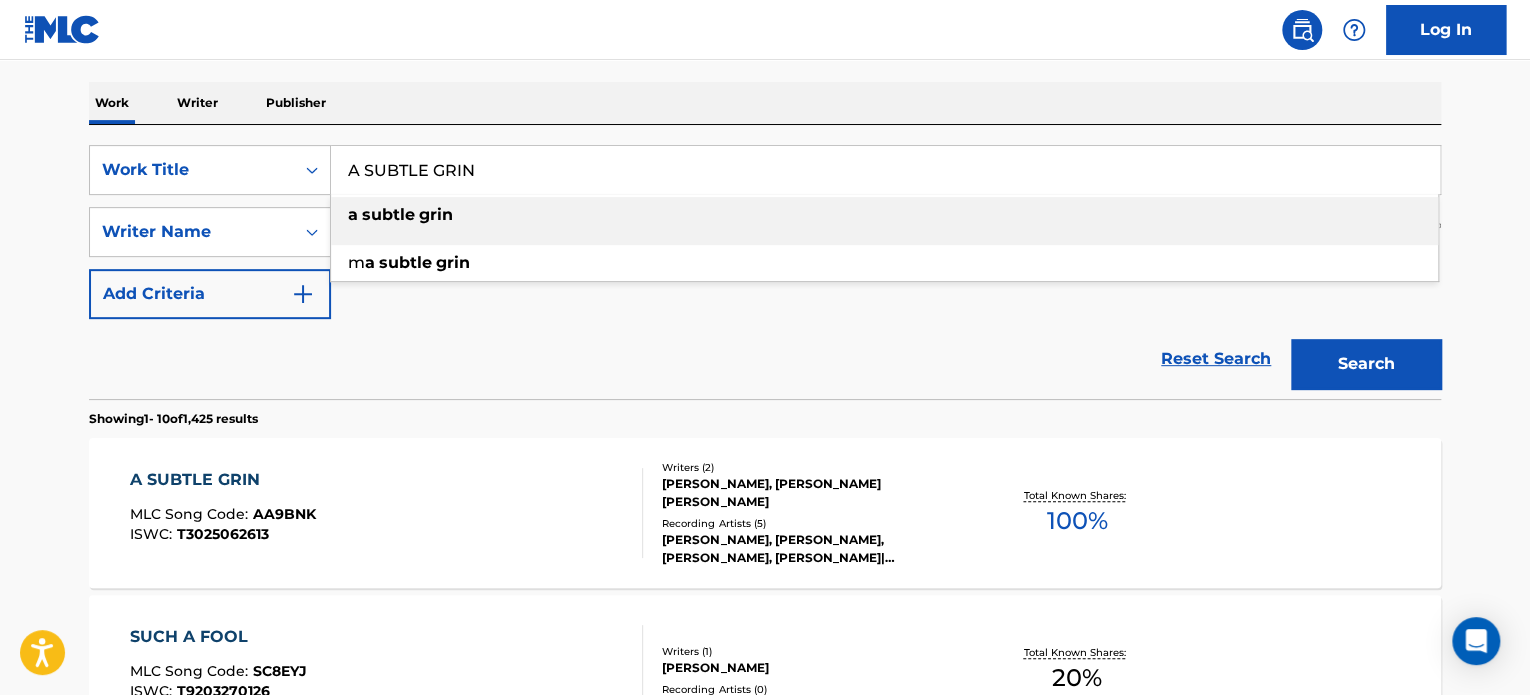 paste on "DISCOVERY PATTERNS" 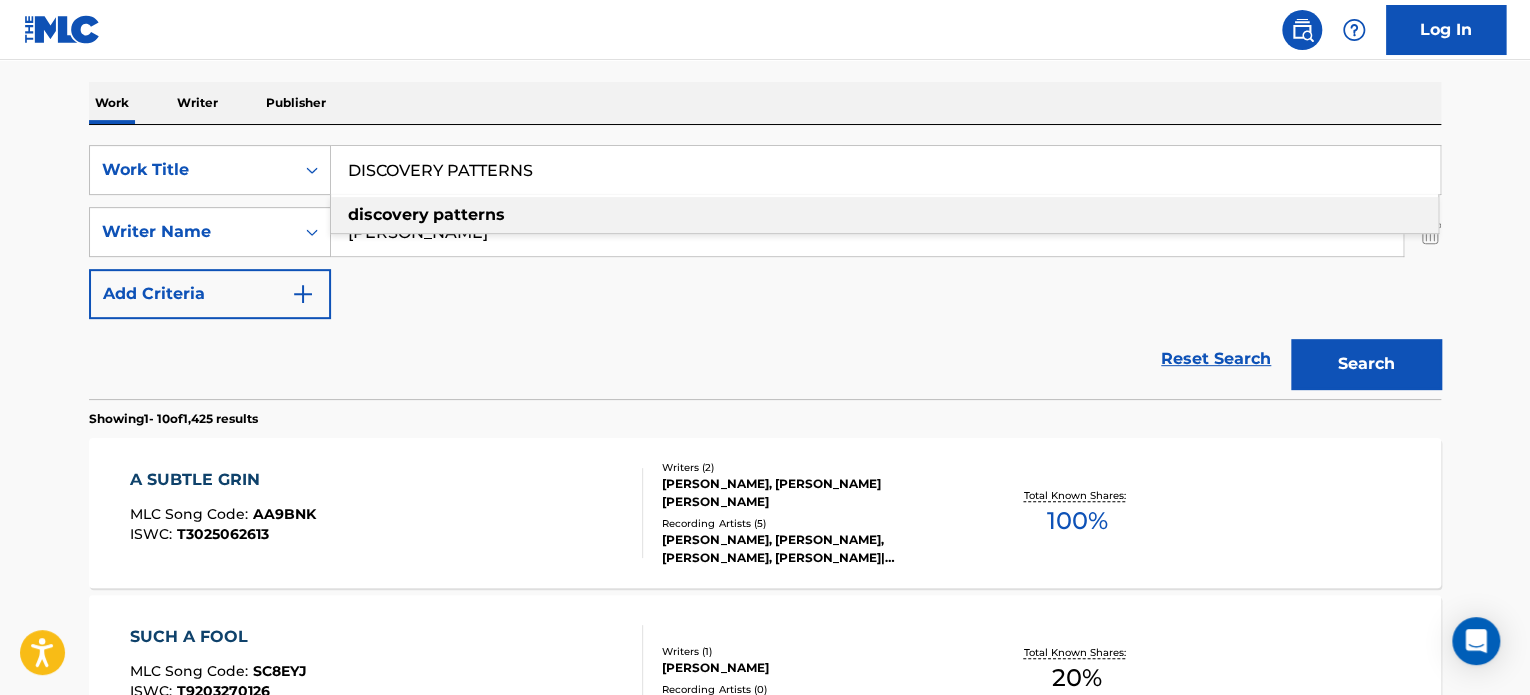 type on "DISCOVERY PATTERNS" 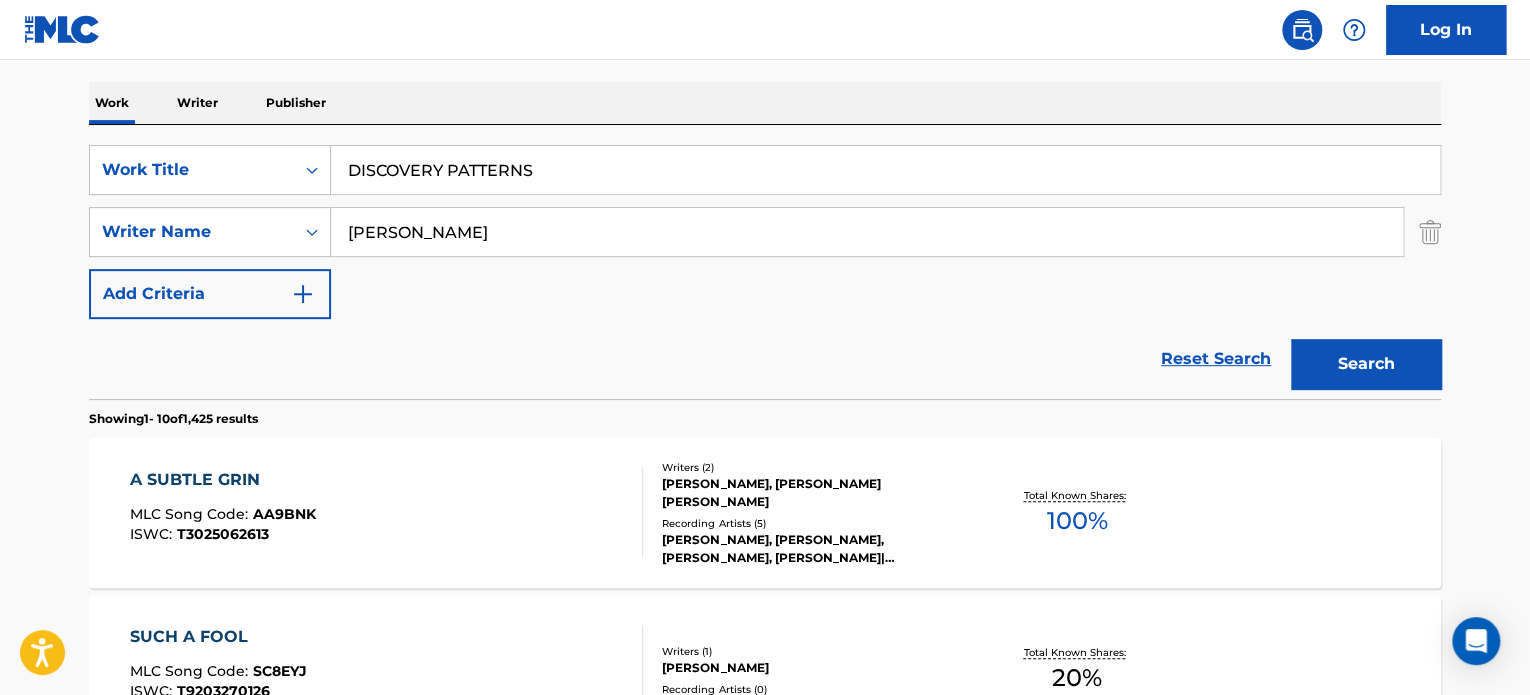 click on "[PERSON_NAME]" at bounding box center [867, 232] 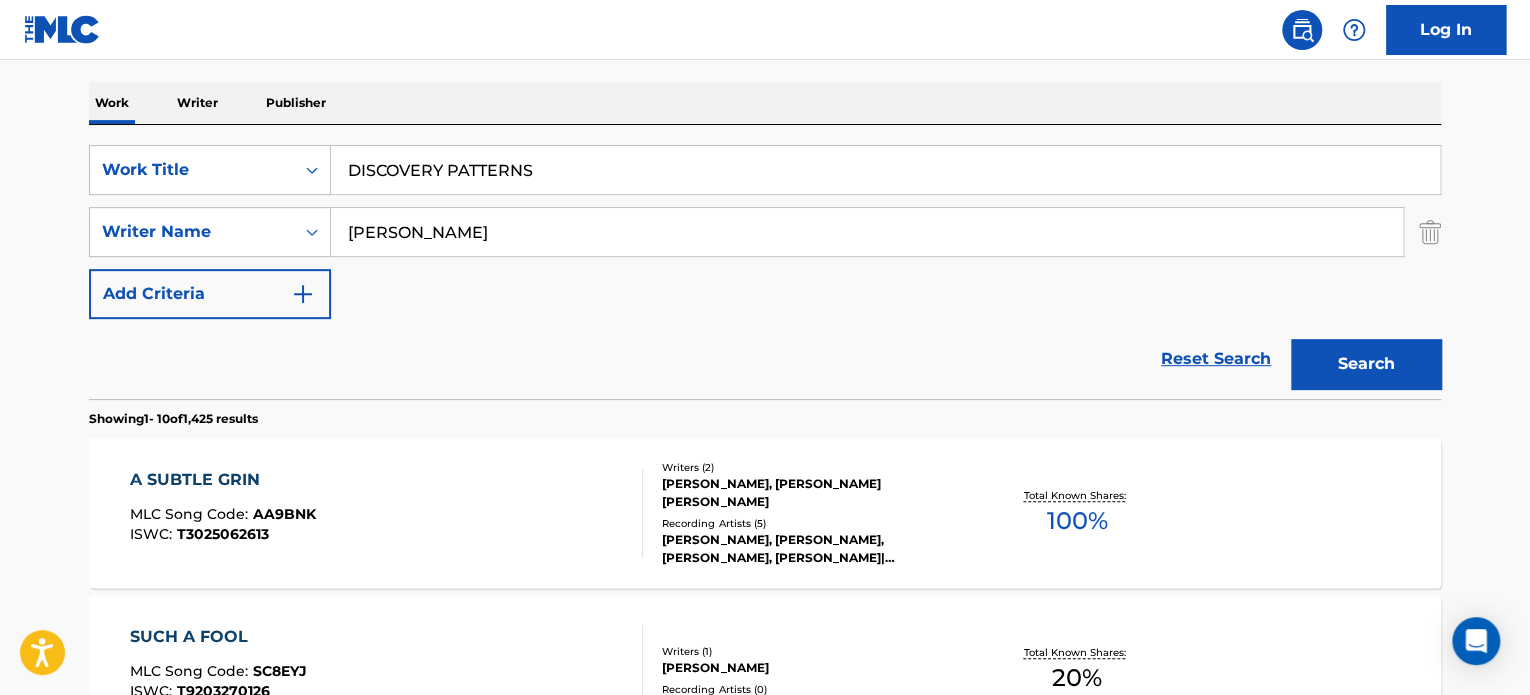 click on "[PERSON_NAME]" at bounding box center [867, 232] 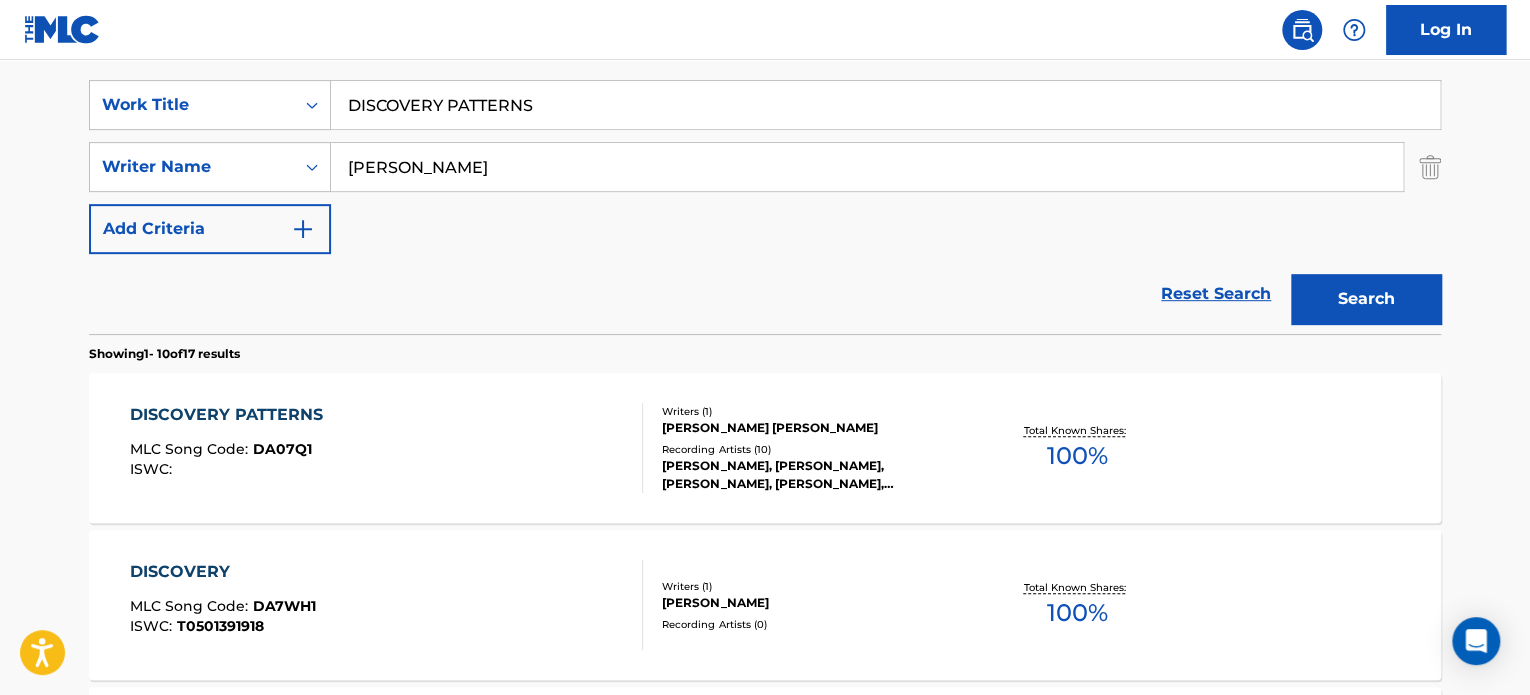 scroll, scrollTop: 400, scrollLeft: 0, axis: vertical 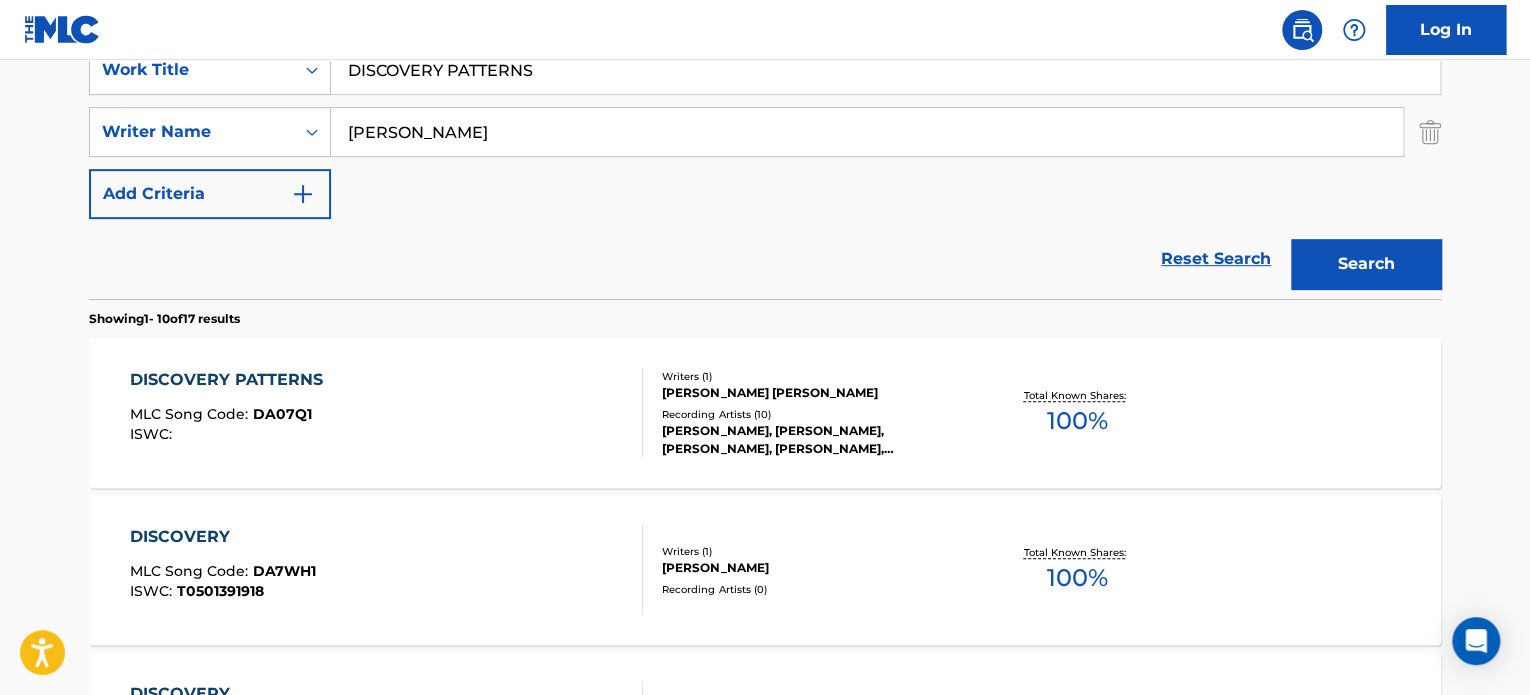 click on "DISCOVERY PATTERNS MLC Song Code : DA07Q1 ISWC :" at bounding box center [387, 413] 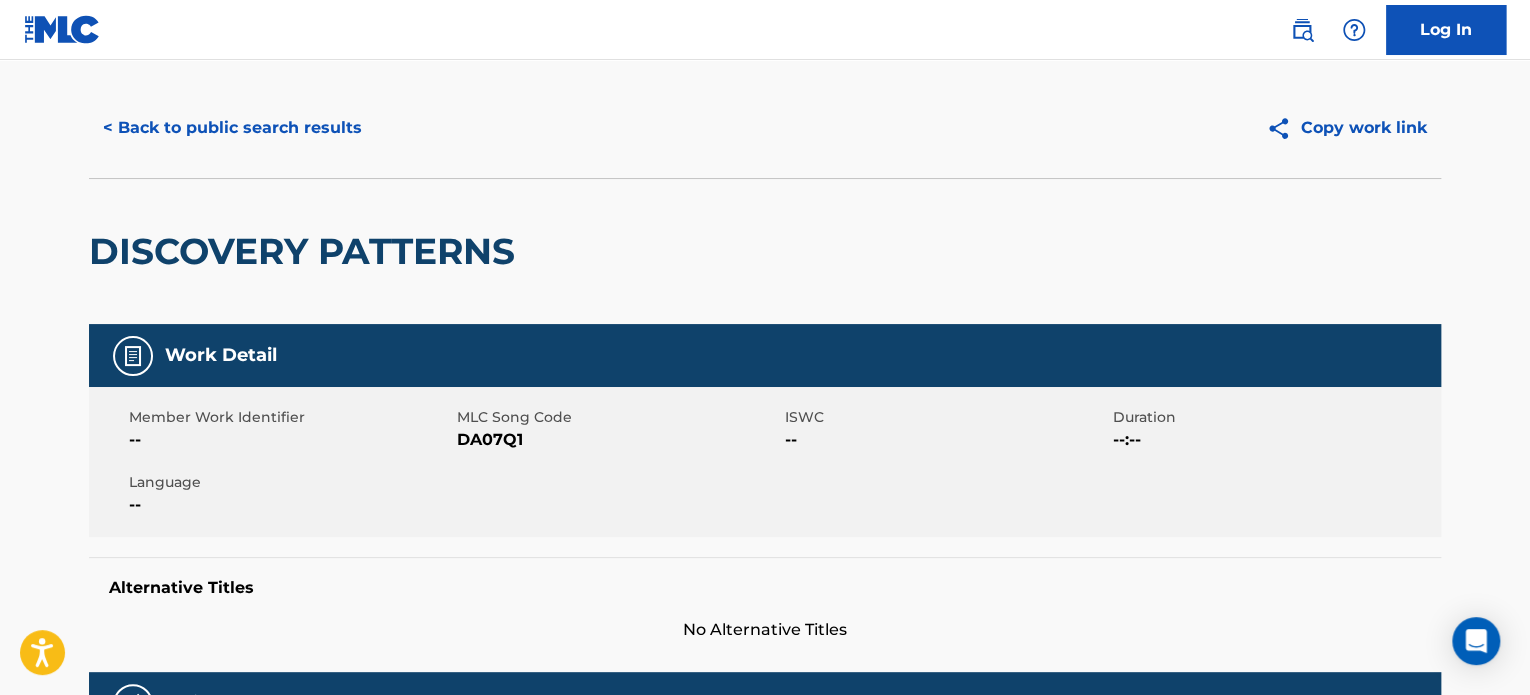 scroll, scrollTop: 0, scrollLeft: 0, axis: both 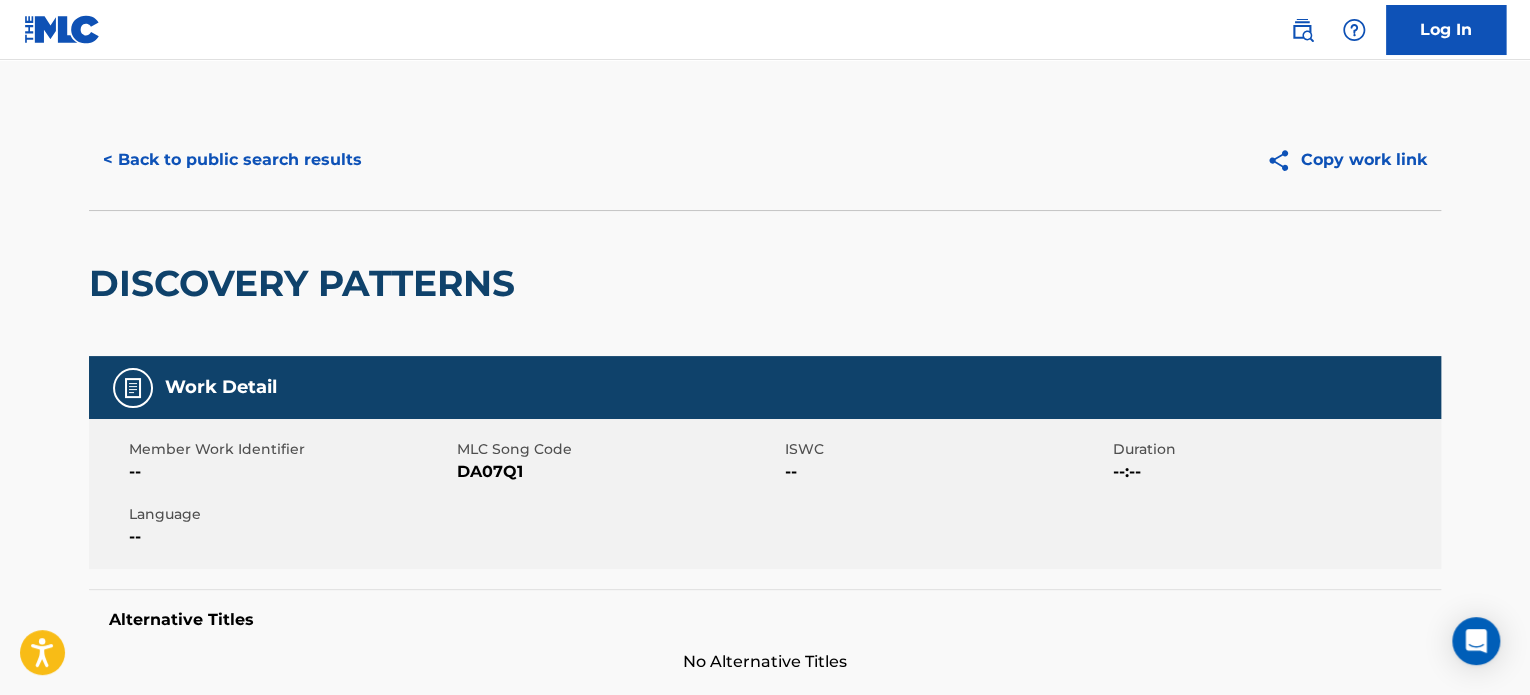 click on "< Back to public search results" at bounding box center (232, 160) 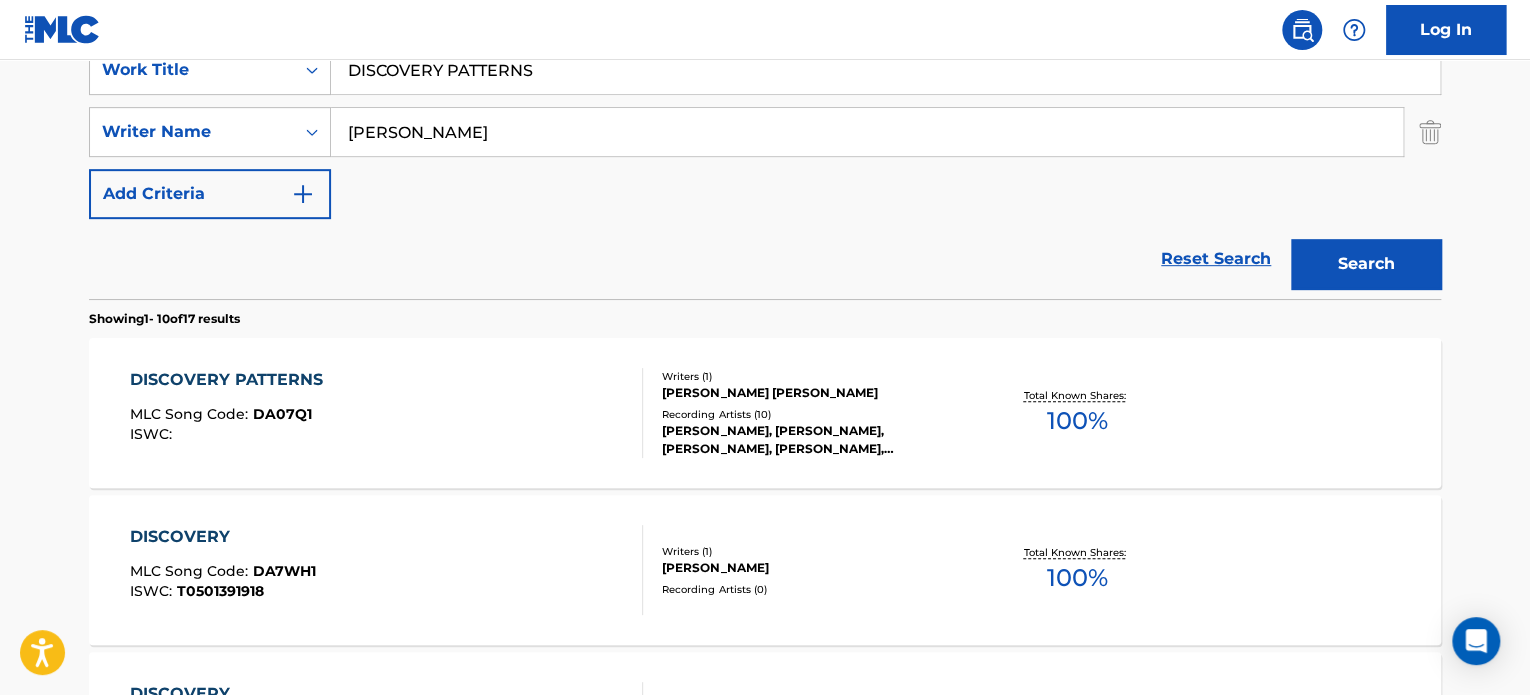 scroll, scrollTop: 300, scrollLeft: 0, axis: vertical 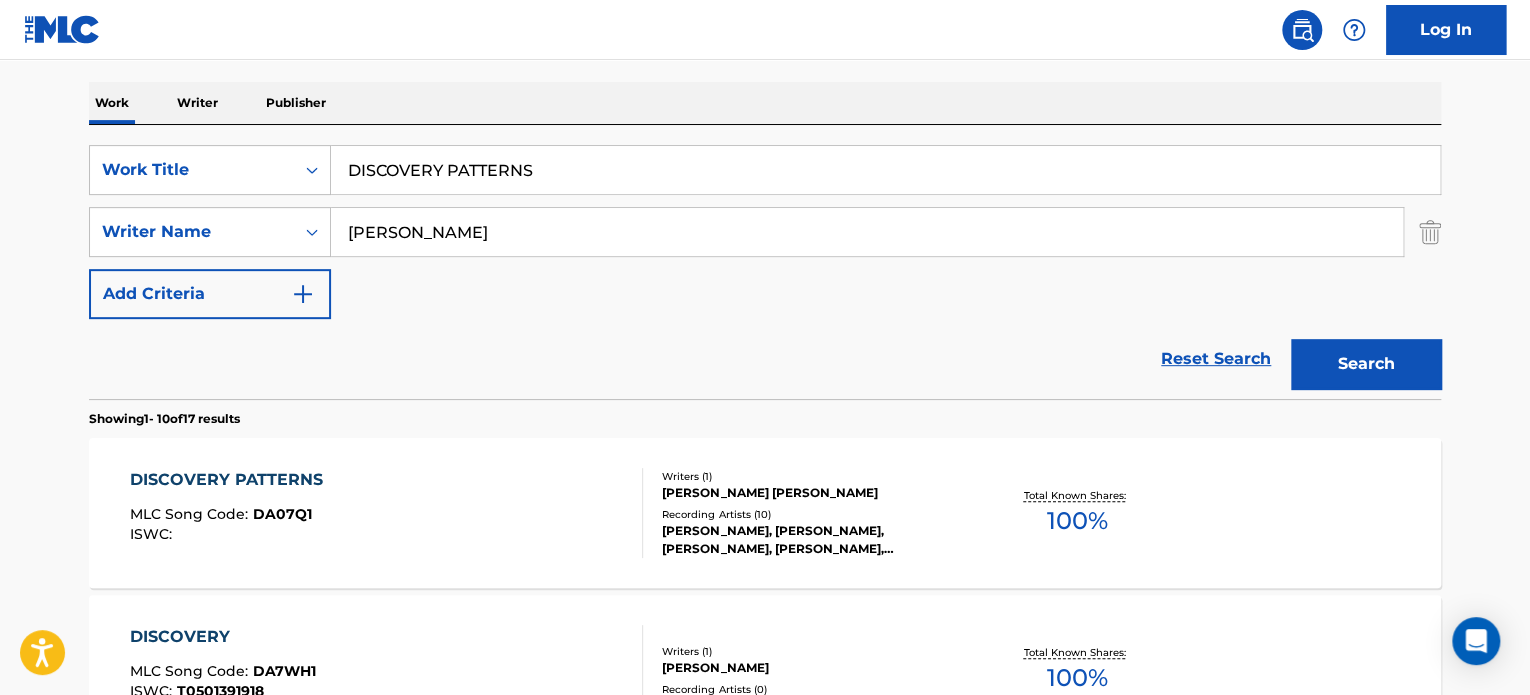 click on "DISCOVERY PATTERNS" at bounding box center [885, 170] 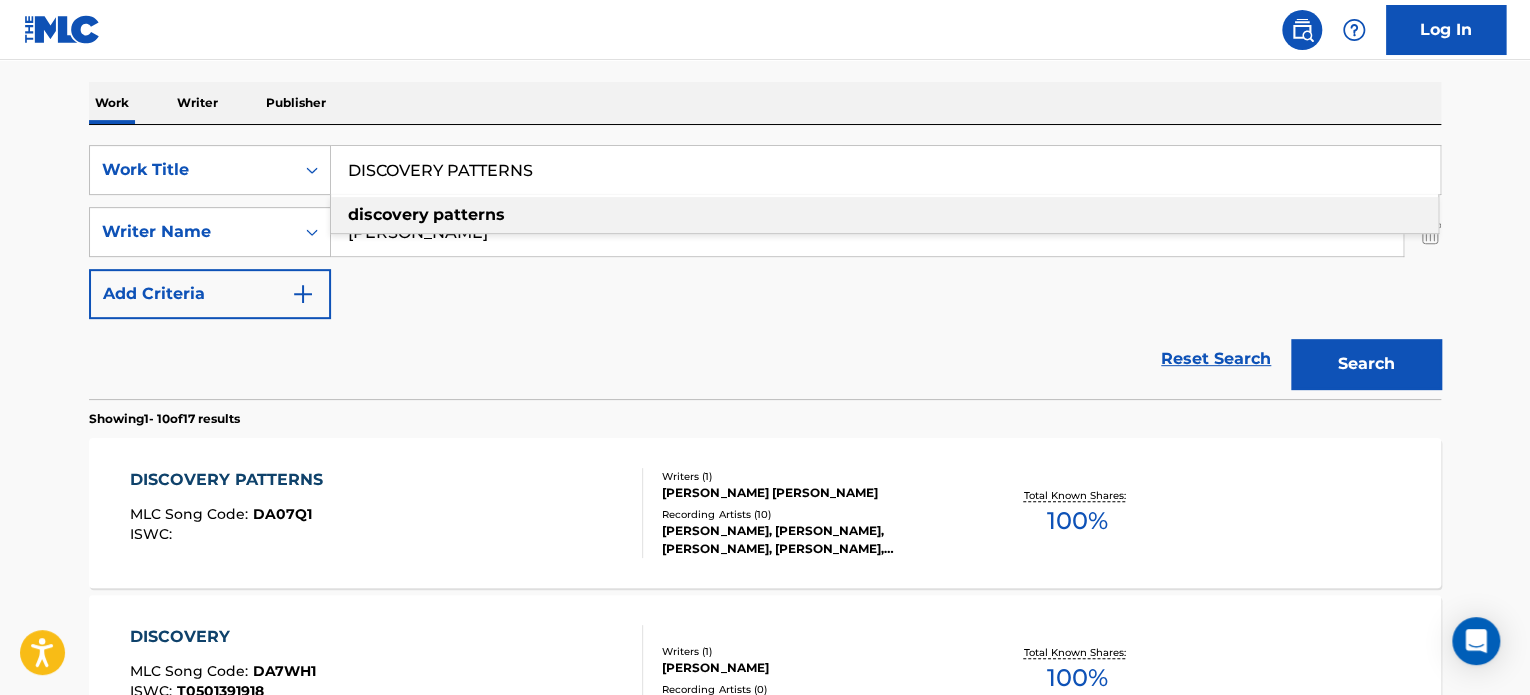 paste on "A BRIGHT FUTURE" 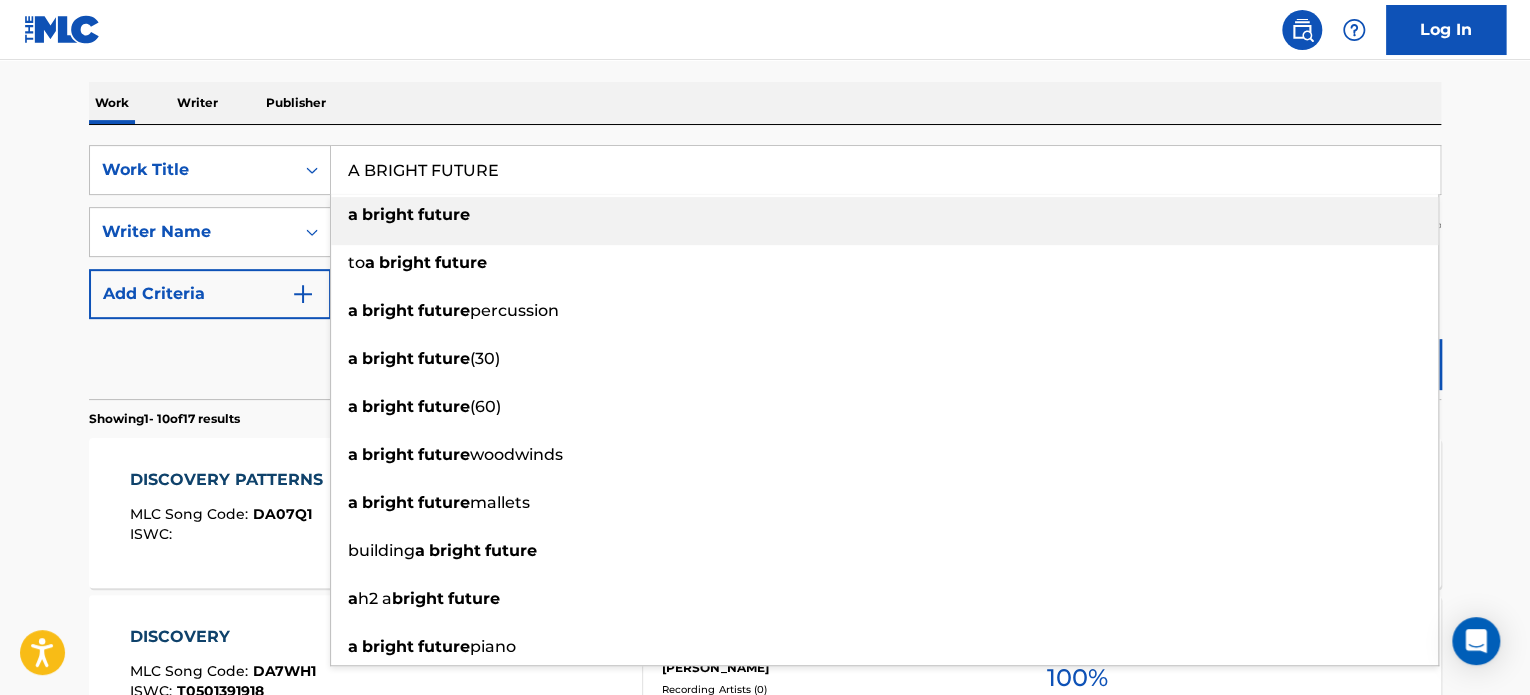 type on "A BRIGHT FUTURE" 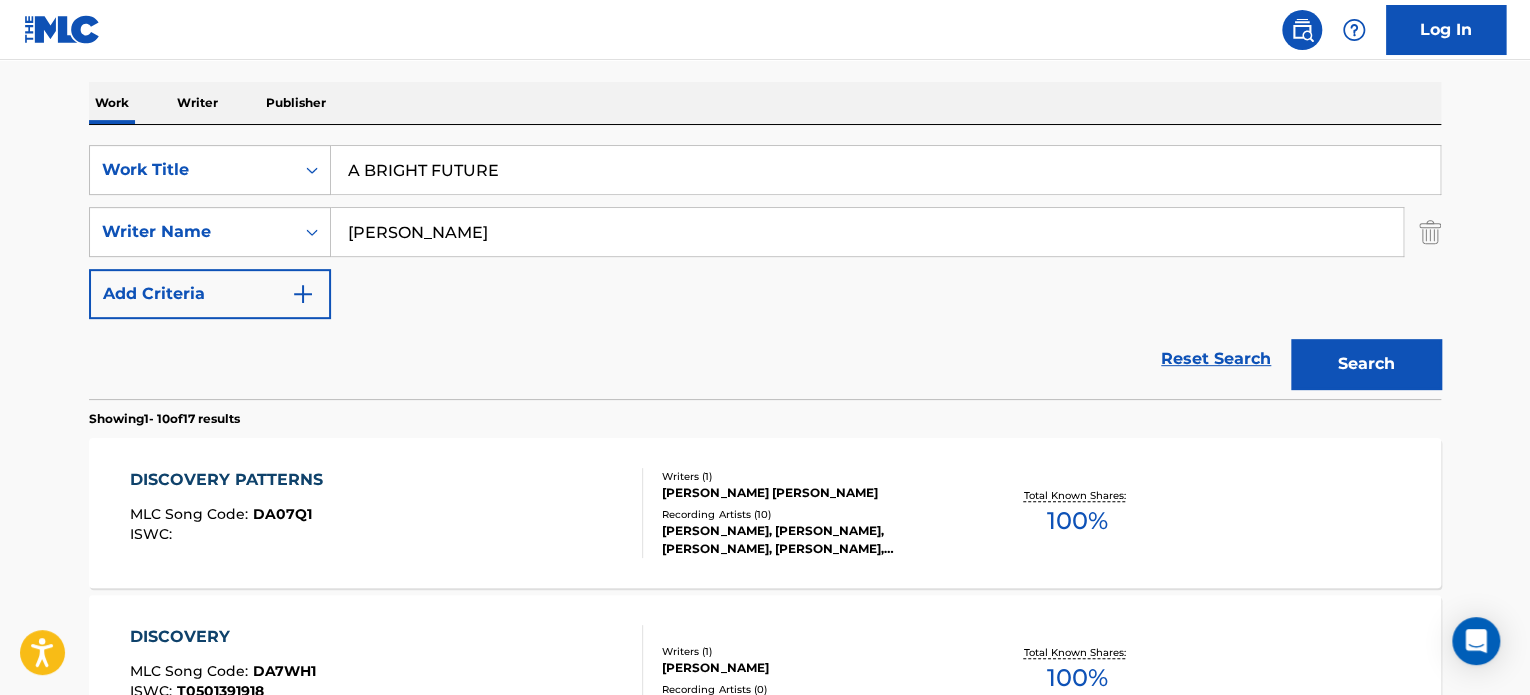 click on "[PERSON_NAME]" at bounding box center [867, 232] 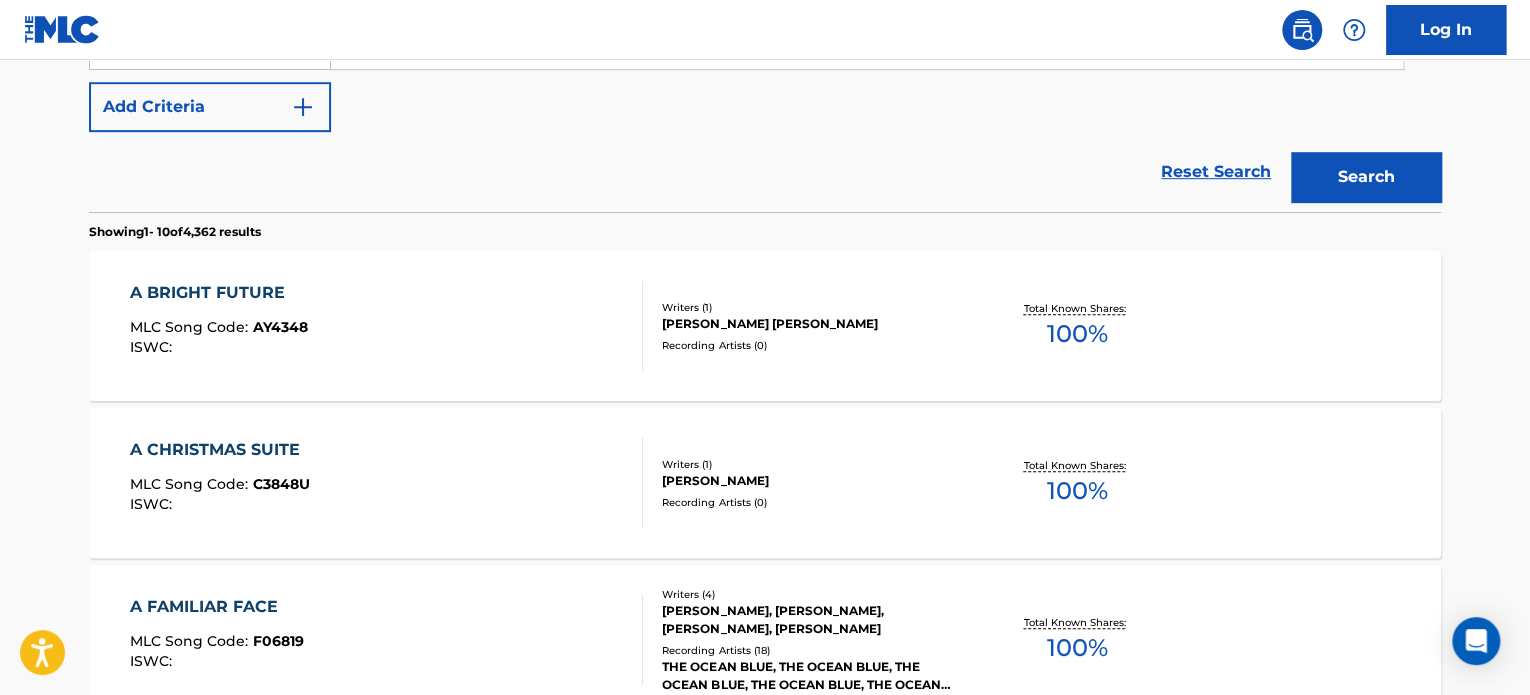 scroll, scrollTop: 500, scrollLeft: 0, axis: vertical 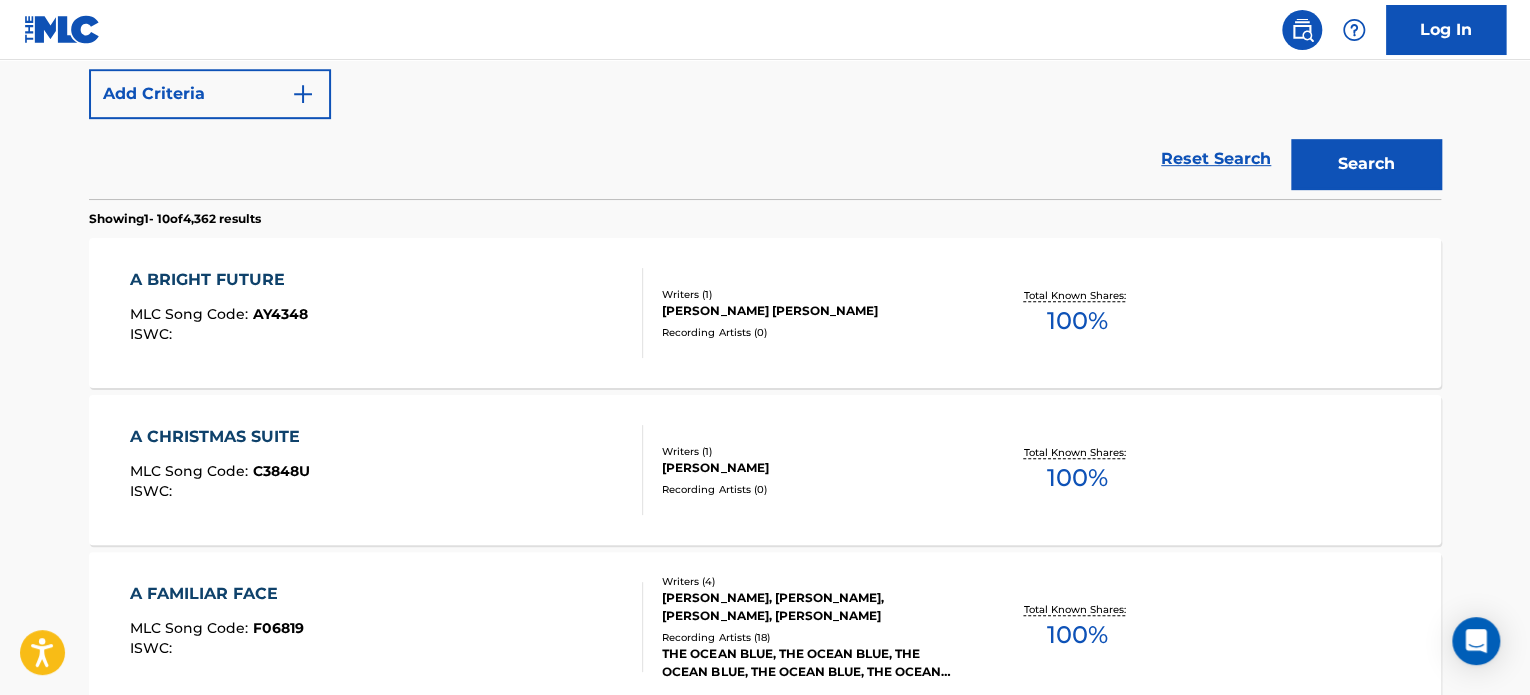 click on "A BRIGHT FUTURE MLC Song Code : AY4348 ISWC :" at bounding box center [387, 313] 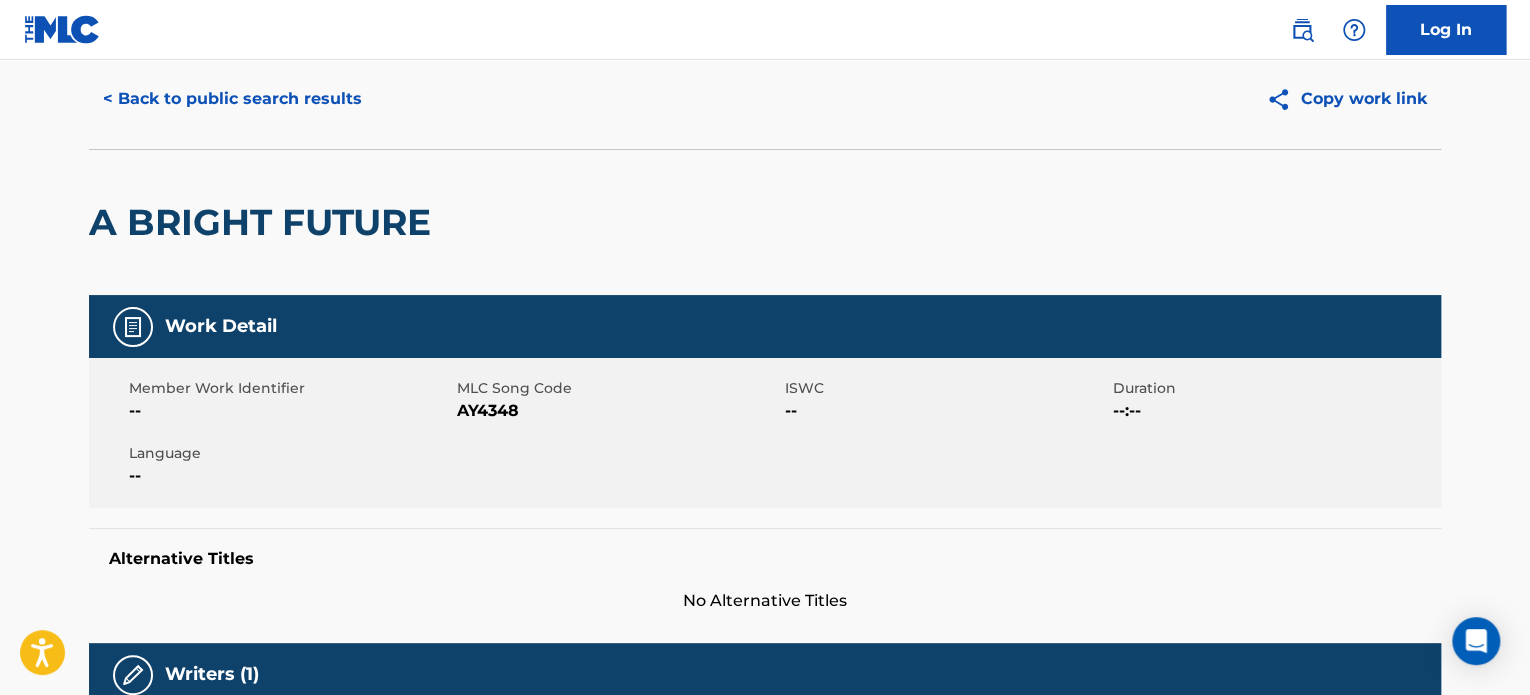 scroll, scrollTop: 0, scrollLeft: 0, axis: both 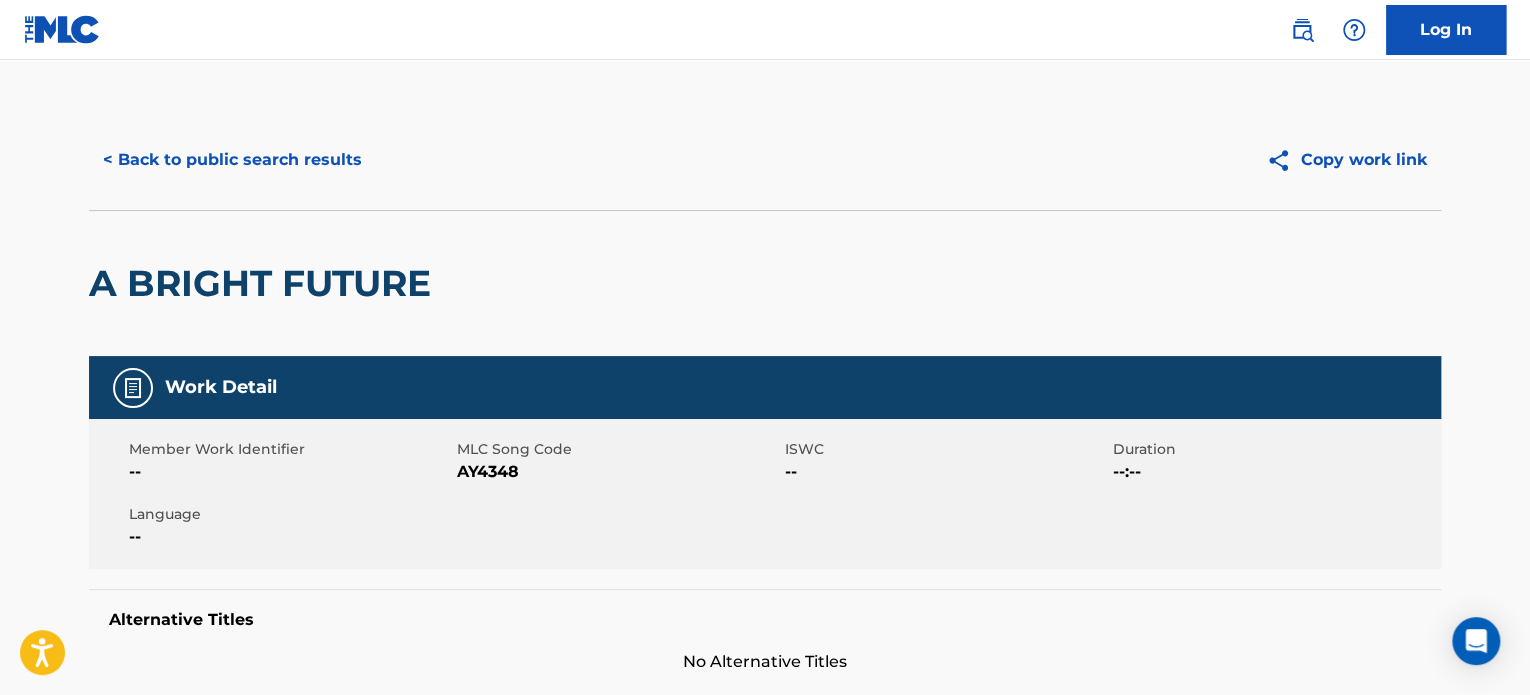 click on "< Back to public search results" at bounding box center (232, 160) 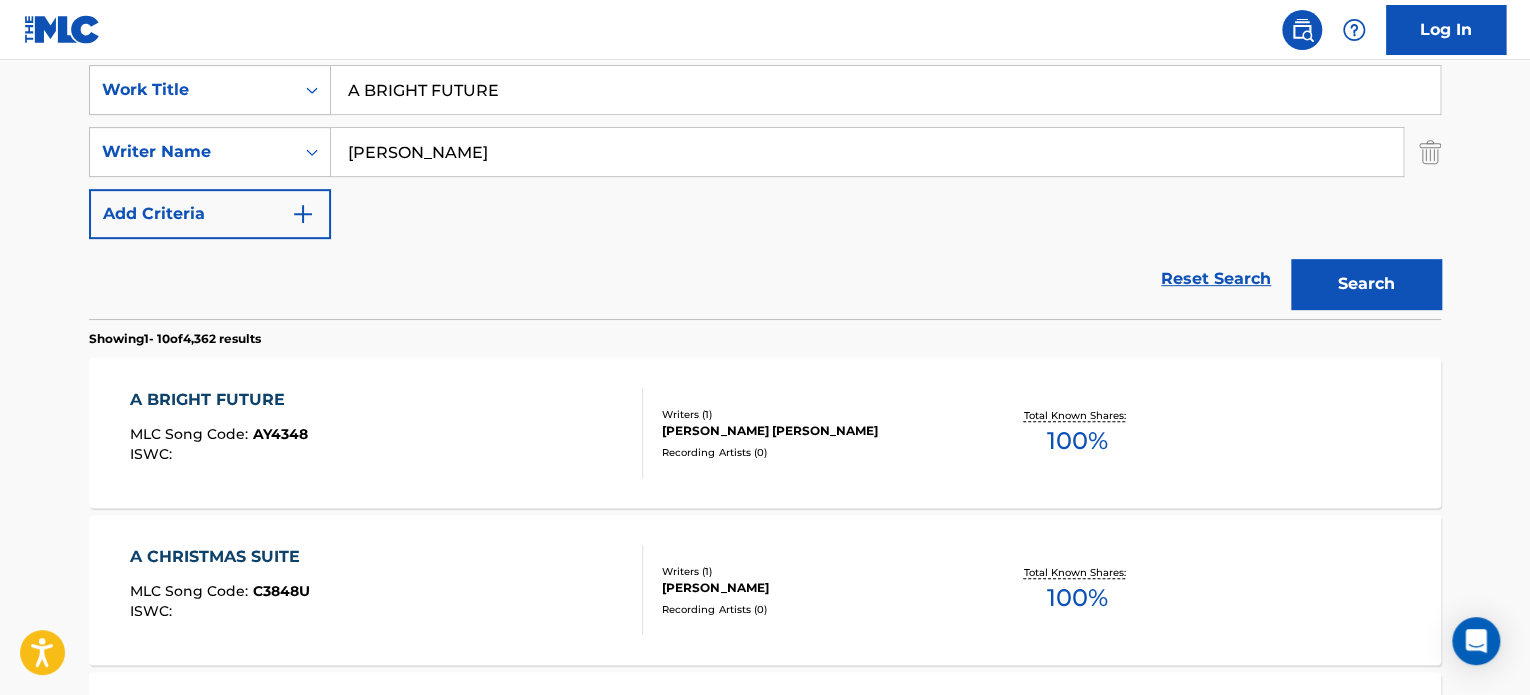 scroll, scrollTop: 213, scrollLeft: 0, axis: vertical 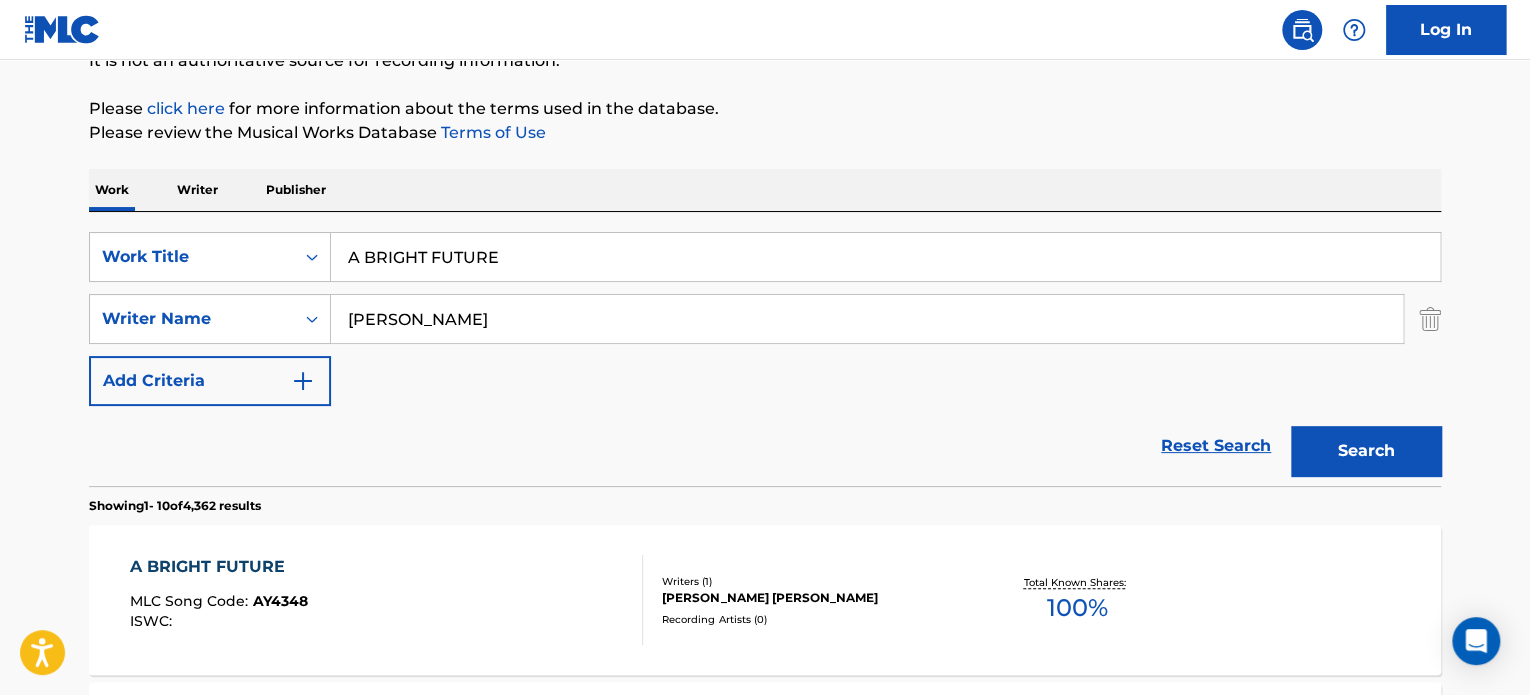click on "A BRIGHT FUTURE" at bounding box center [885, 257] 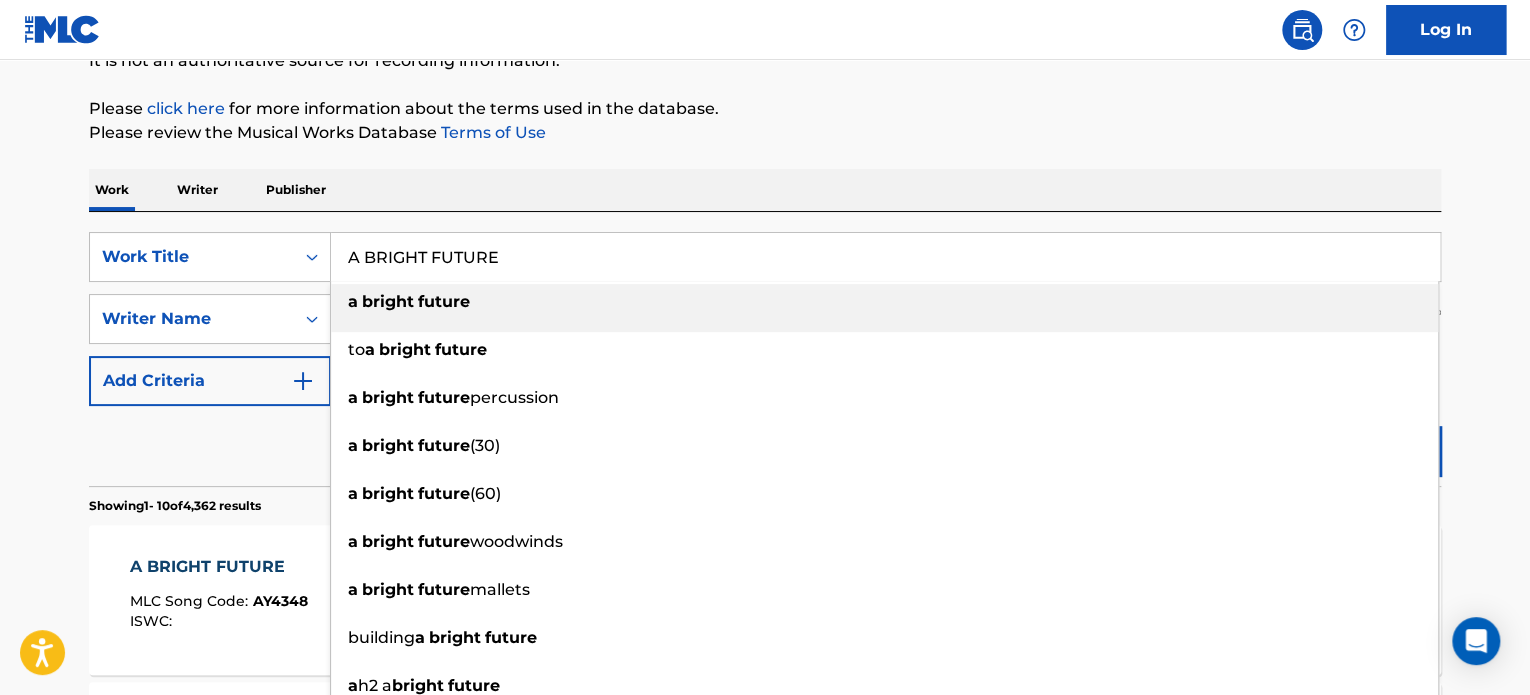 paste on "EVERYONE SMILES BALLAD" 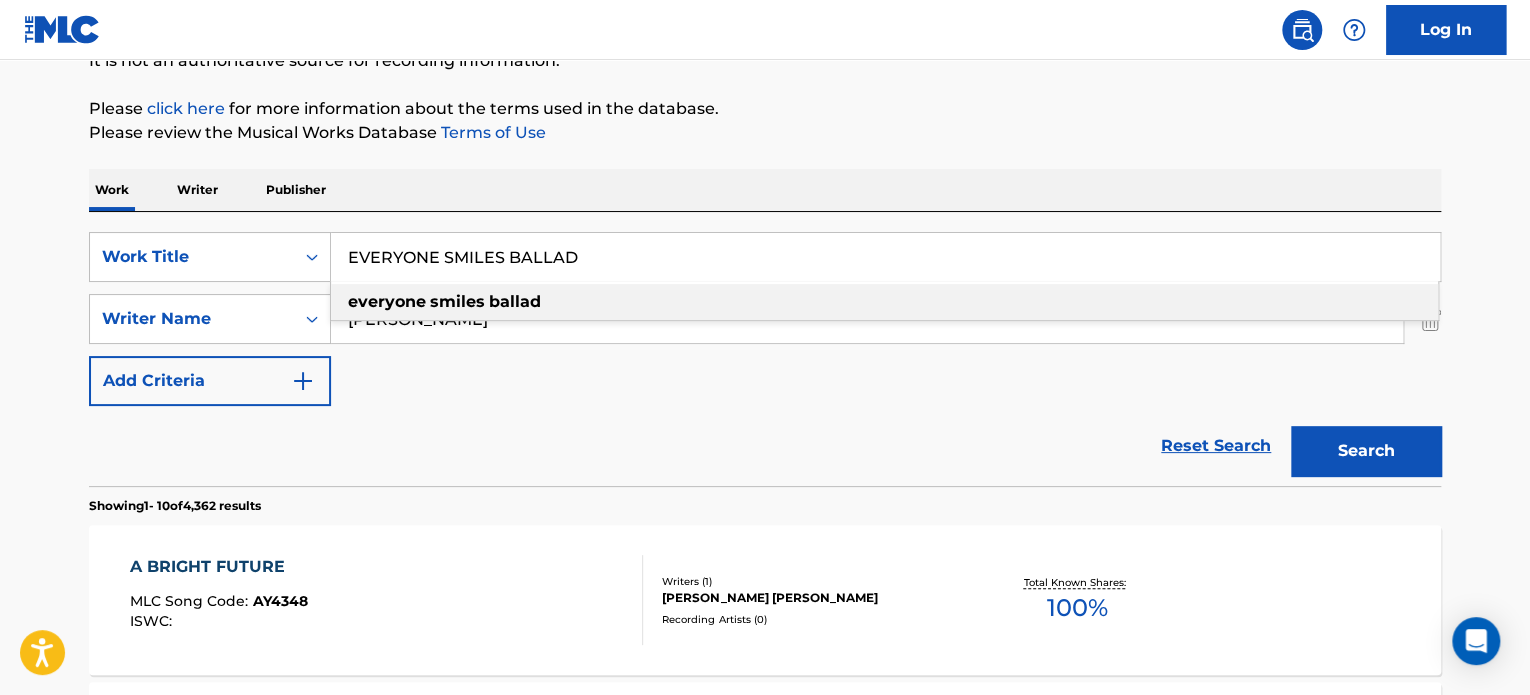 type on "EVERYONE SMILES BALLAD" 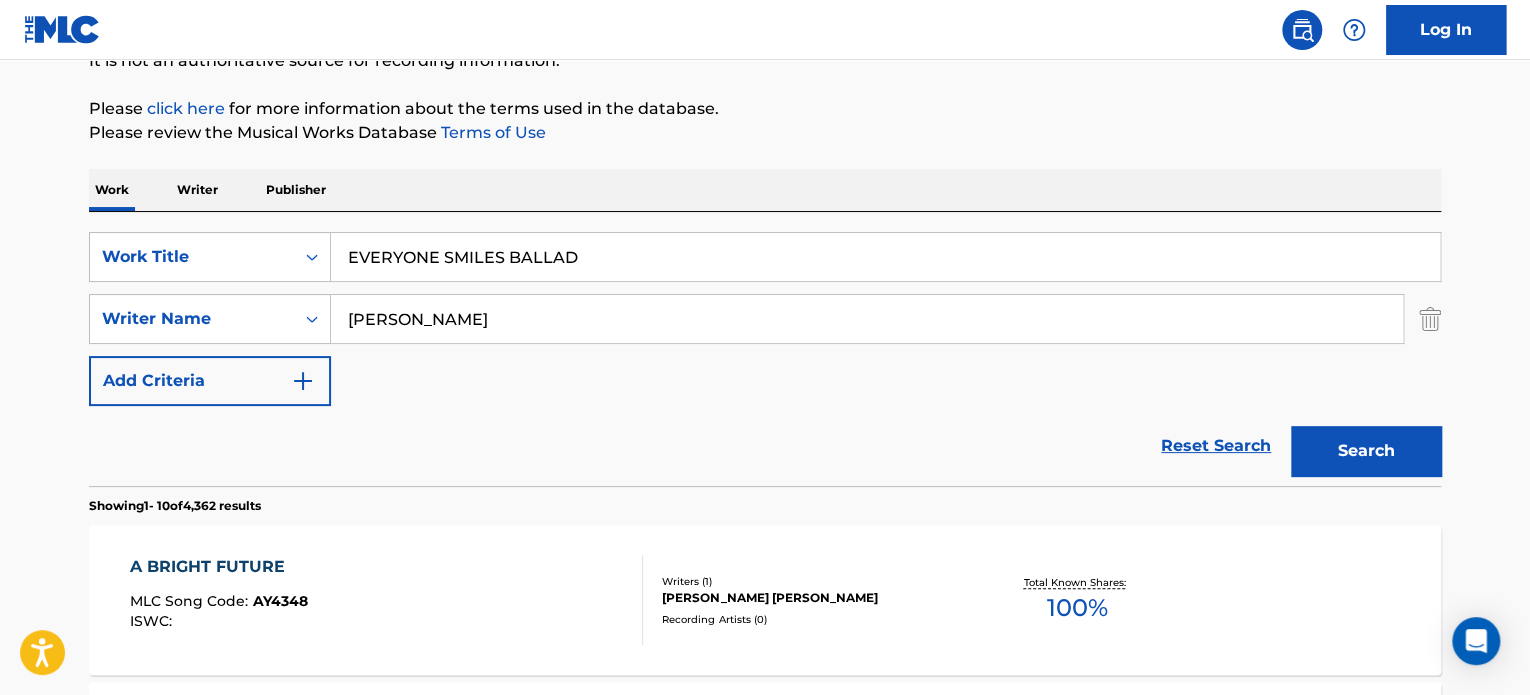 click on "[PERSON_NAME]" at bounding box center (867, 319) 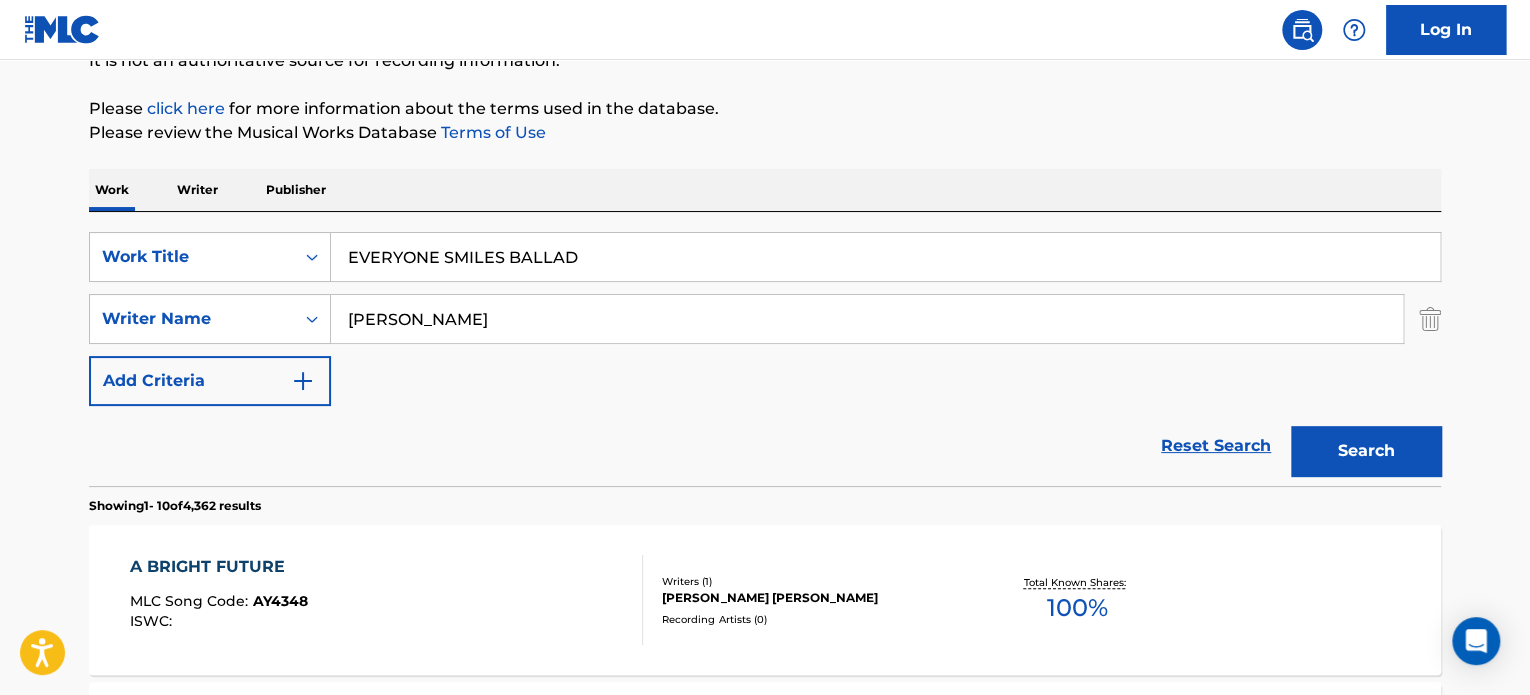 click on "[PERSON_NAME]" at bounding box center [867, 319] 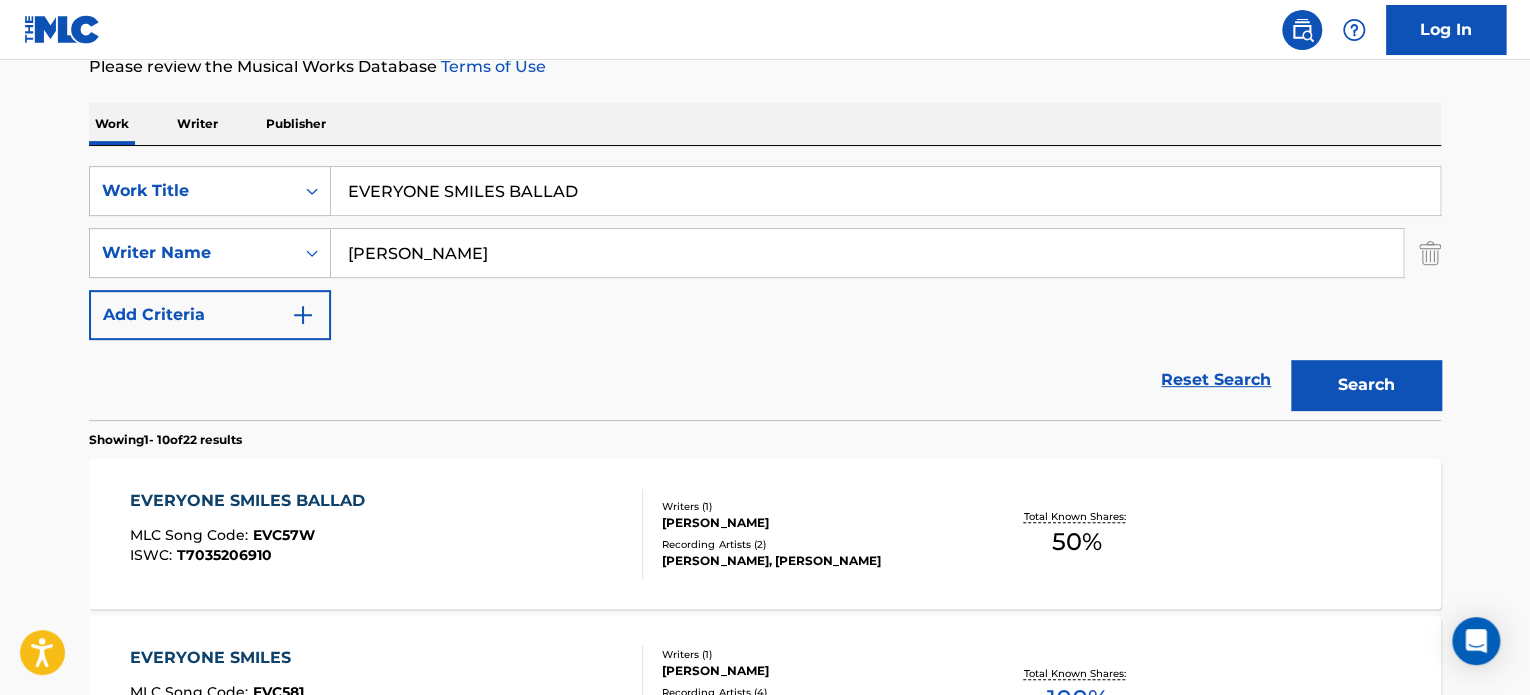 scroll, scrollTop: 313, scrollLeft: 0, axis: vertical 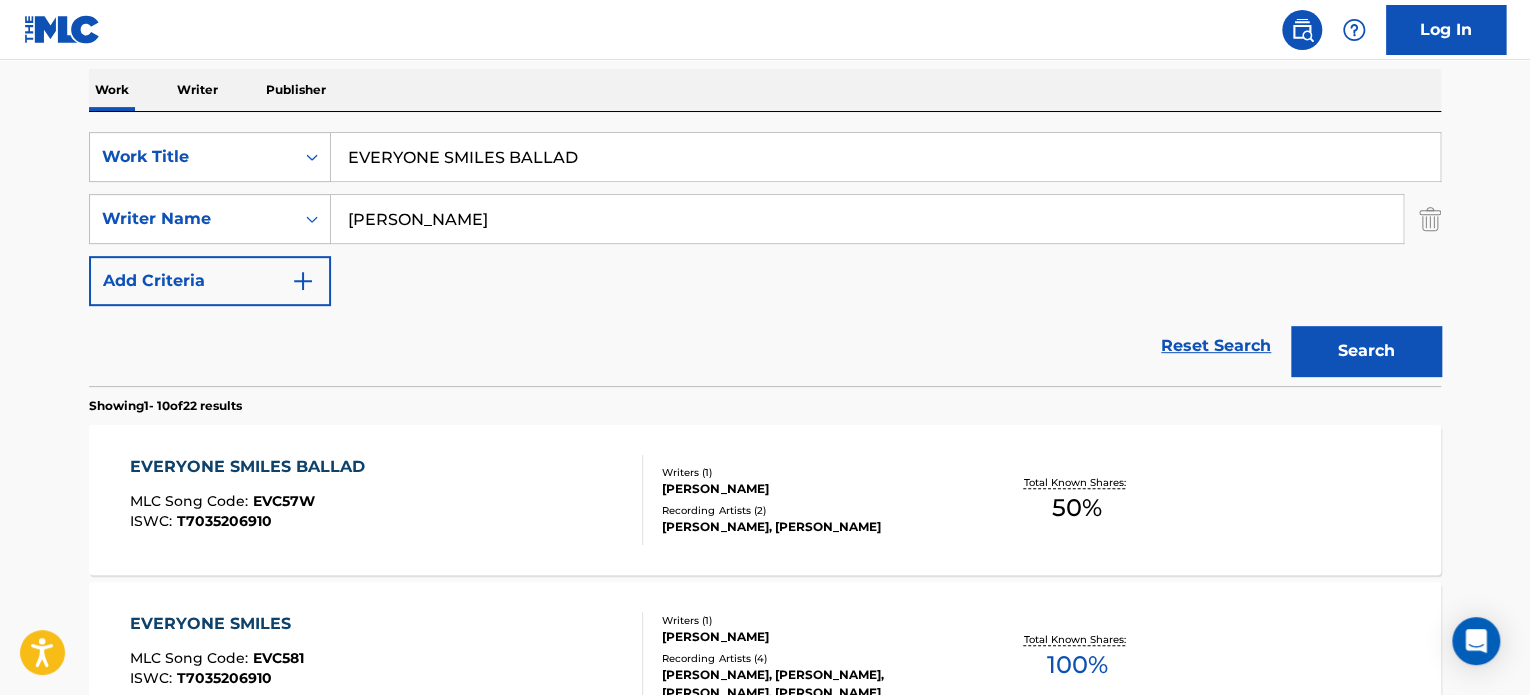 click on "EVERYONE SMILES BALLAD MLC Song Code : EVC57W ISWC : T7035206910" at bounding box center (387, 500) 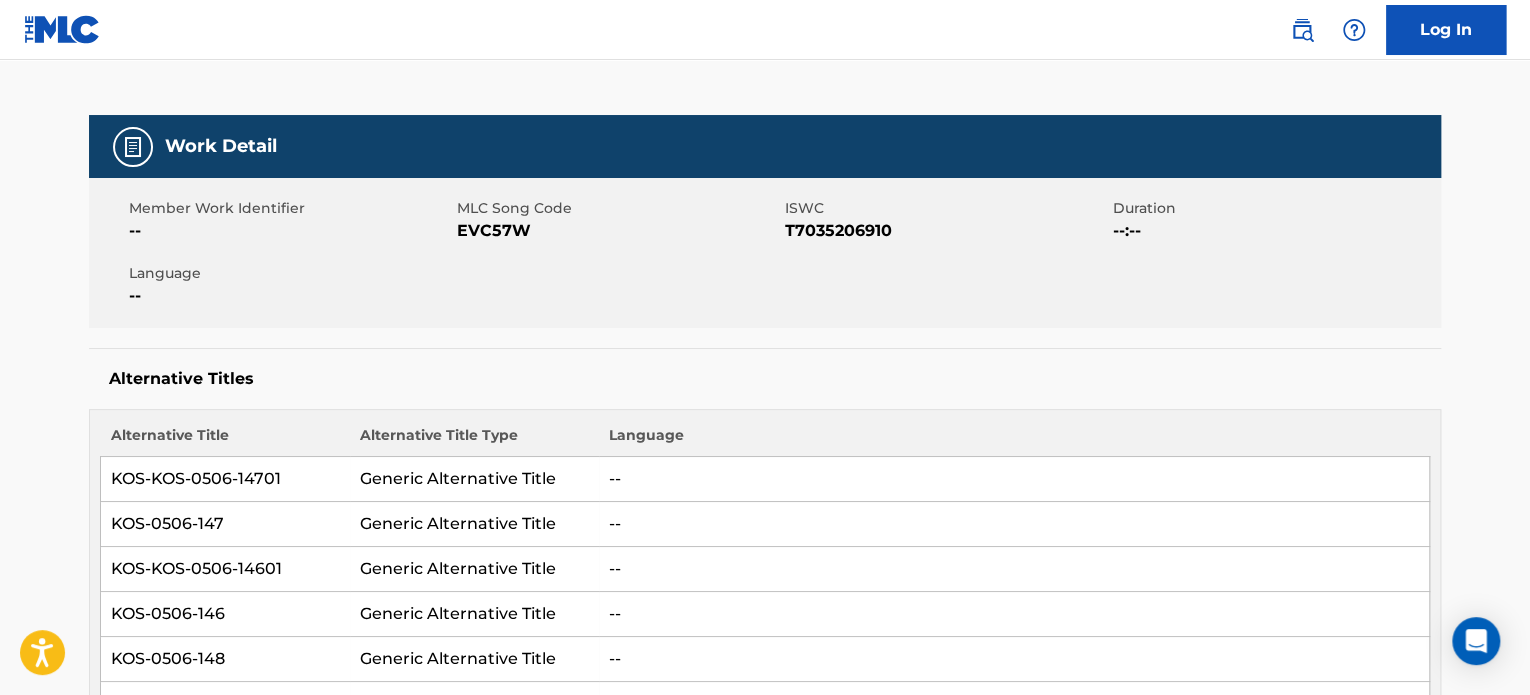 scroll, scrollTop: 0, scrollLeft: 0, axis: both 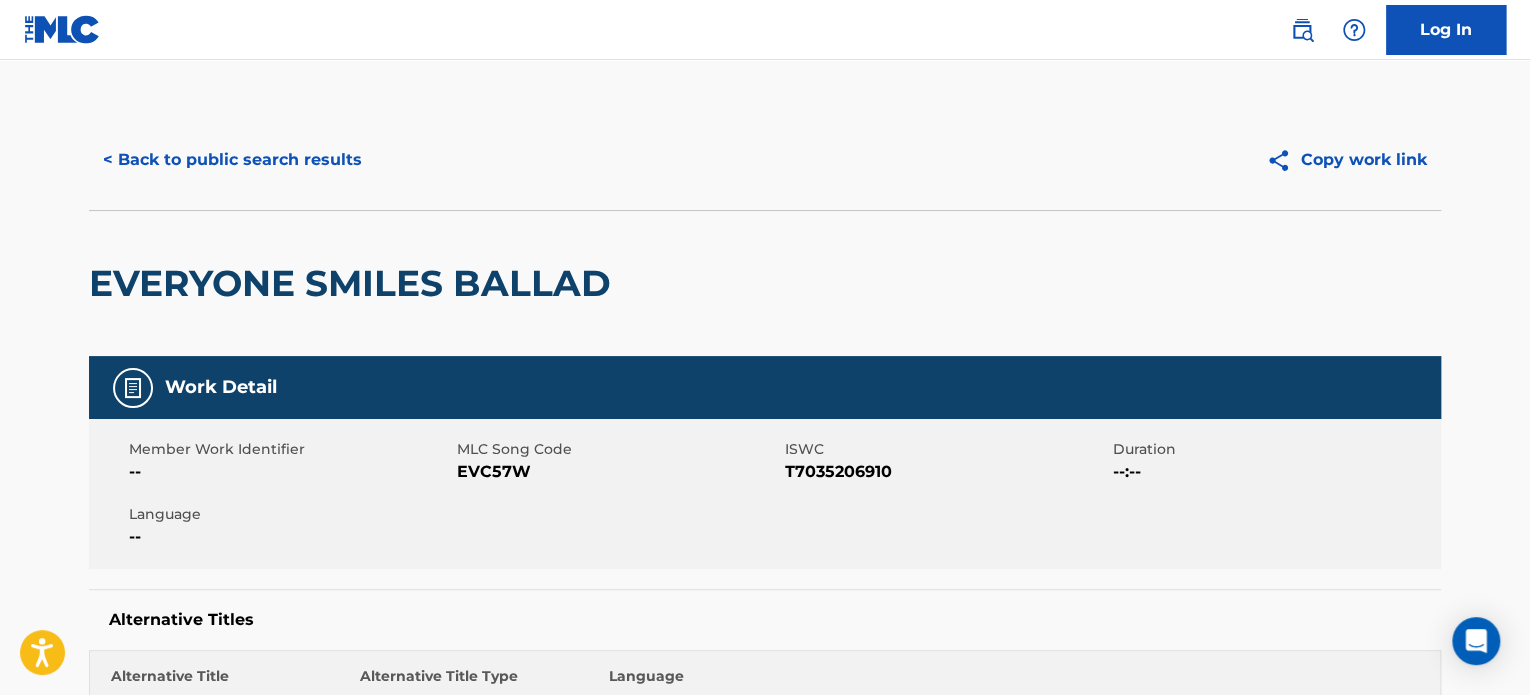 click on "< Back to public search results" at bounding box center (232, 160) 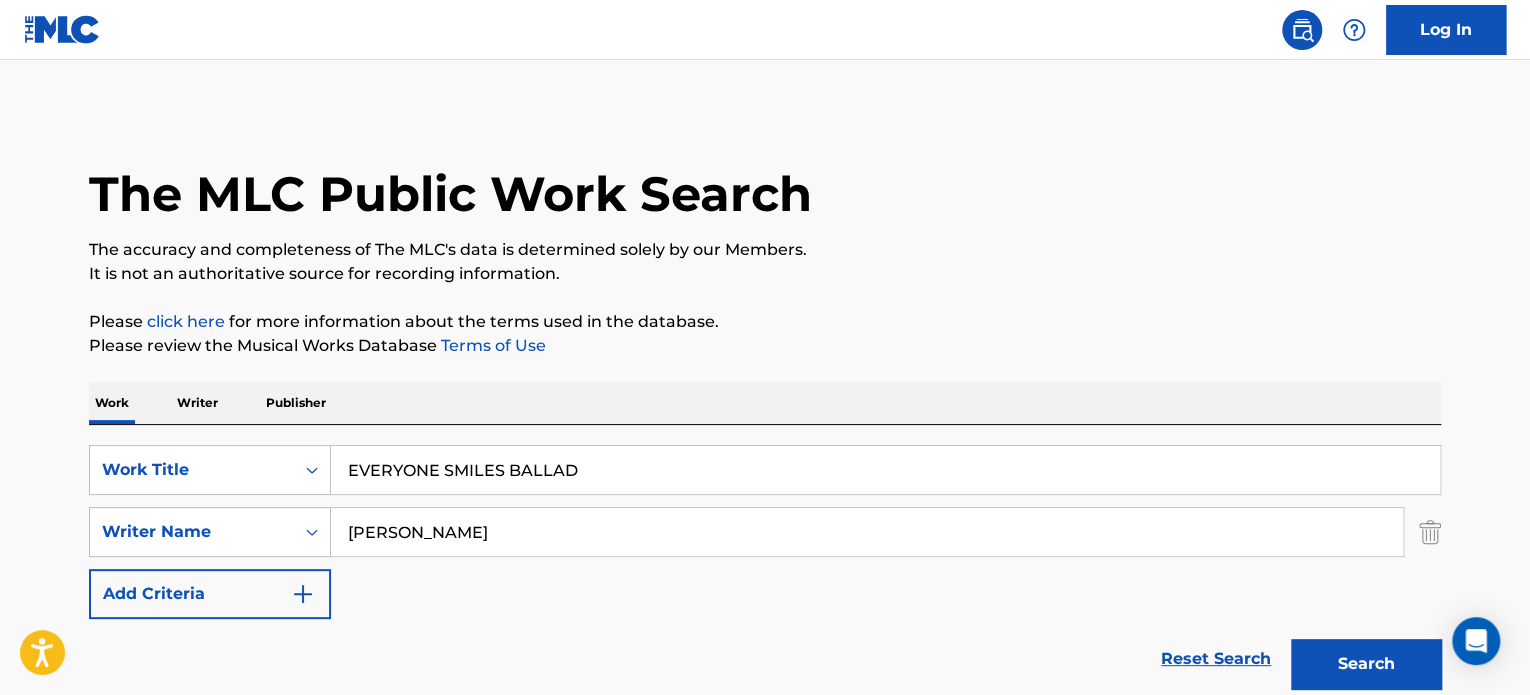 scroll, scrollTop: 313, scrollLeft: 0, axis: vertical 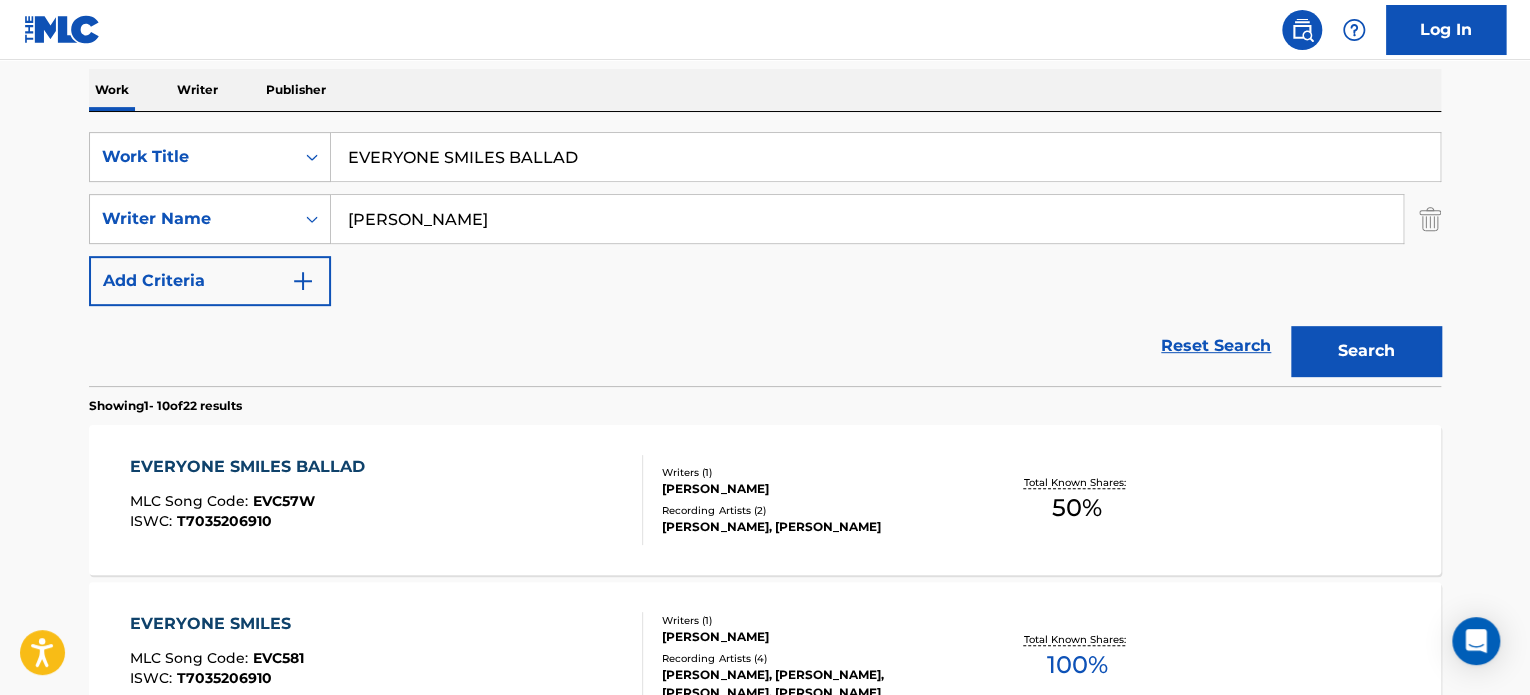 click on "EVERYONE SMILES BALLAD" at bounding box center (885, 157) 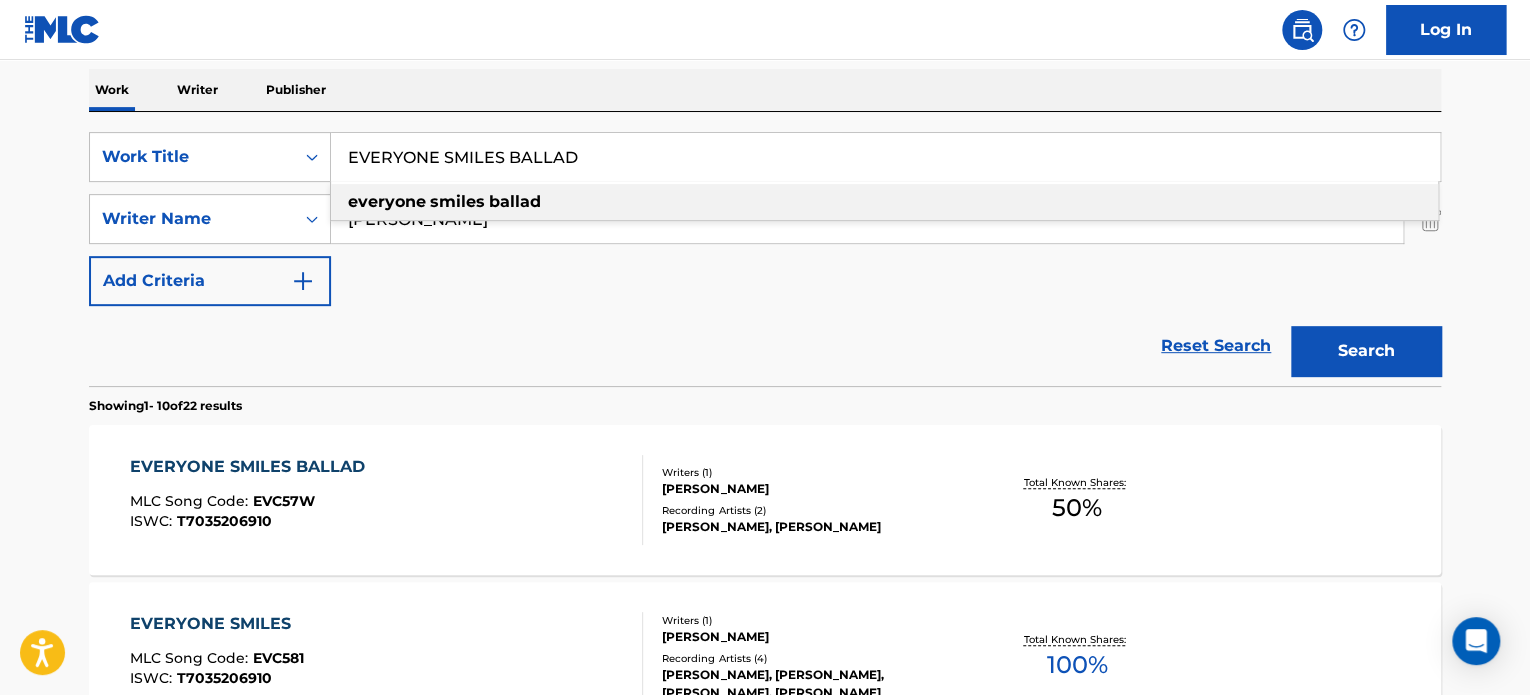 paste on "PROMISING JOURNEY" 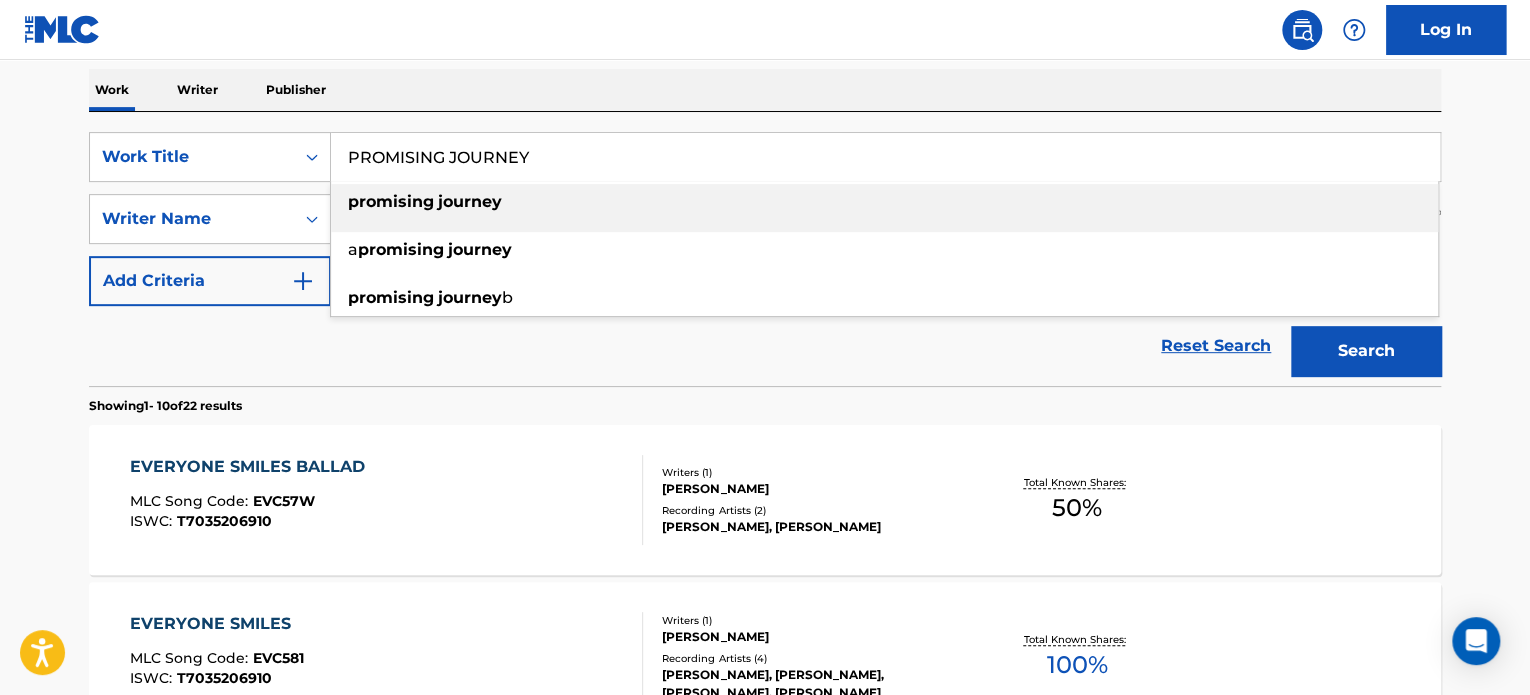 type on "PROMISING JOURNEY" 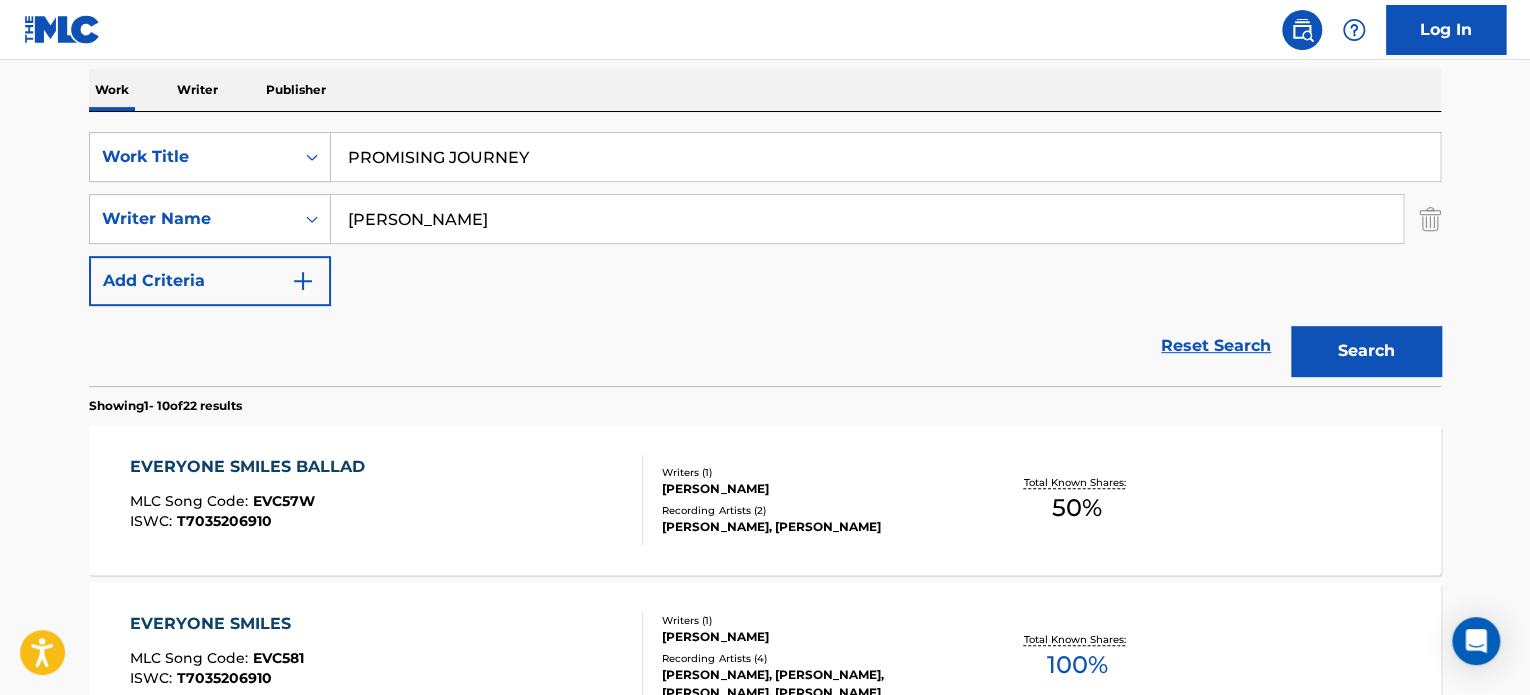 click on "[PERSON_NAME]" at bounding box center [867, 219] 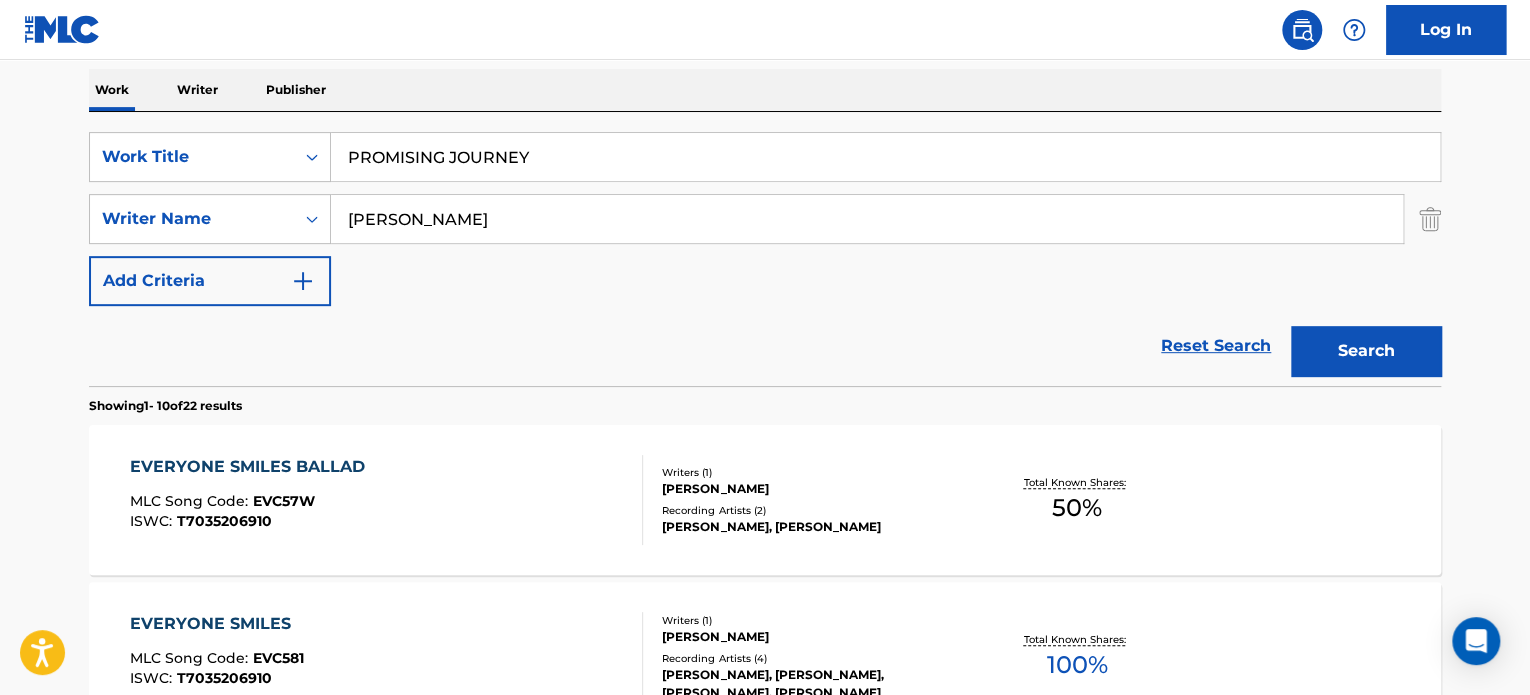 click on "[PERSON_NAME]" at bounding box center (867, 219) 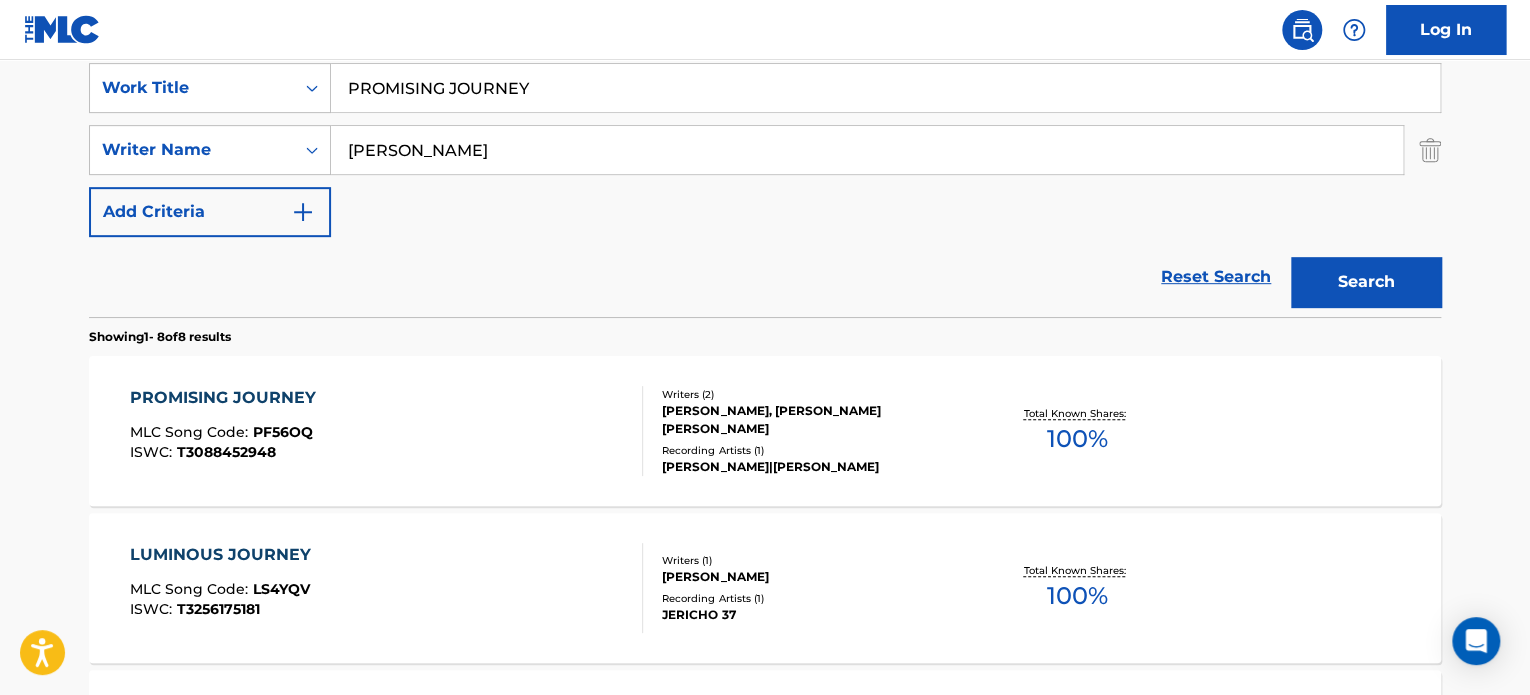 scroll, scrollTop: 413, scrollLeft: 0, axis: vertical 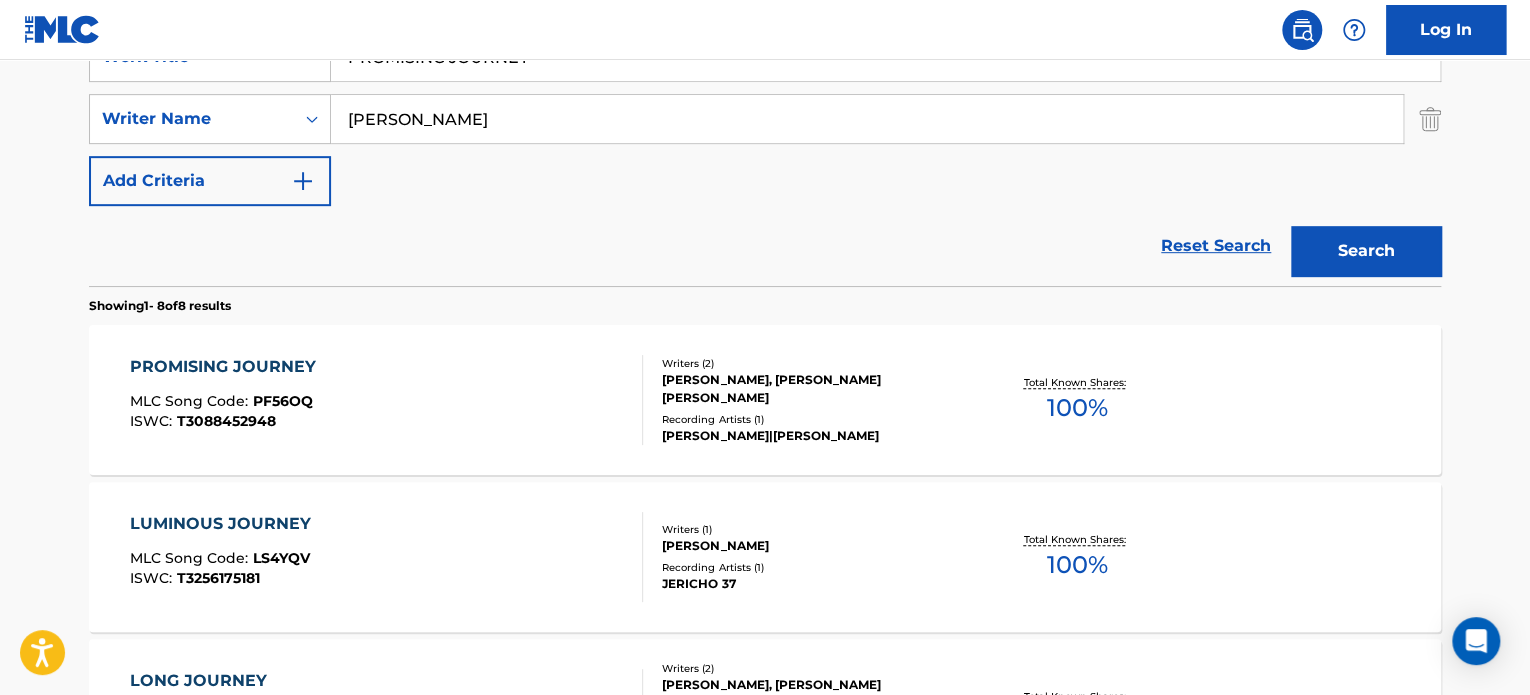 click on "PROMISING JOURNEY MLC Song Code : PF56OQ ISWC : T3088452948" at bounding box center [387, 400] 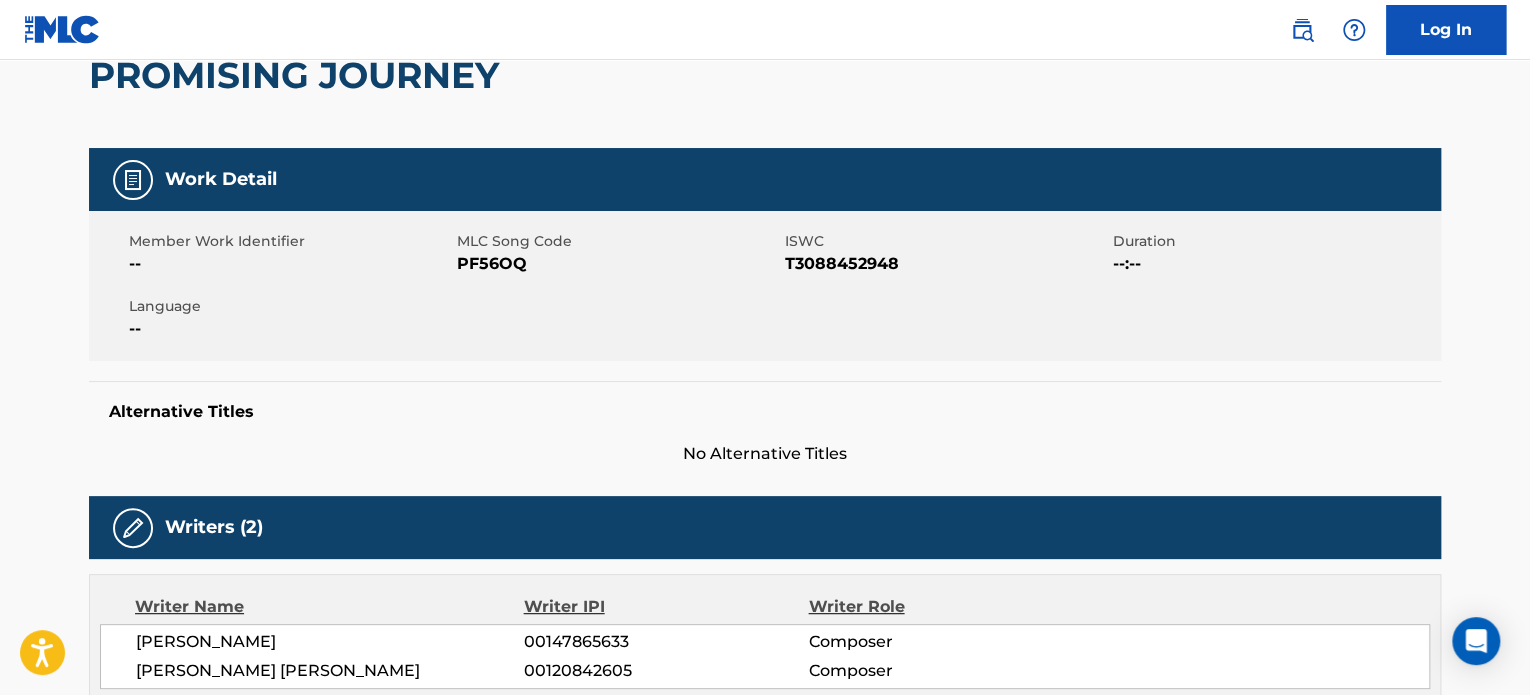 scroll, scrollTop: 0, scrollLeft: 0, axis: both 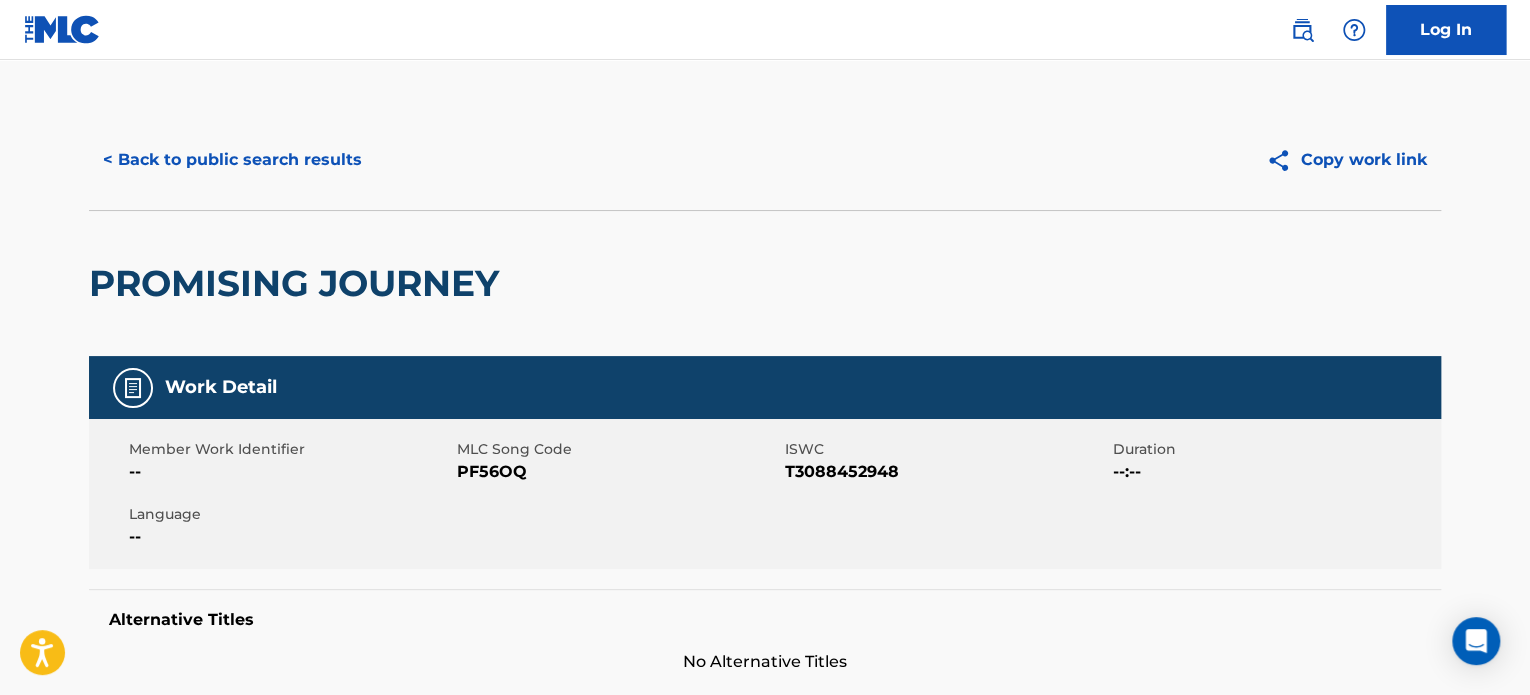 click on "< Back to public search results" at bounding box center [232, 160] 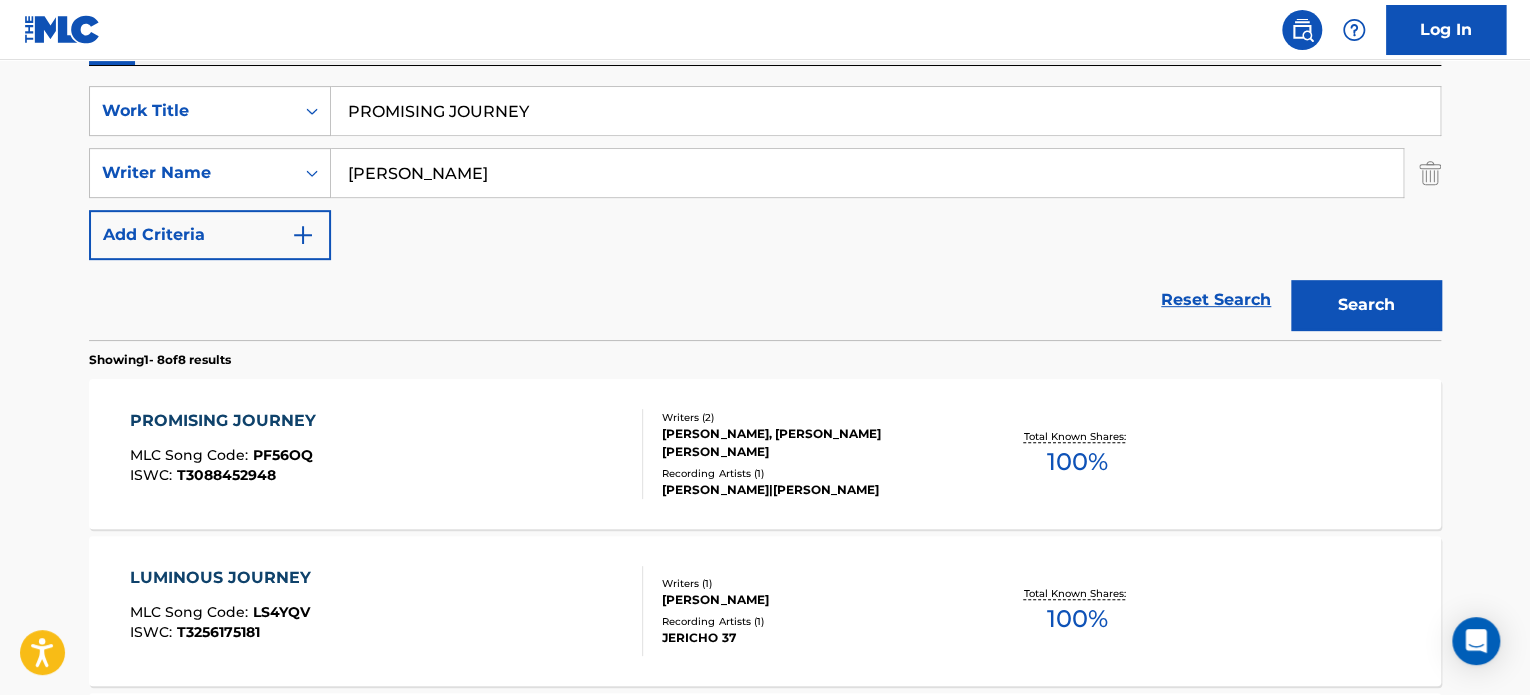 scroll, scrollTop: 313, scrollLeft: 0, axis: vertical 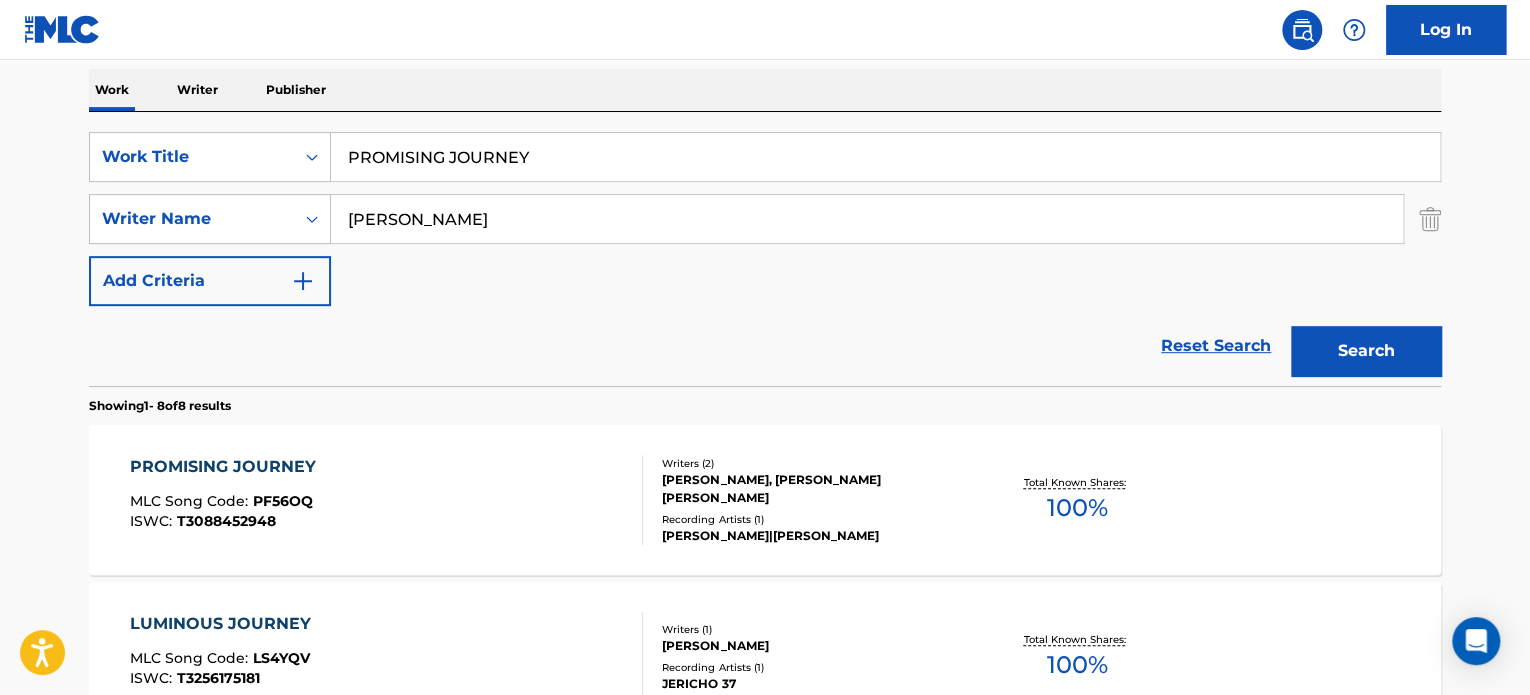 click on "PROMISING JOURNEY" at bounding box center [885, 157] 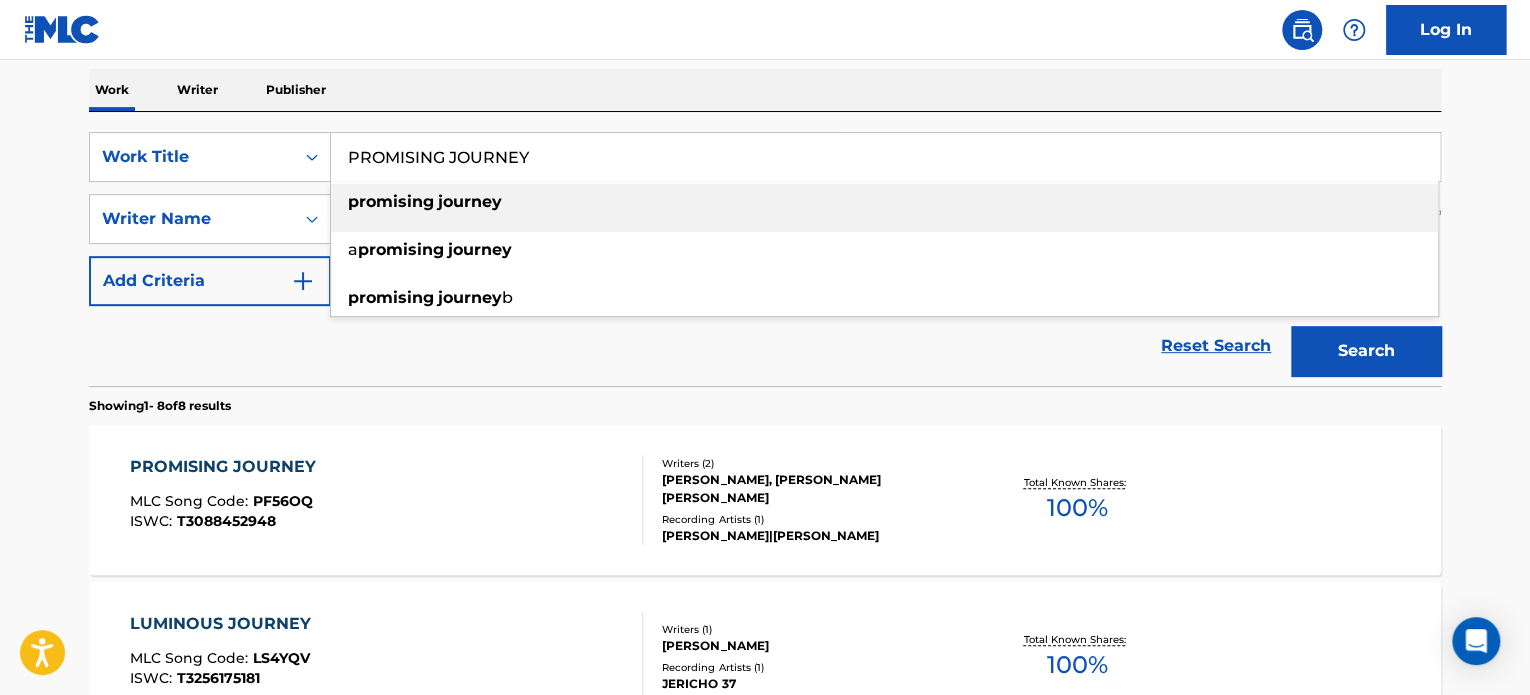 paste on "ZEST FOR LIFE" 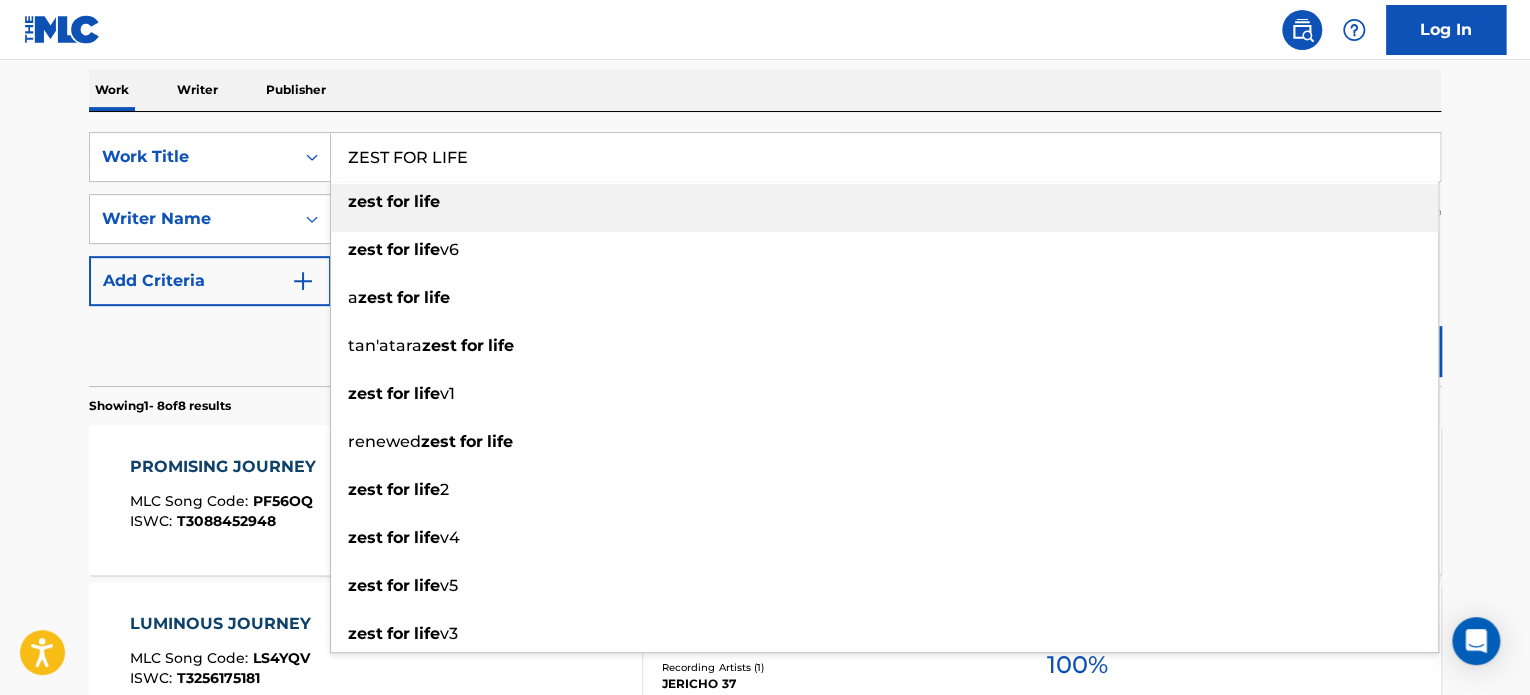 type on "ZEST FOR LIFE" 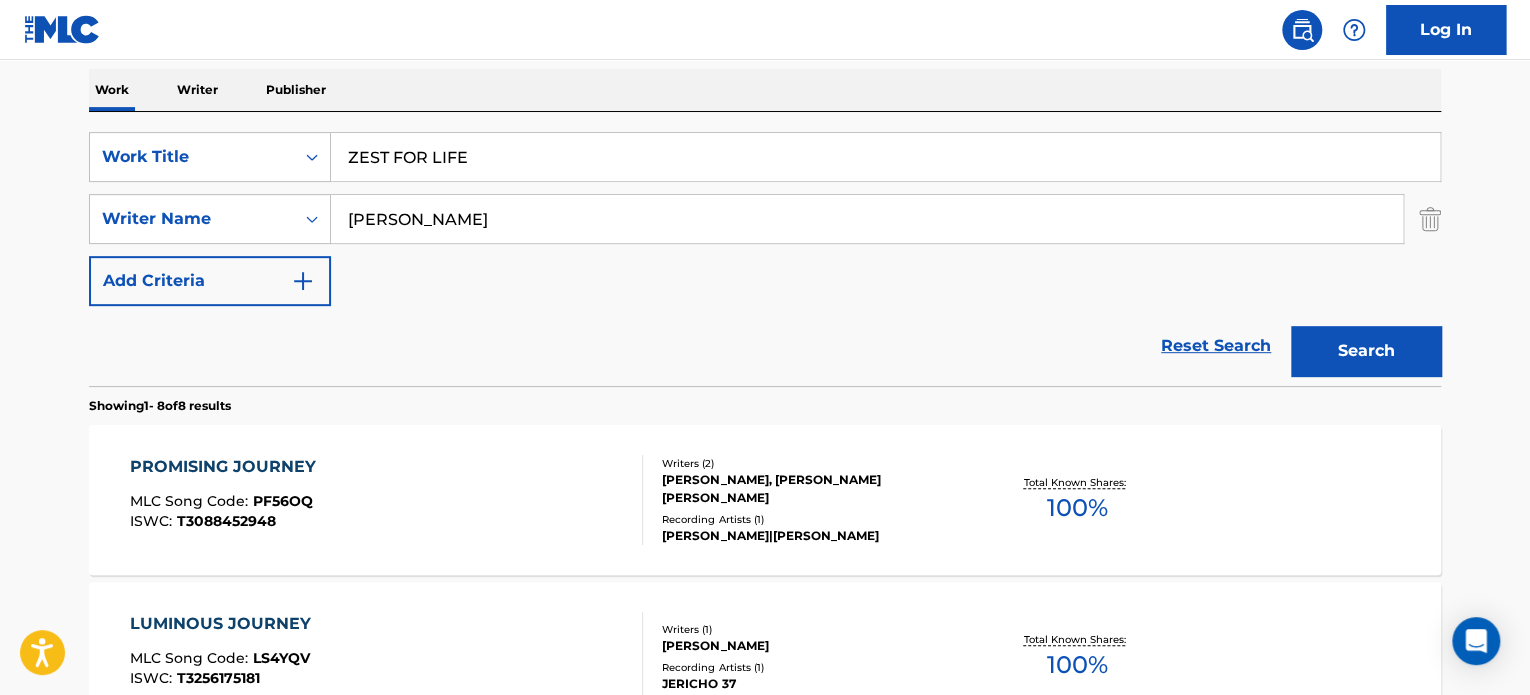 click on "Reset Search Search" at bounding box center [765, 346] 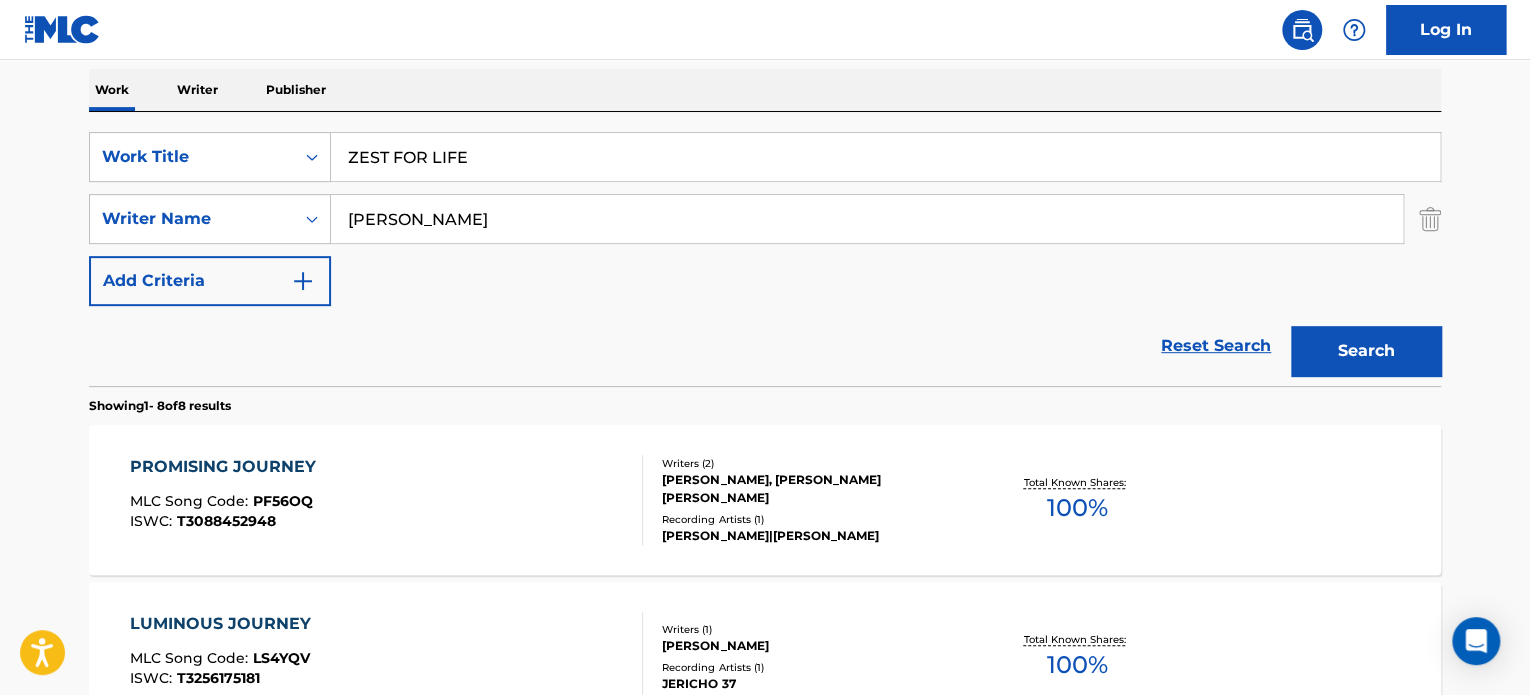 click on "[PERSON_NAME]" at bounding box center (867, 219) 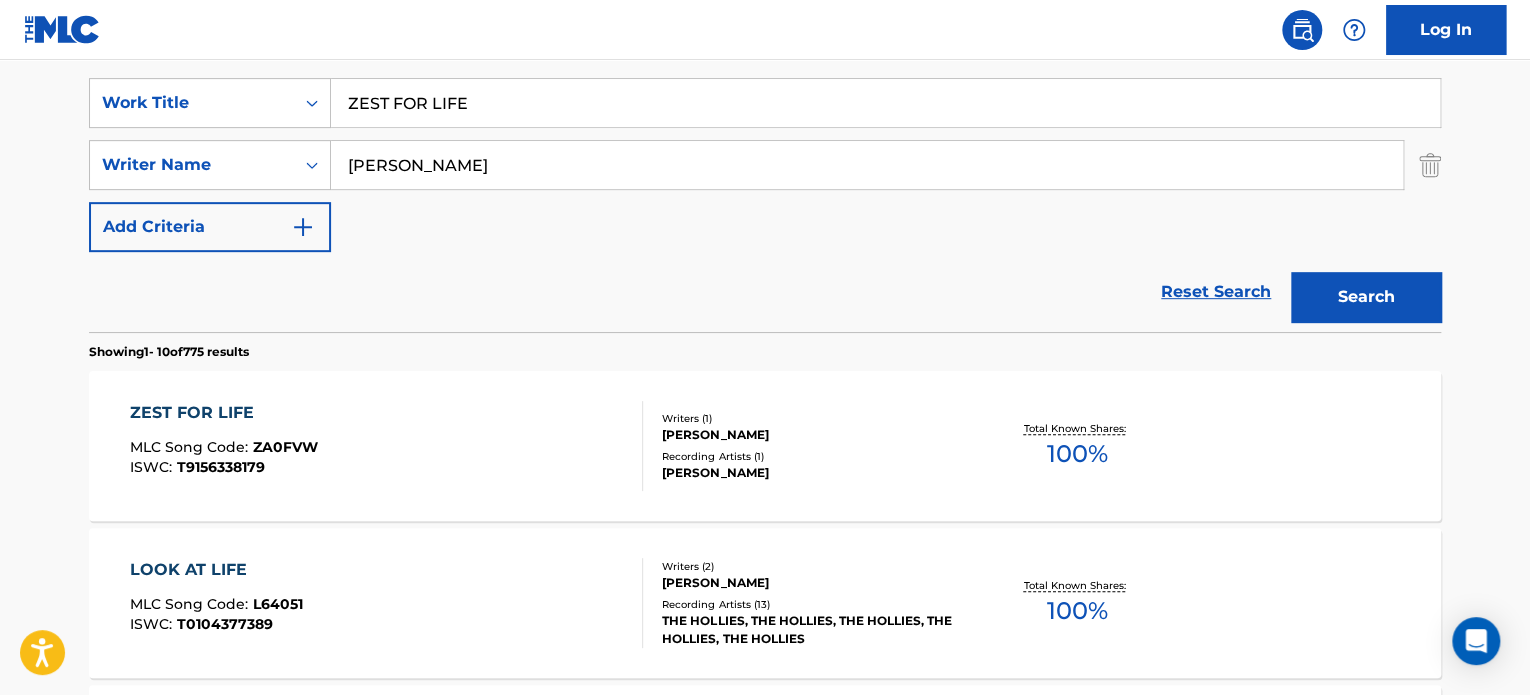 scroll, scrollTop: 413, scrollLeft: 0, axis: vertical 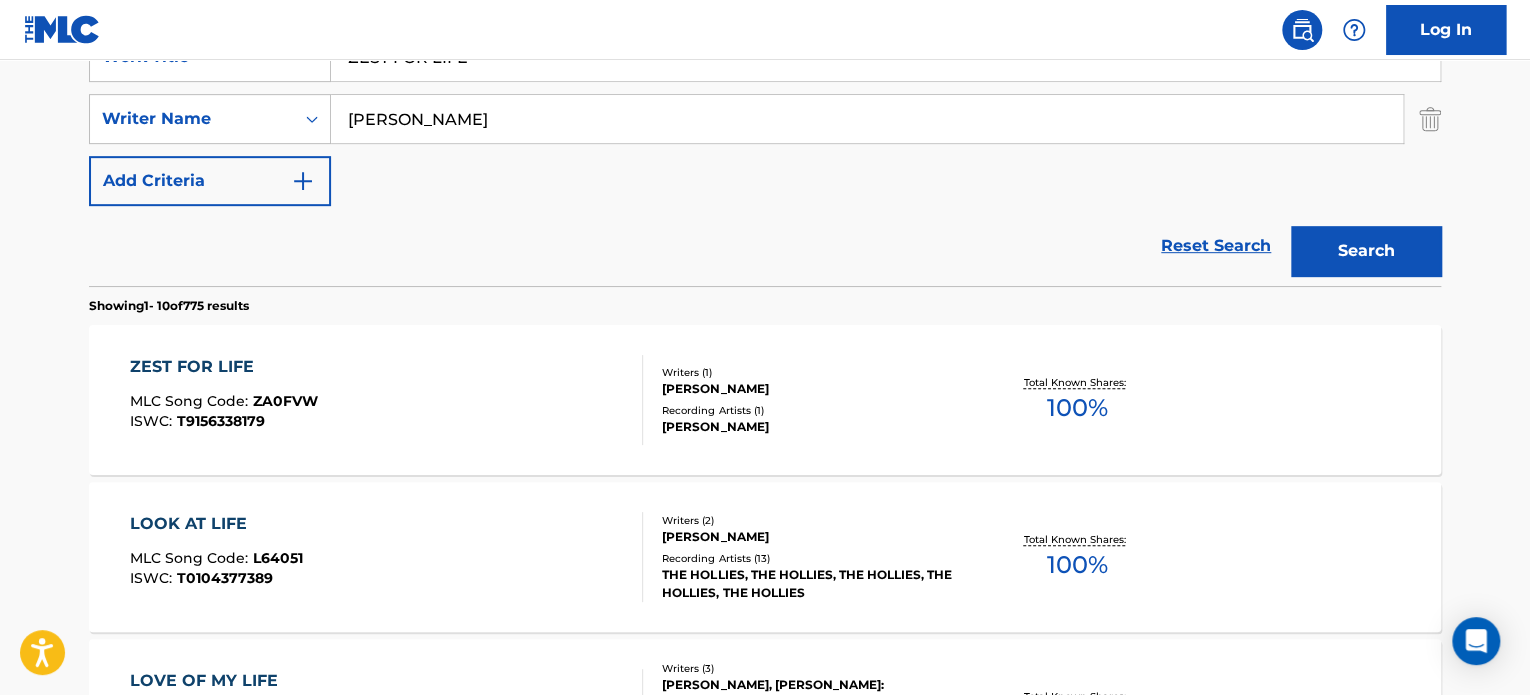 click on "ZEST FOR LIFE MLC Song Code : ZA0FVW ISWC : T9156338179" at bounding box center [387, 400] 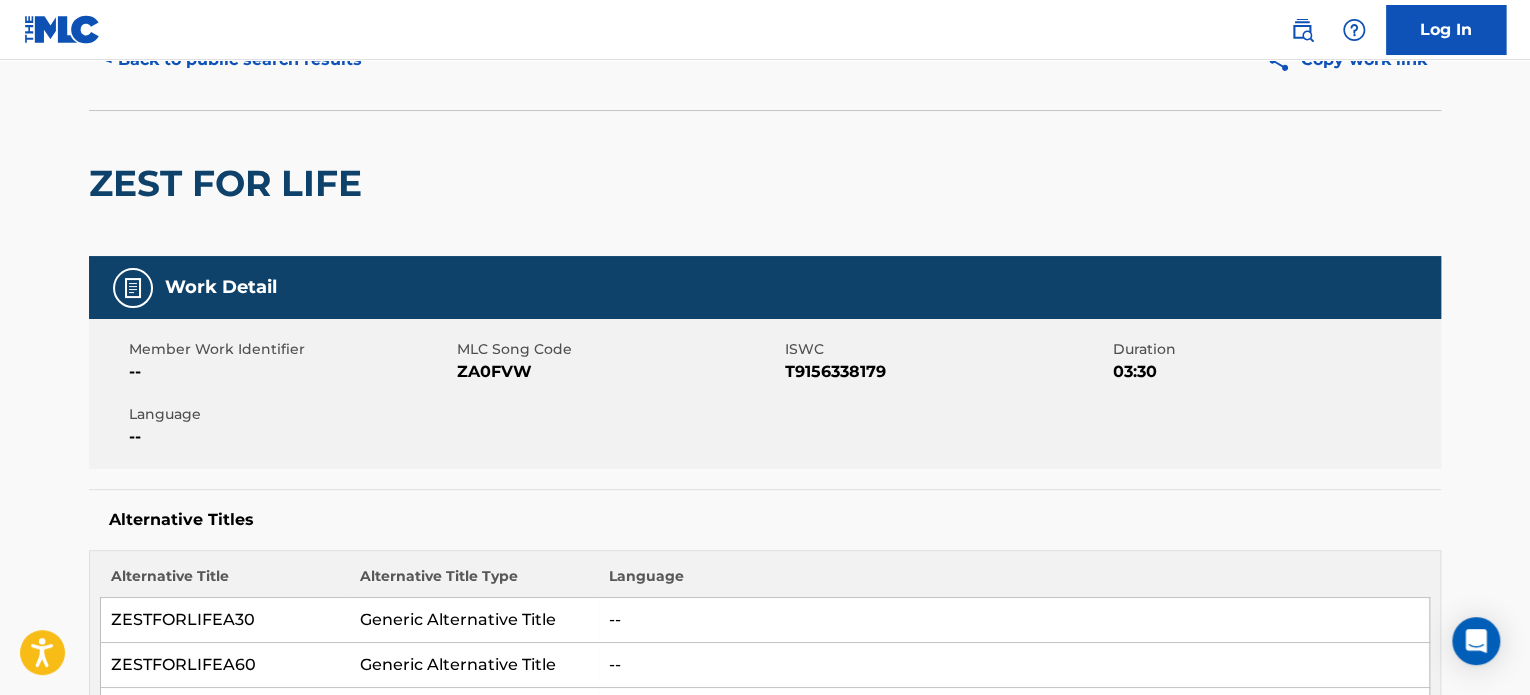 scroll, scrollTop: 0, scrollLeft: 0, axis: both 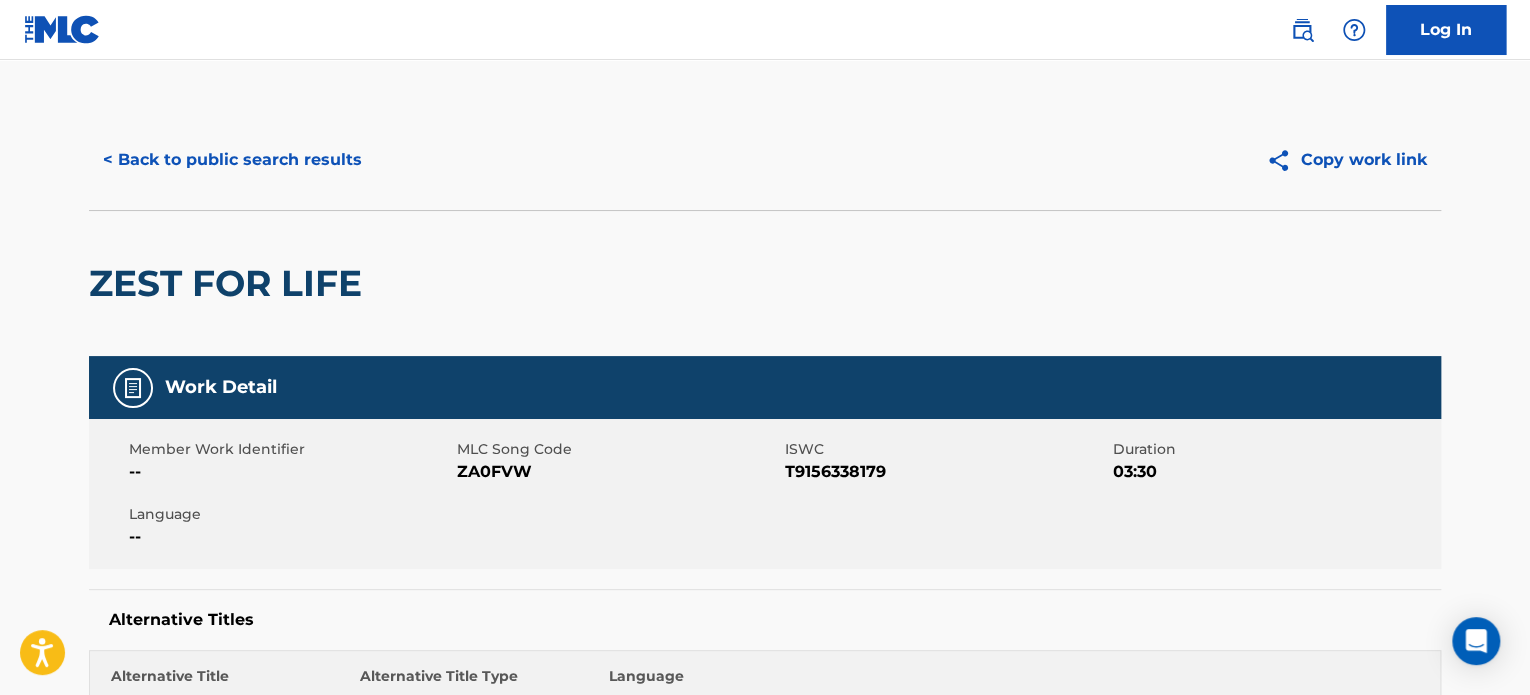 click on "< Back to public search results" at bounding box center (232, 160) 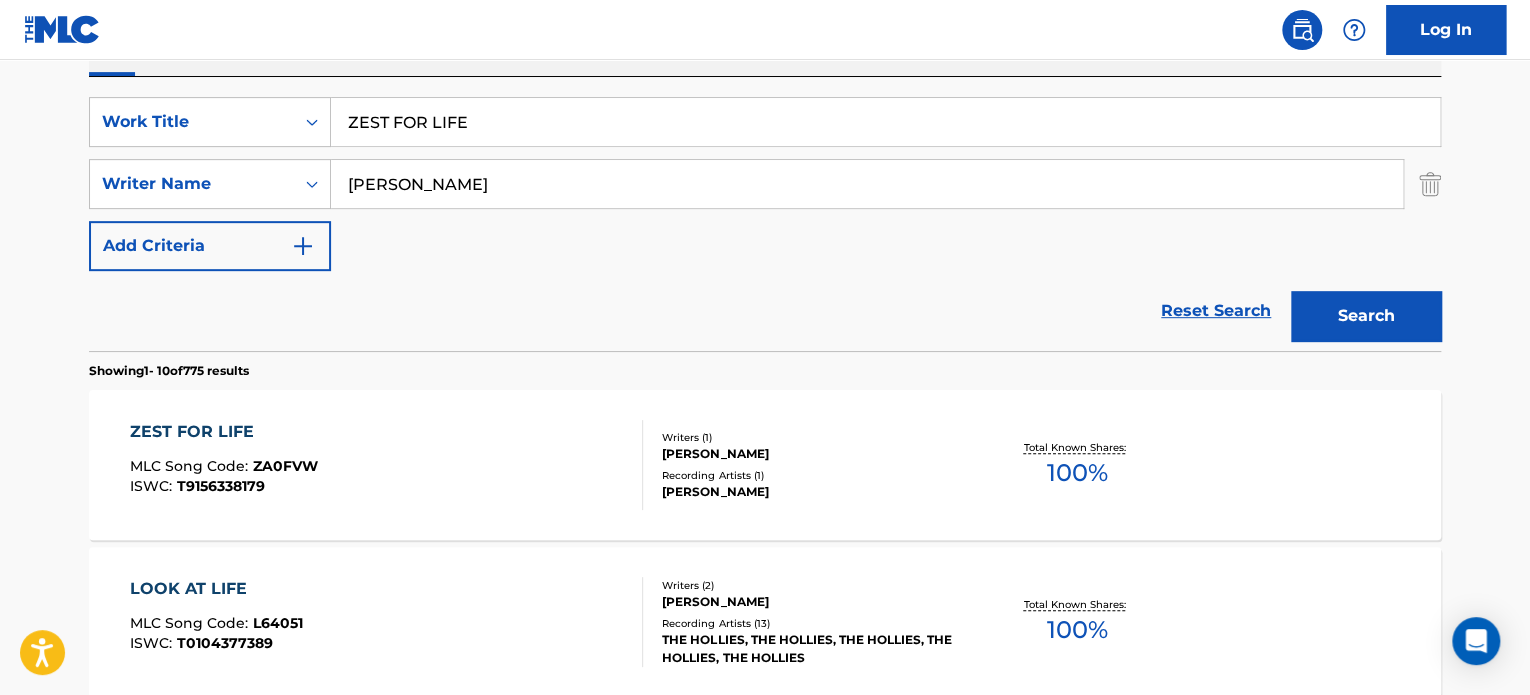 scroll, scrollTop: 313, scrollLeft: 0, axis: vertical 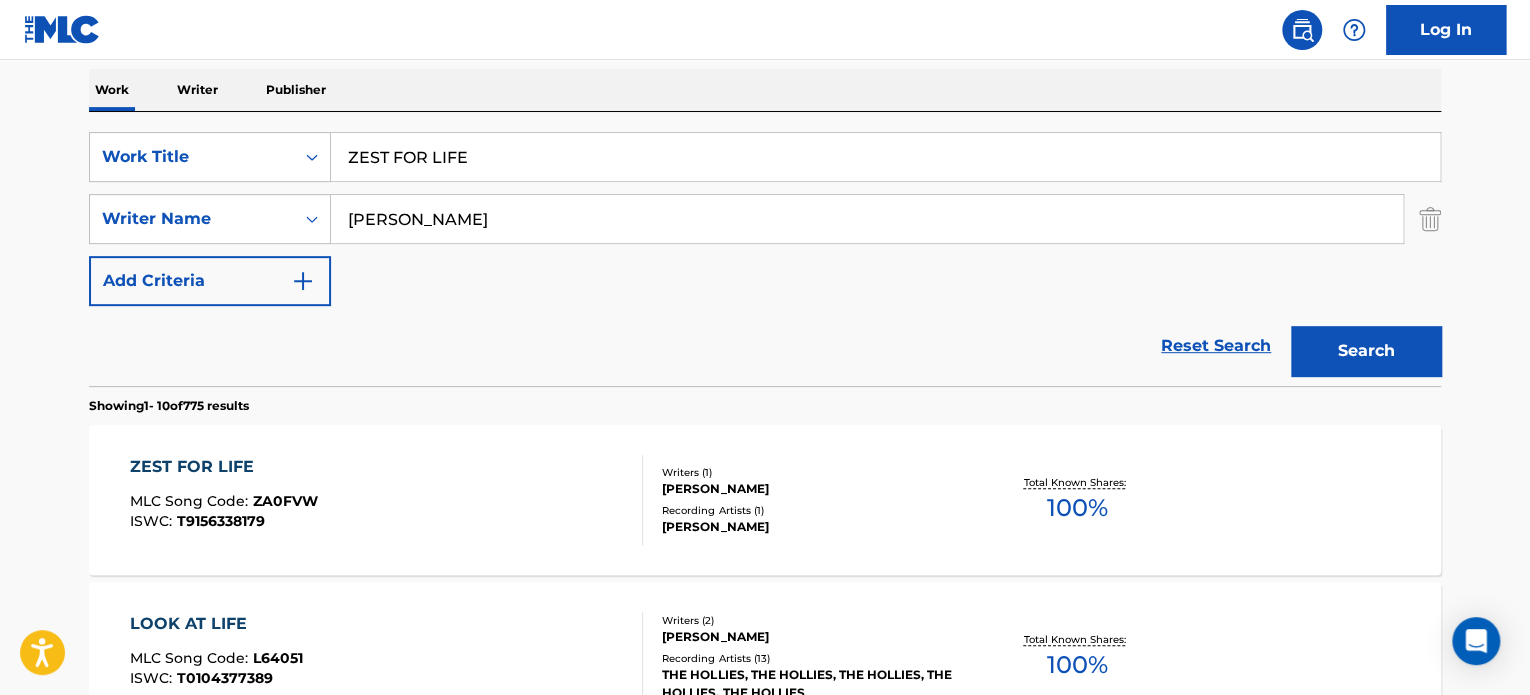 click on "ZEST FOR LIFE" at bounding box center (885, 157) 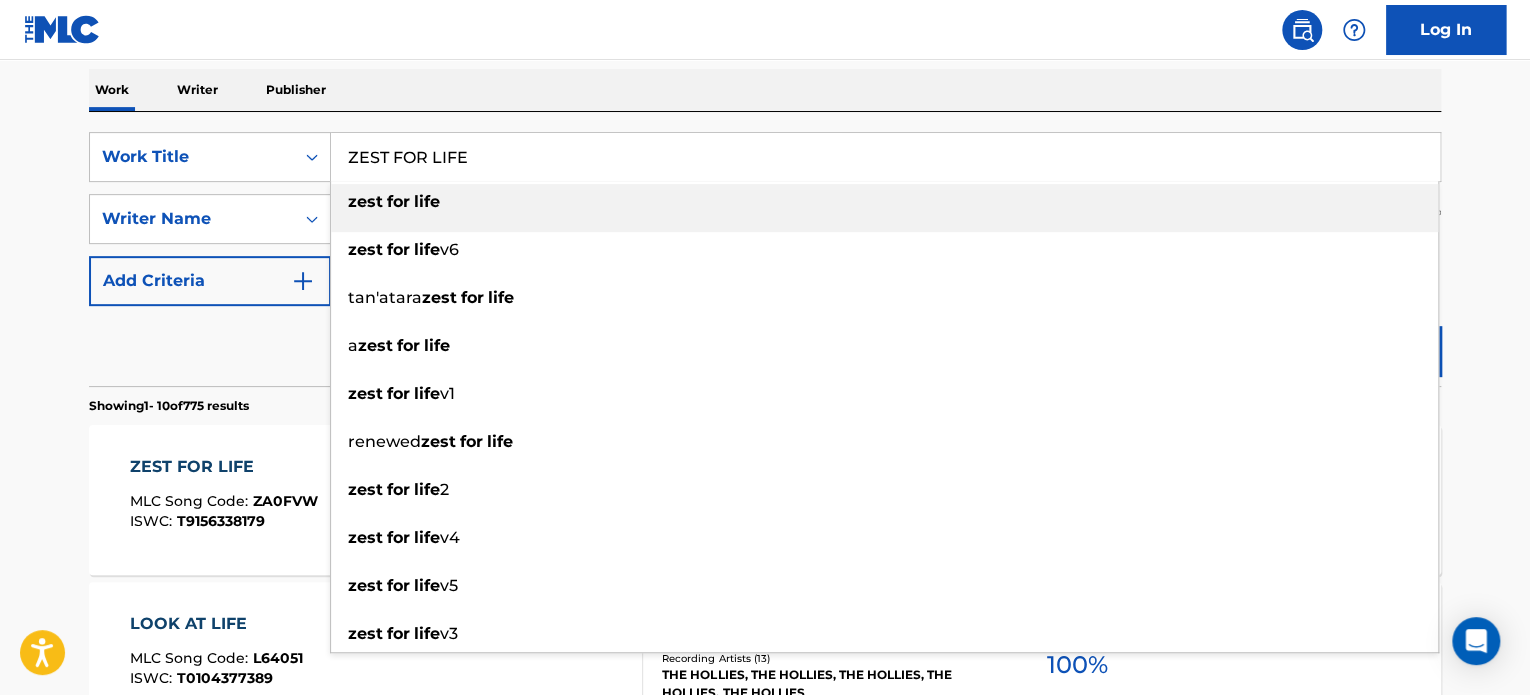 paste on "ELEGANT ROMANC" 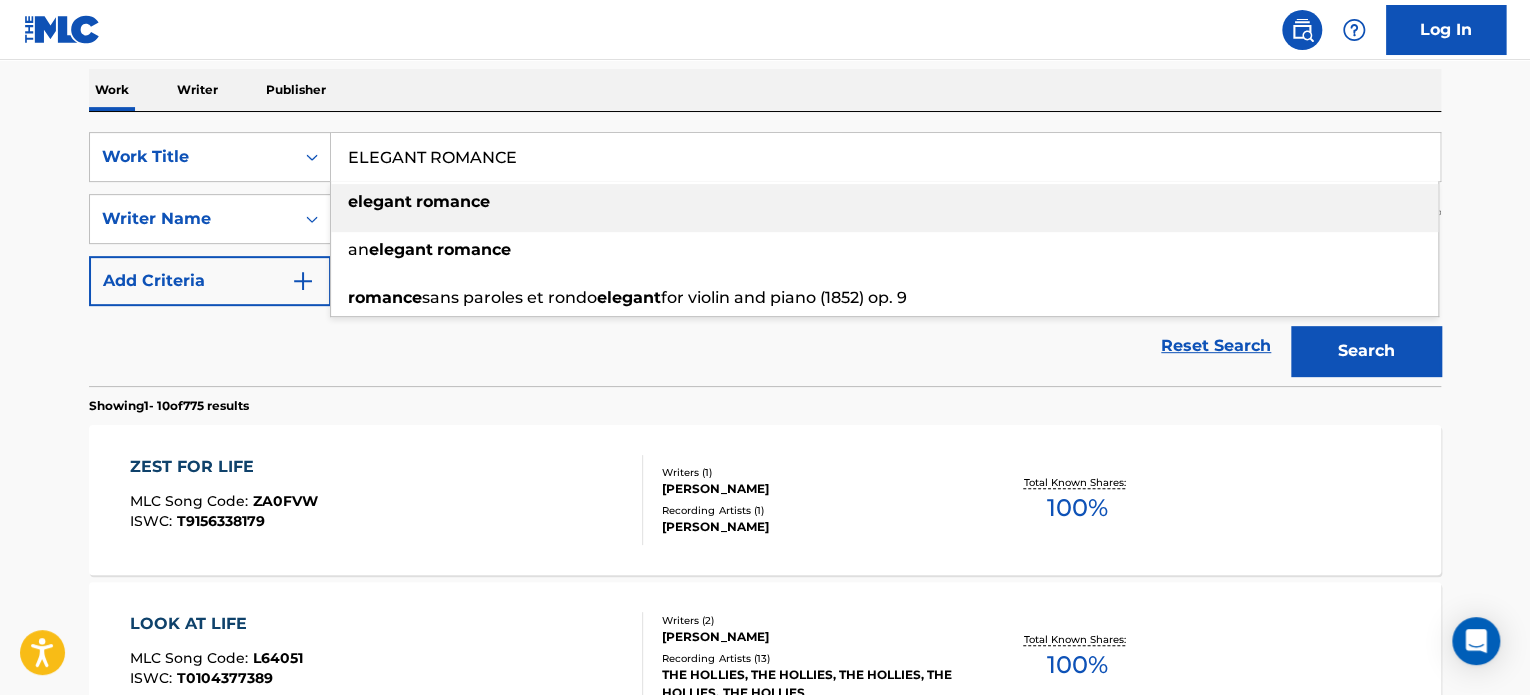 type on "ELEGANT ROMANCE" 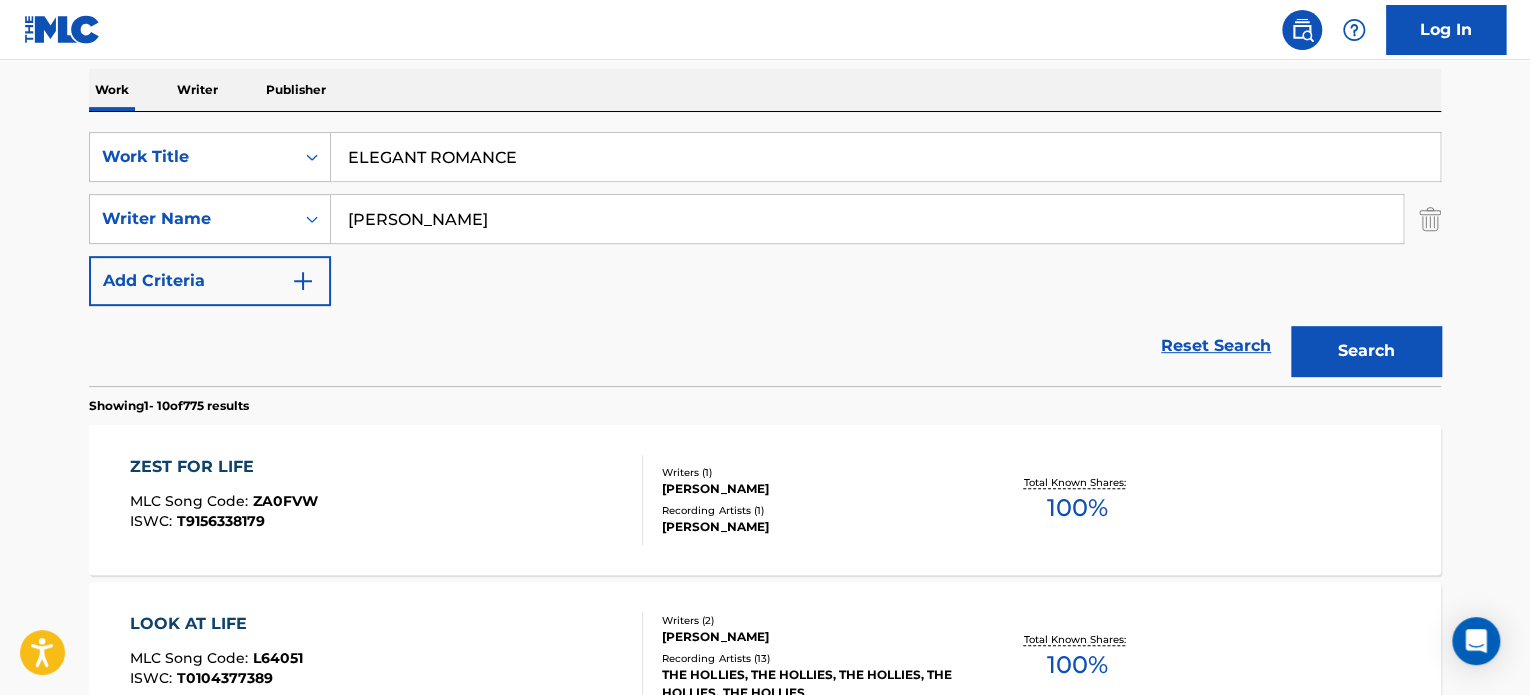 click on "[PERSON_NAME]" at bounding box center [867, 219] 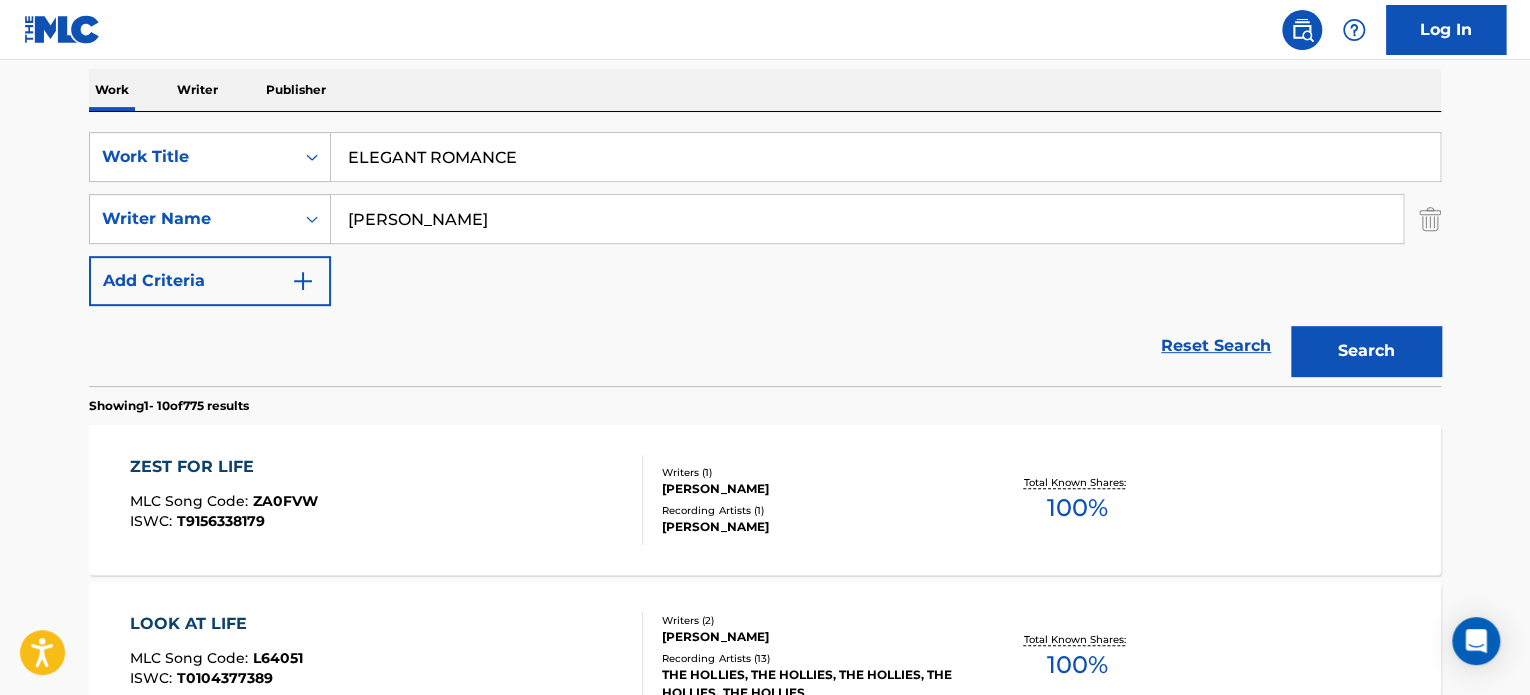 click on "[PERSON_NAME]" at bounding box center [867, 219] 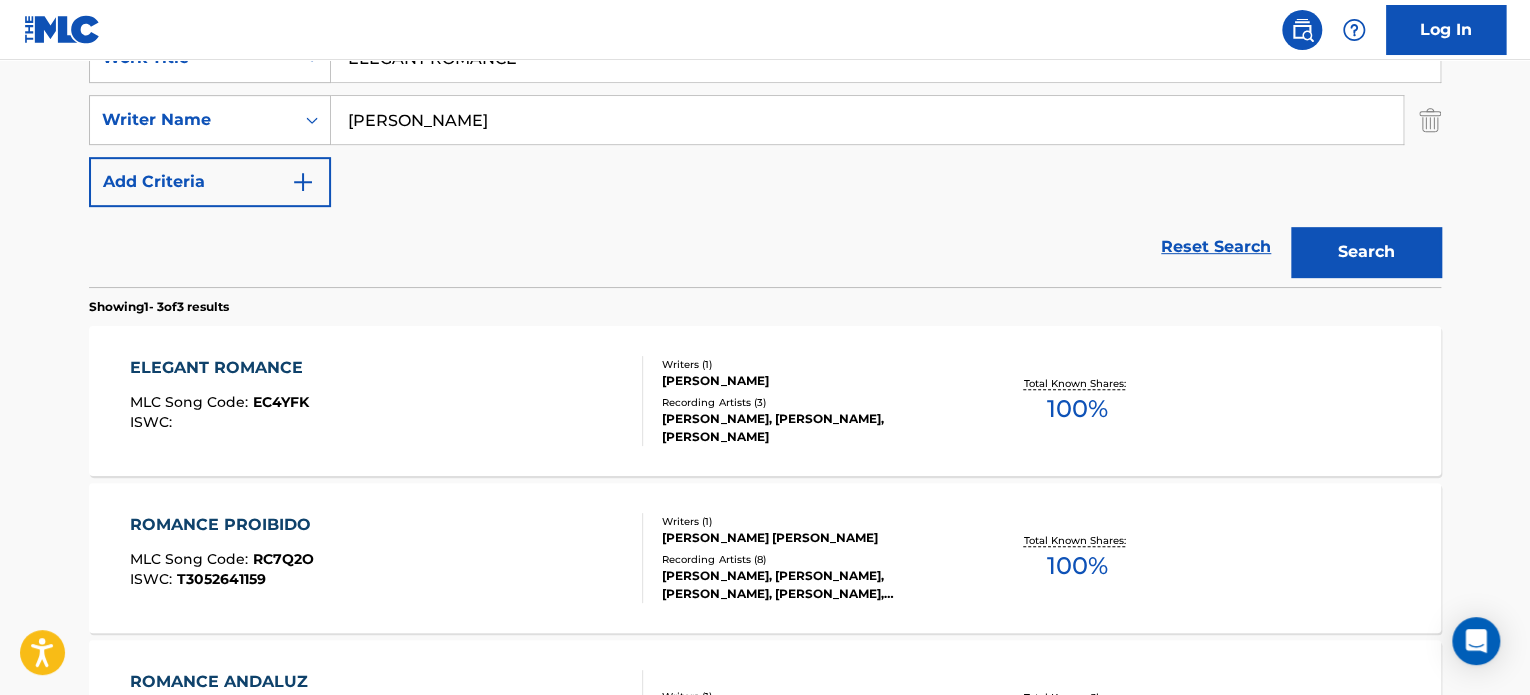scroll, scrollTop: 413, scrollLeft: 0, axis: vertical 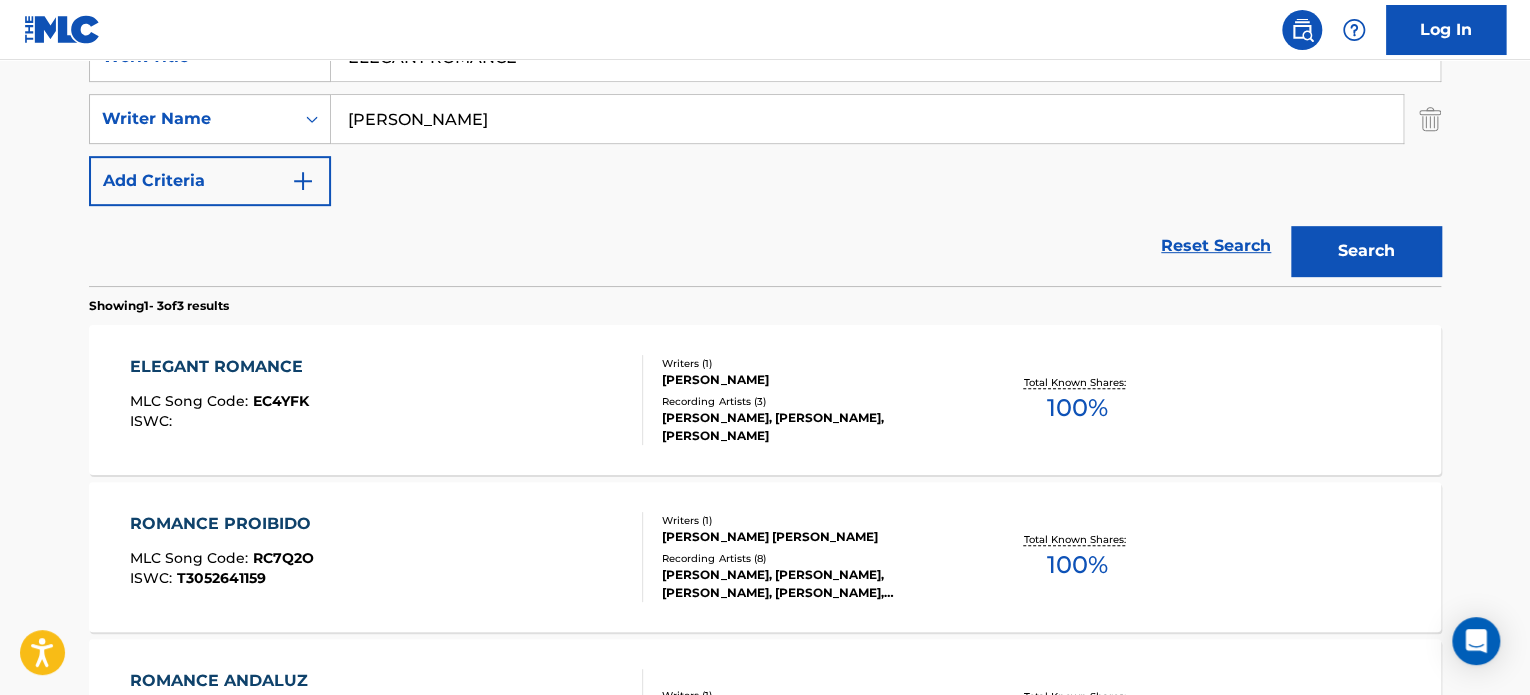 click on "ELEGANT ROMANCE MLC Song Code : EC4YFK ISWC :" at bounding box center (387, 400) 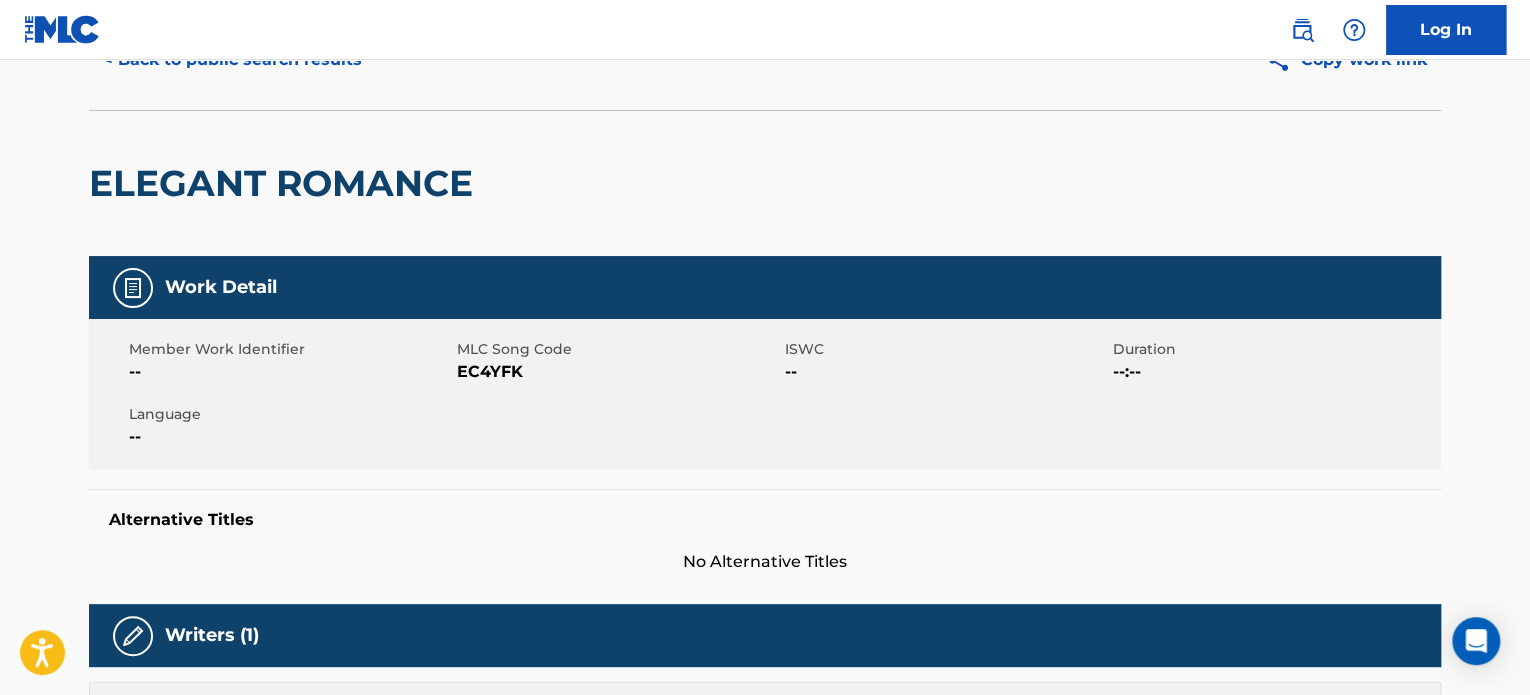scroll, scrollTop: 0, scrollLeft: 0, axis: both 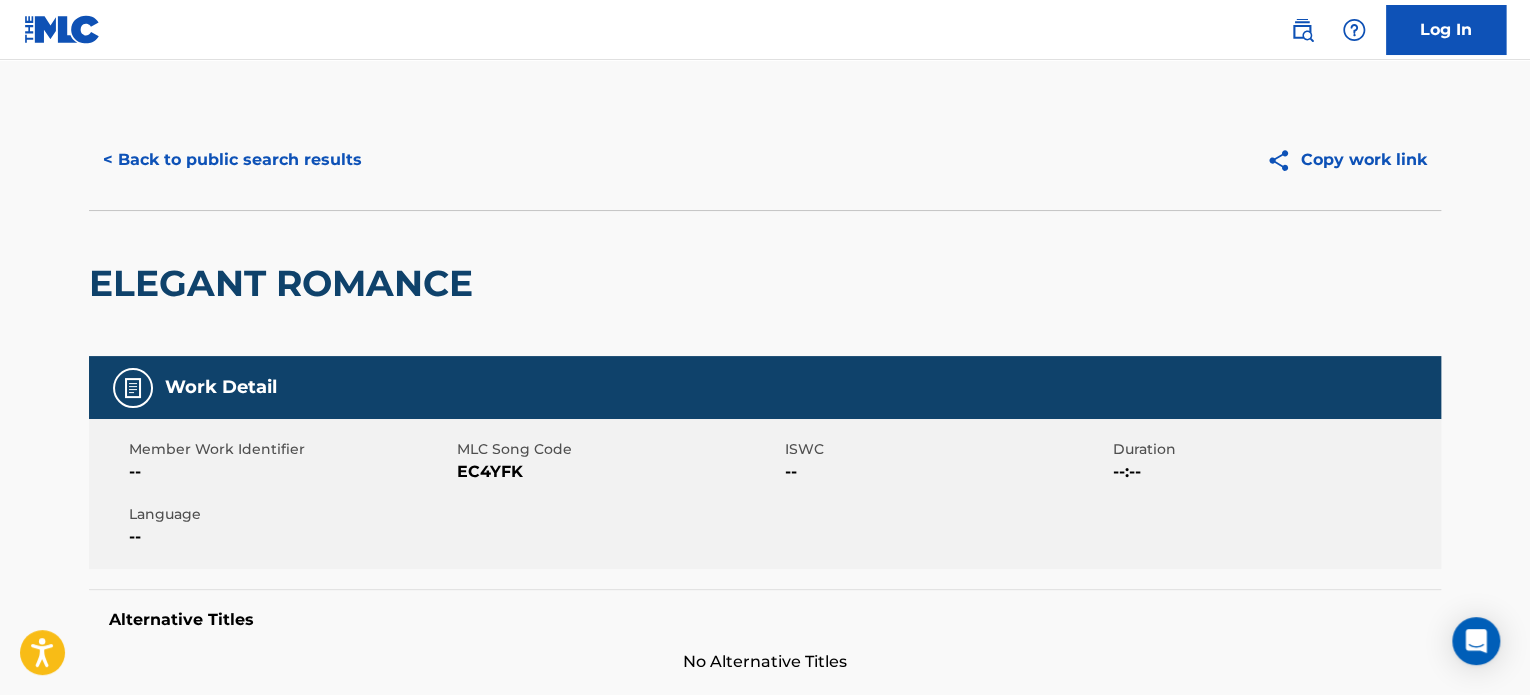 click on "< Back to public search results" at bounding box center [232, 160] 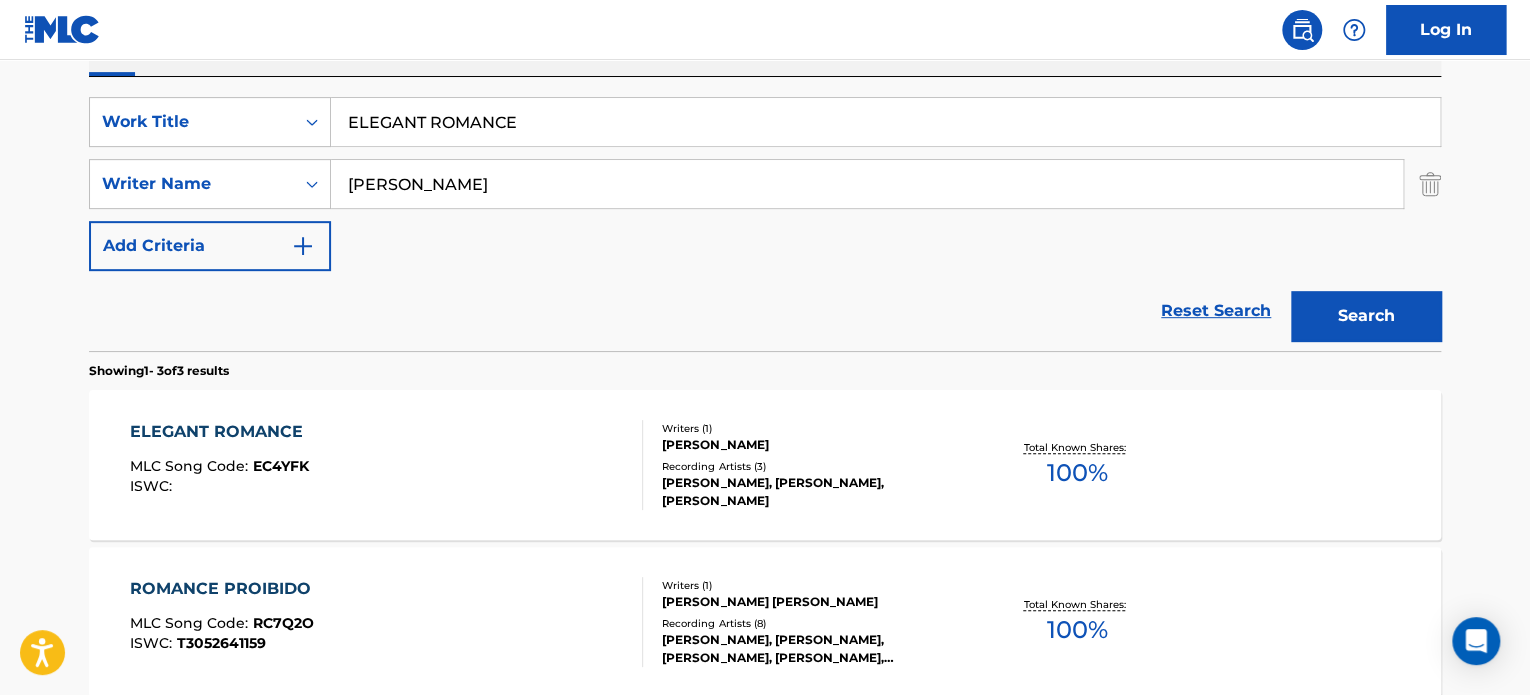scroll, scrollTop: 313, scrollLeft: 0, axis: vertical 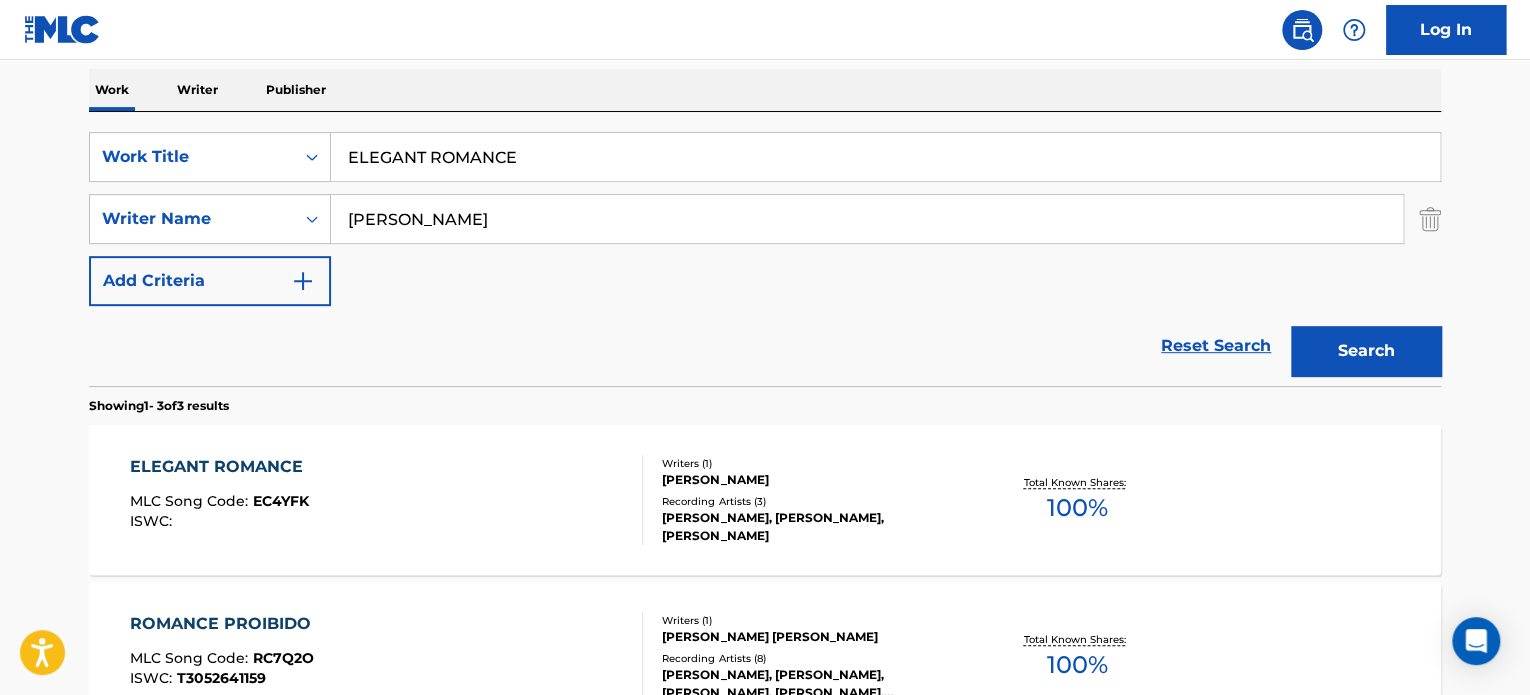 click on "ELEGANT ROMANCE" at bounding box center [885, 157] 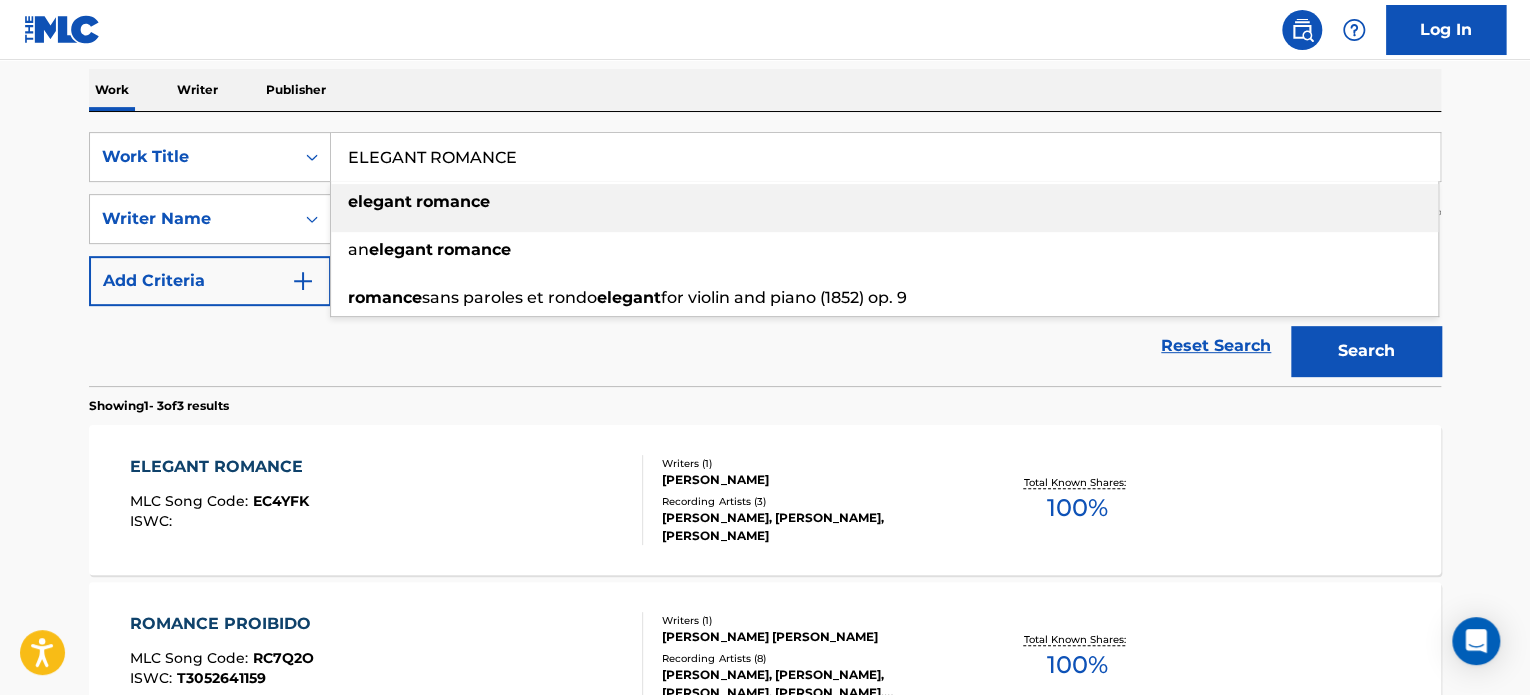 paste on "trio op. 100 no. 2, andante con moto" 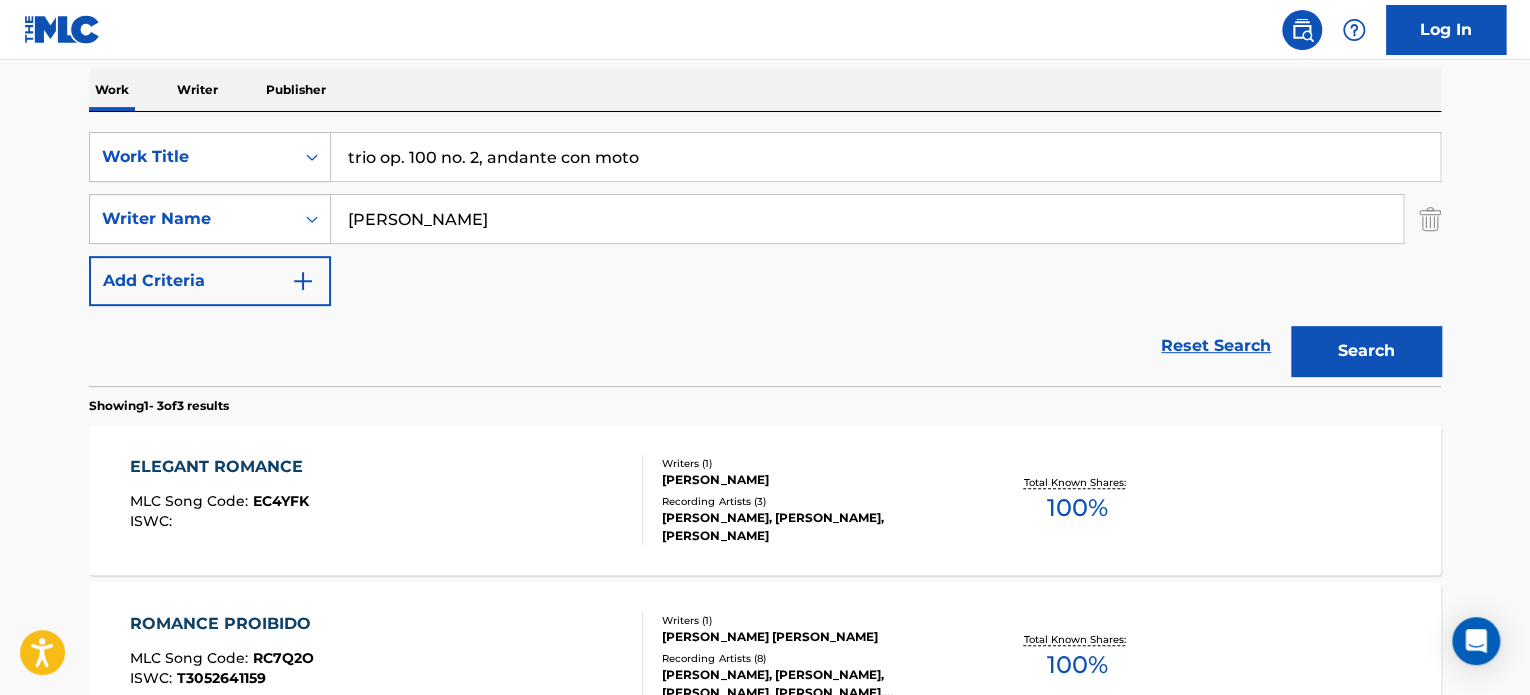 type on "trio op. 100 no. 2, andante con moto" 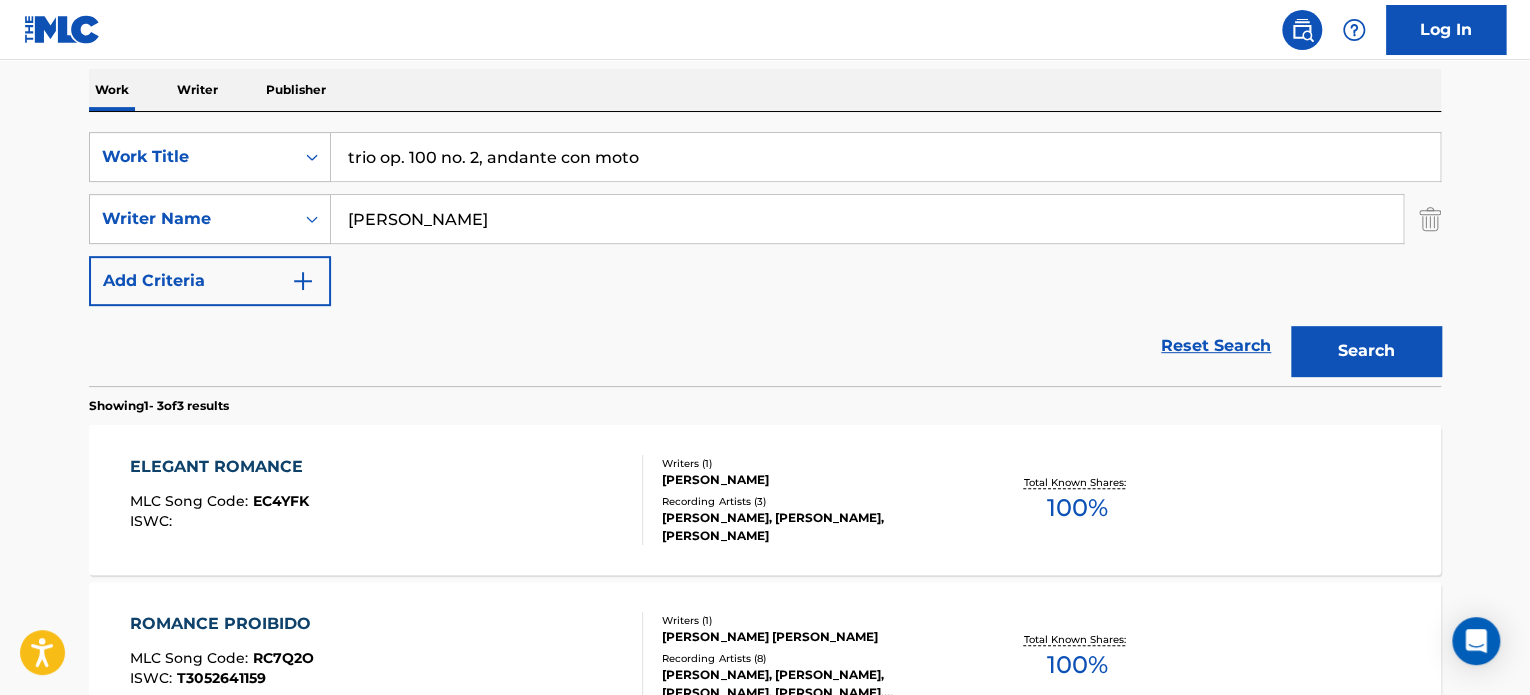 click on "[PERSON_NAME]" at bounding box center (867, 219) 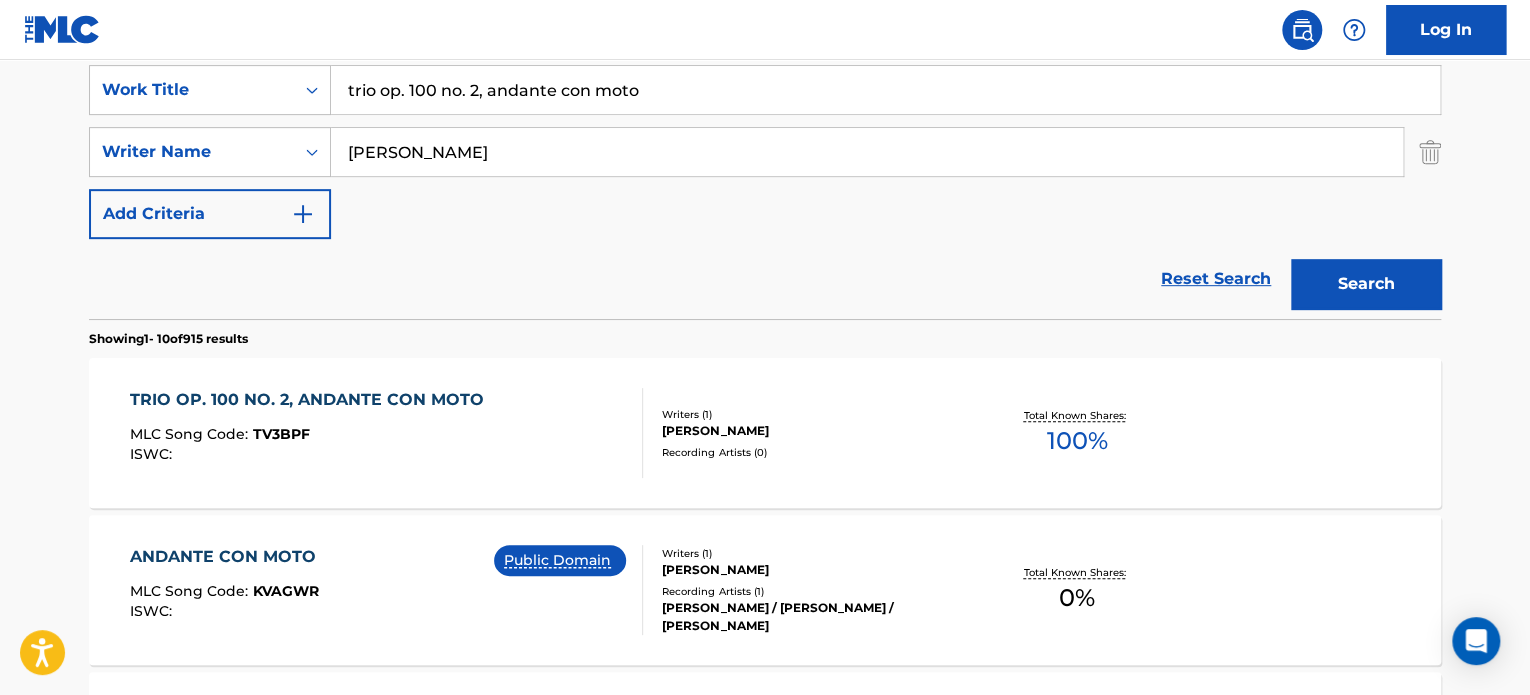 scroll, scrollTop: 413, scrollLeft: 0, axis: vertical 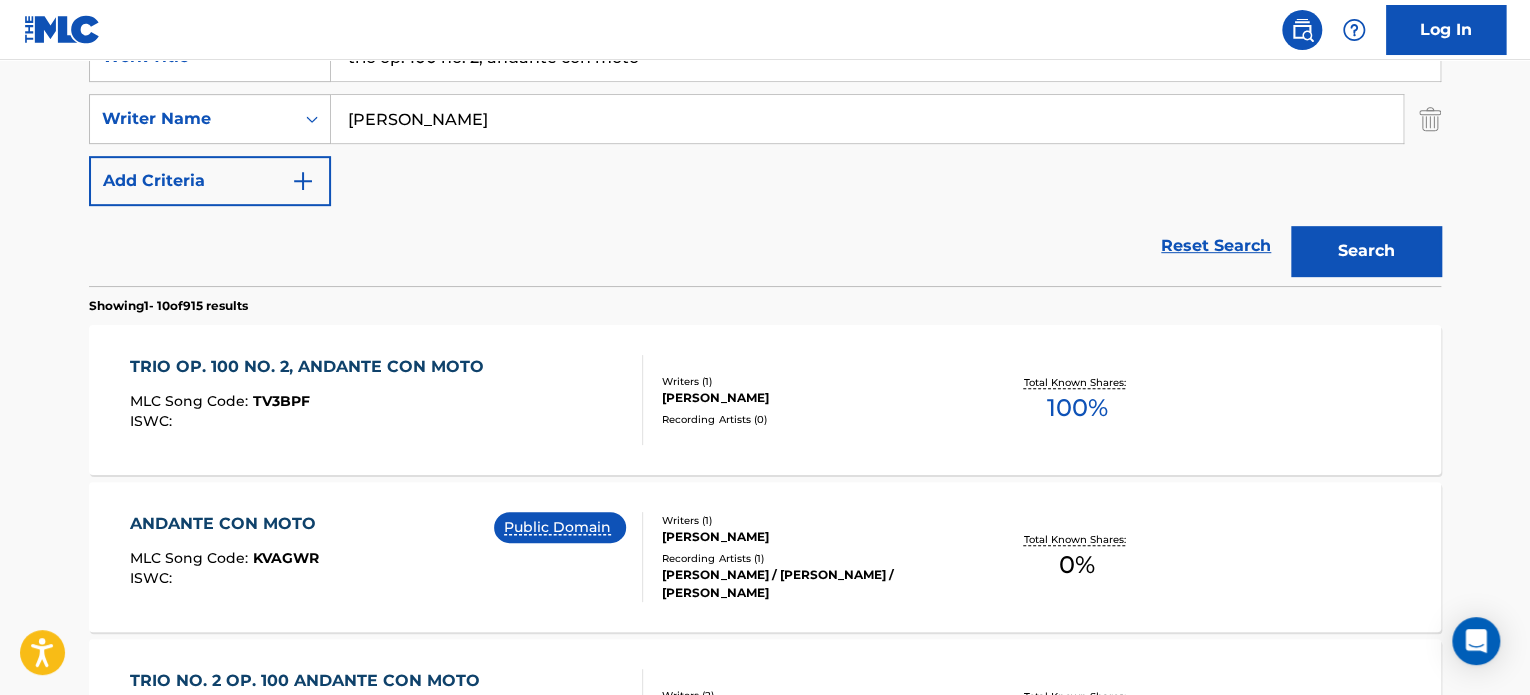 click on "TRIO OP. 100 NO. 2, ANDANTE CON MOTO MLC Song Code : TV3BPF ISWC :" at bounding box center (387, 400) 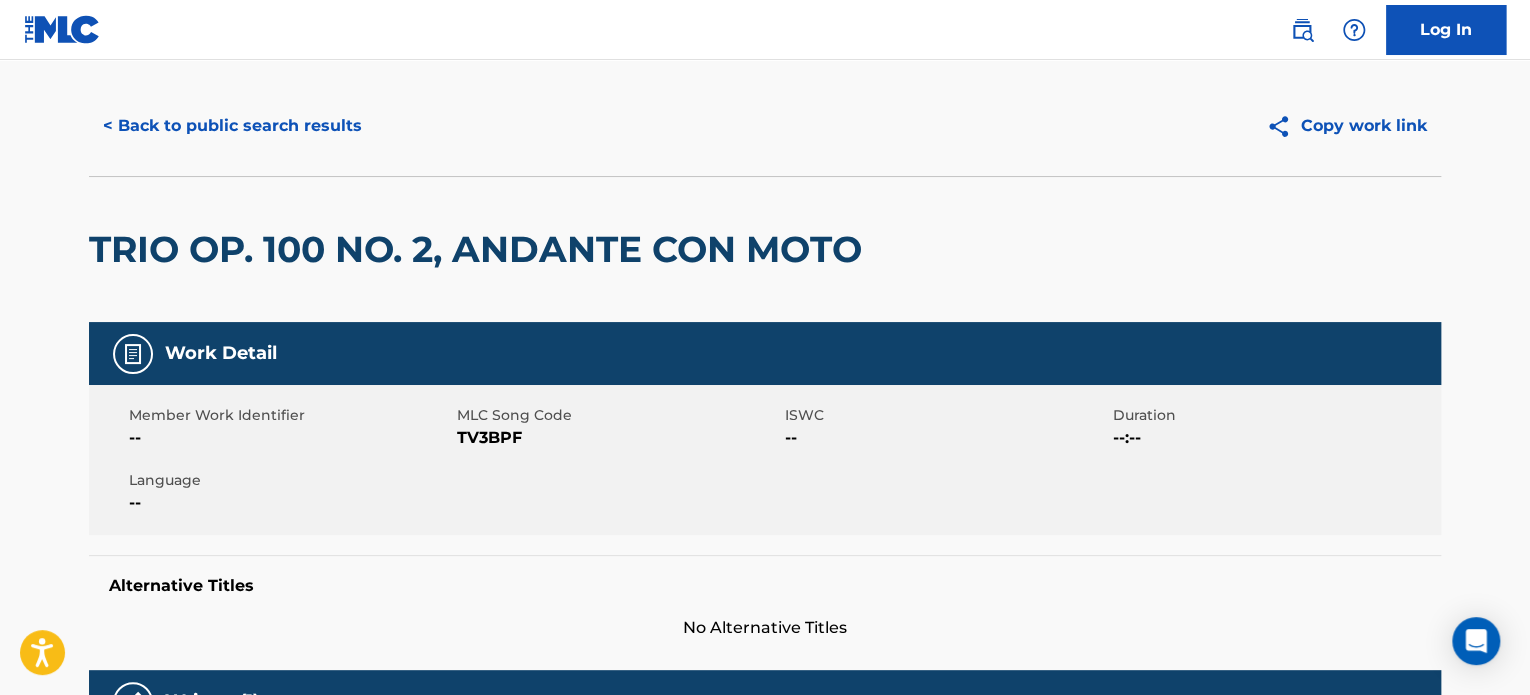 scroll, scrollTop: 0, scrollLeft: 0, axis: both 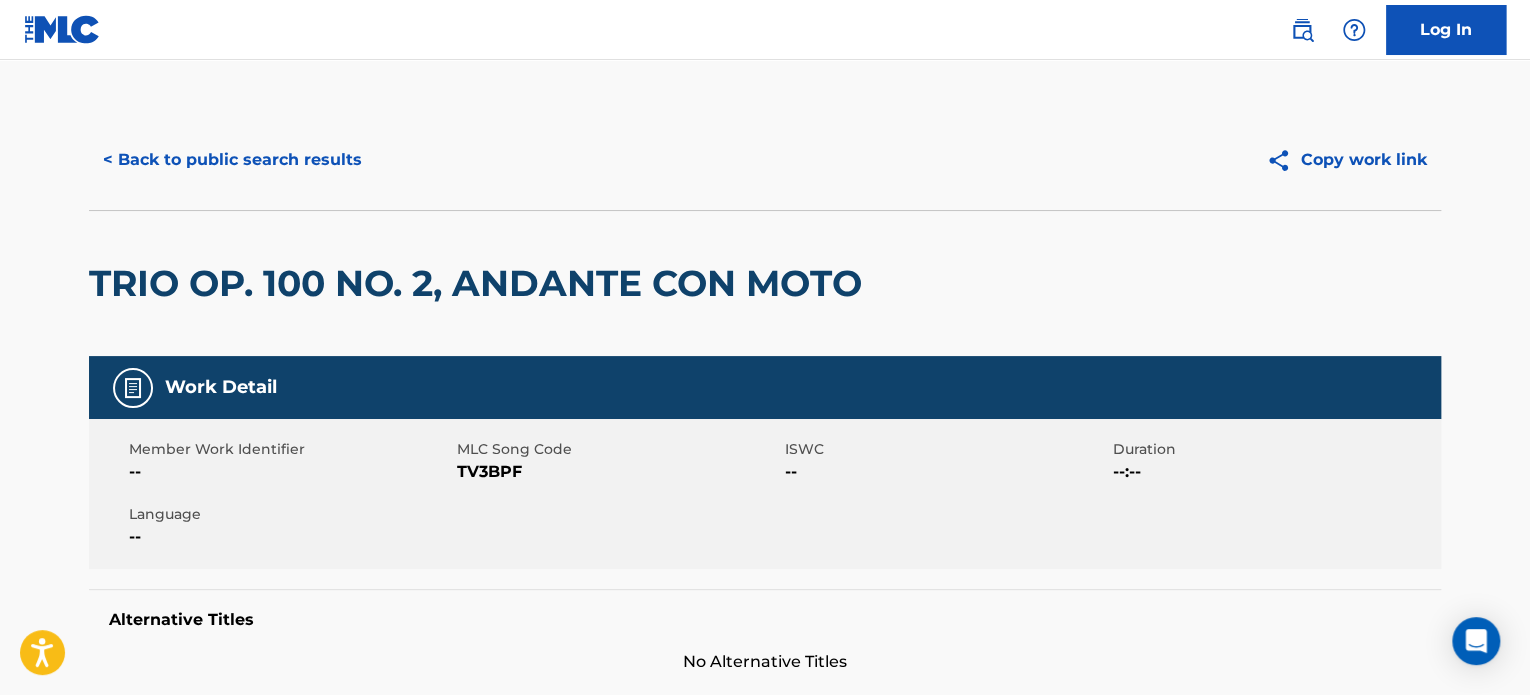 click on "< Back to public search results" at bounding box center [232, 160] 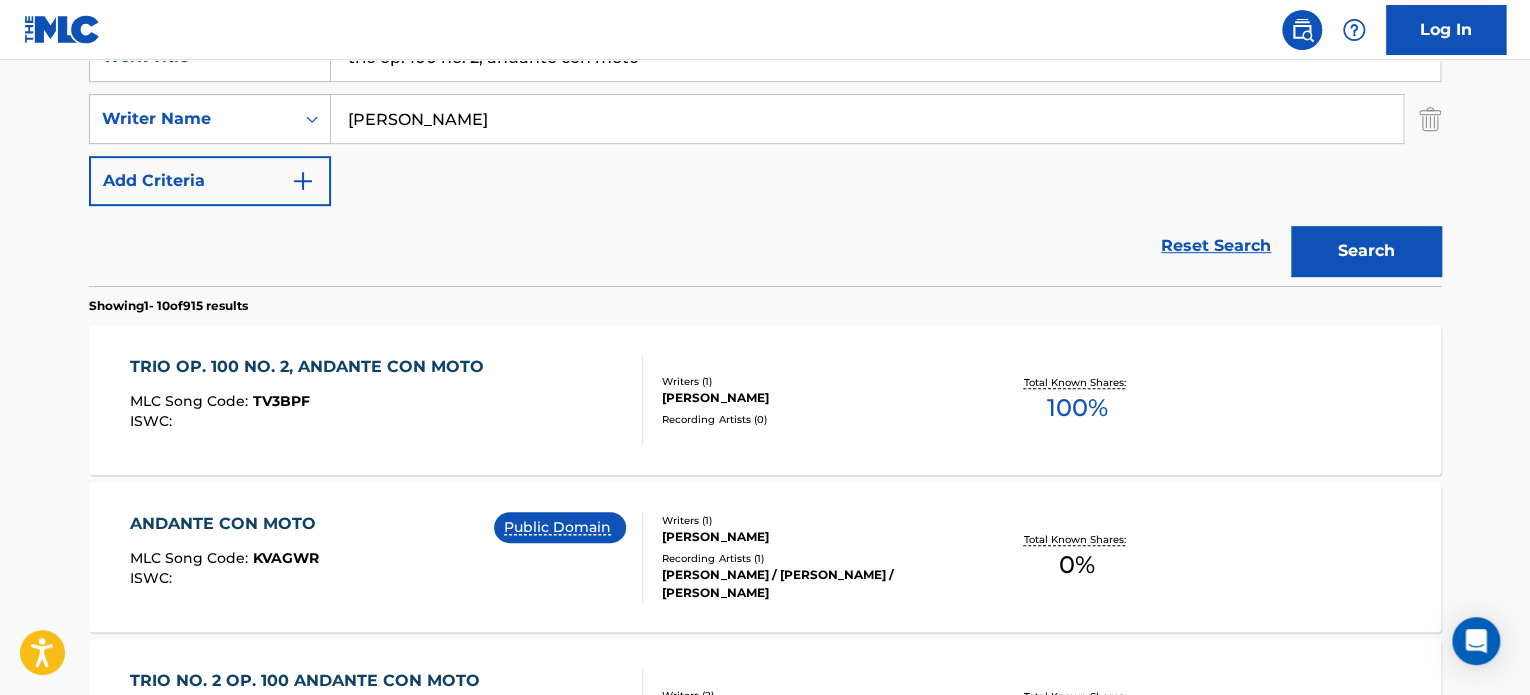 scroll, scrollTop: 313, scrollLeft: 0, axis: vertical 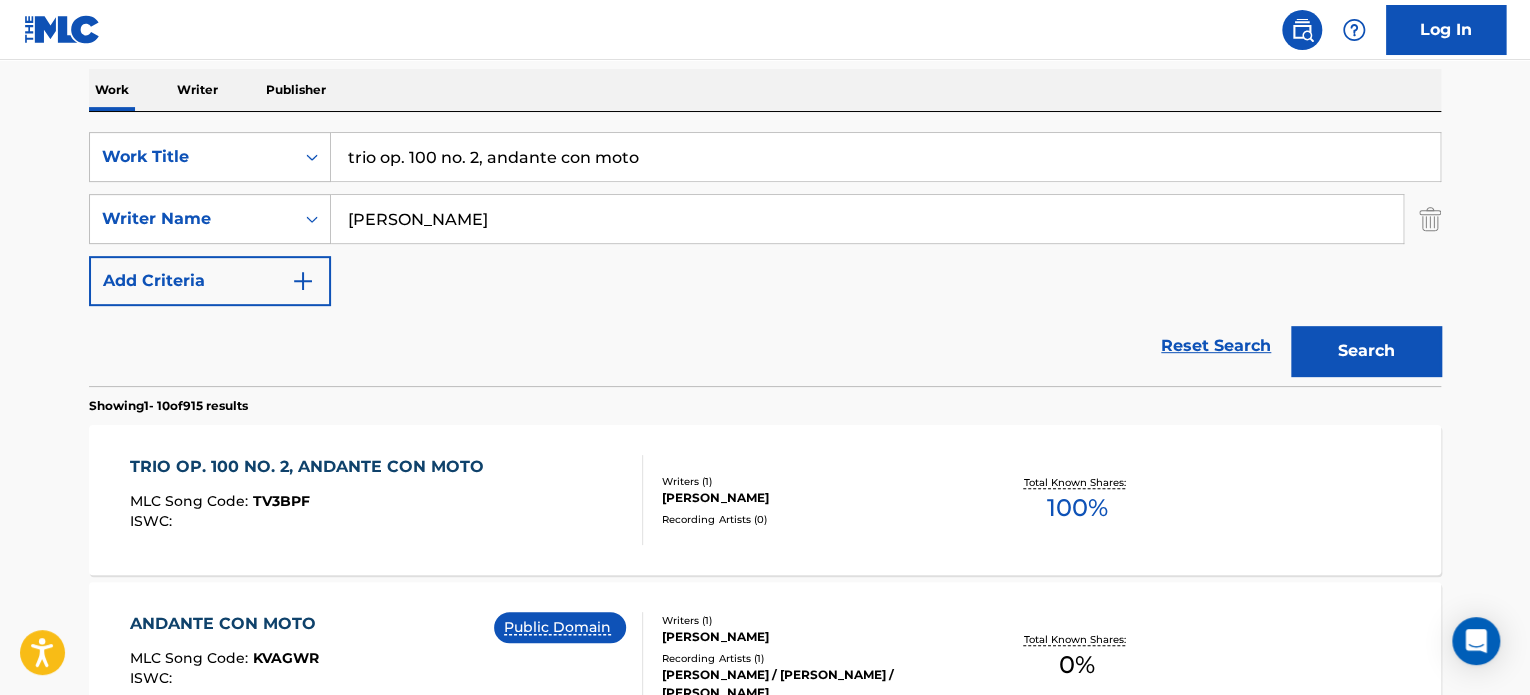 click on "trio op. 100 no. 2, andante con moto" at bounding box center [885, 157] 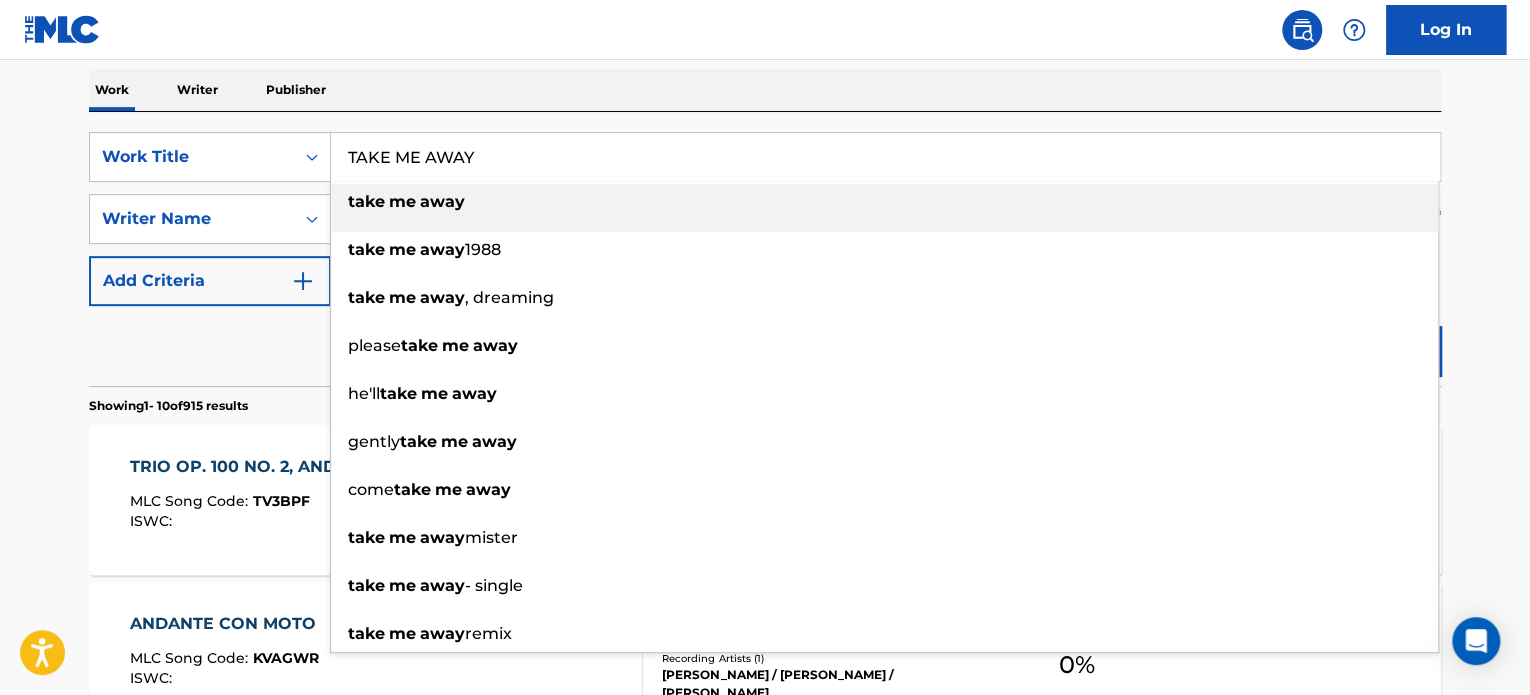 type on "TAKE ME AWAY" 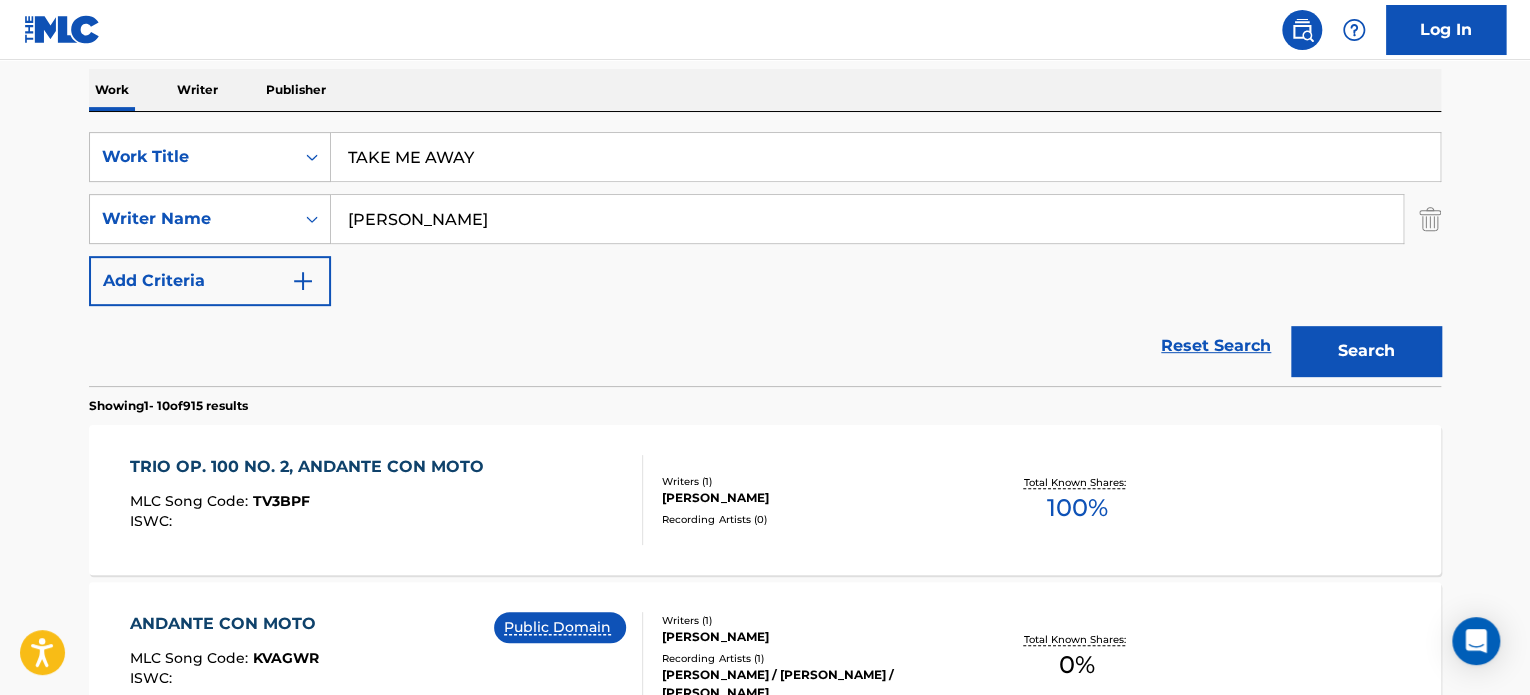 click on "[PERSON_NAME]" at bounding box center (867, 219) 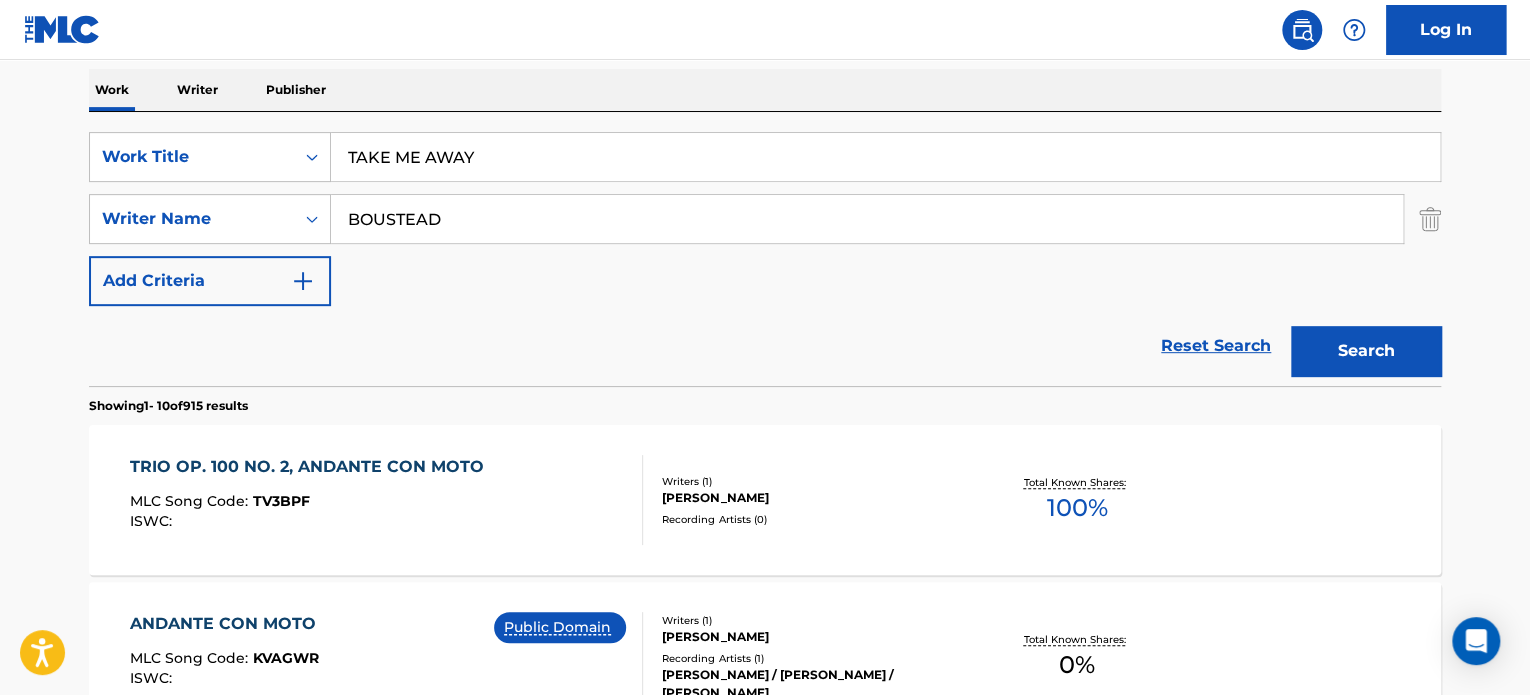 click on "BOUSTEAD" at bounding box center (867, 219) 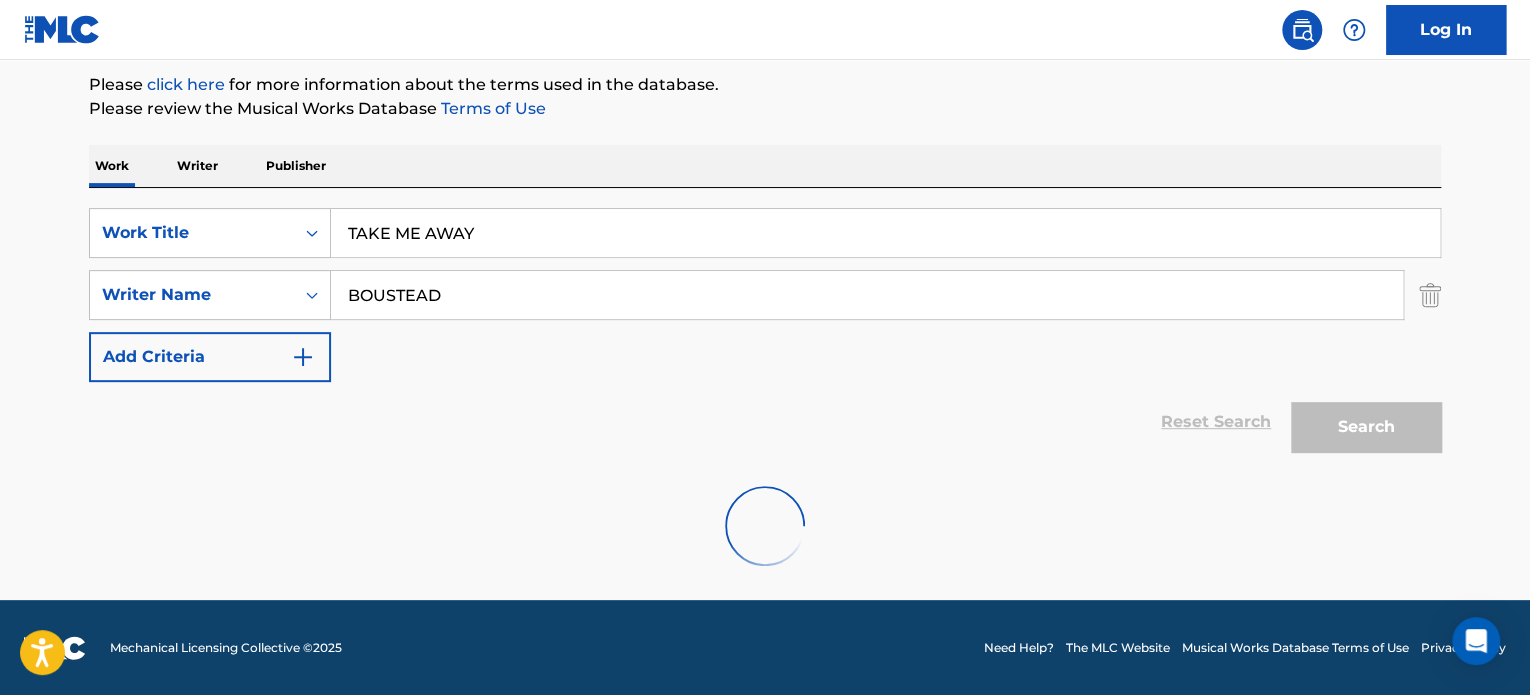 scroll, scrollTop: 313, scrollLeft: 0, axis: vertical 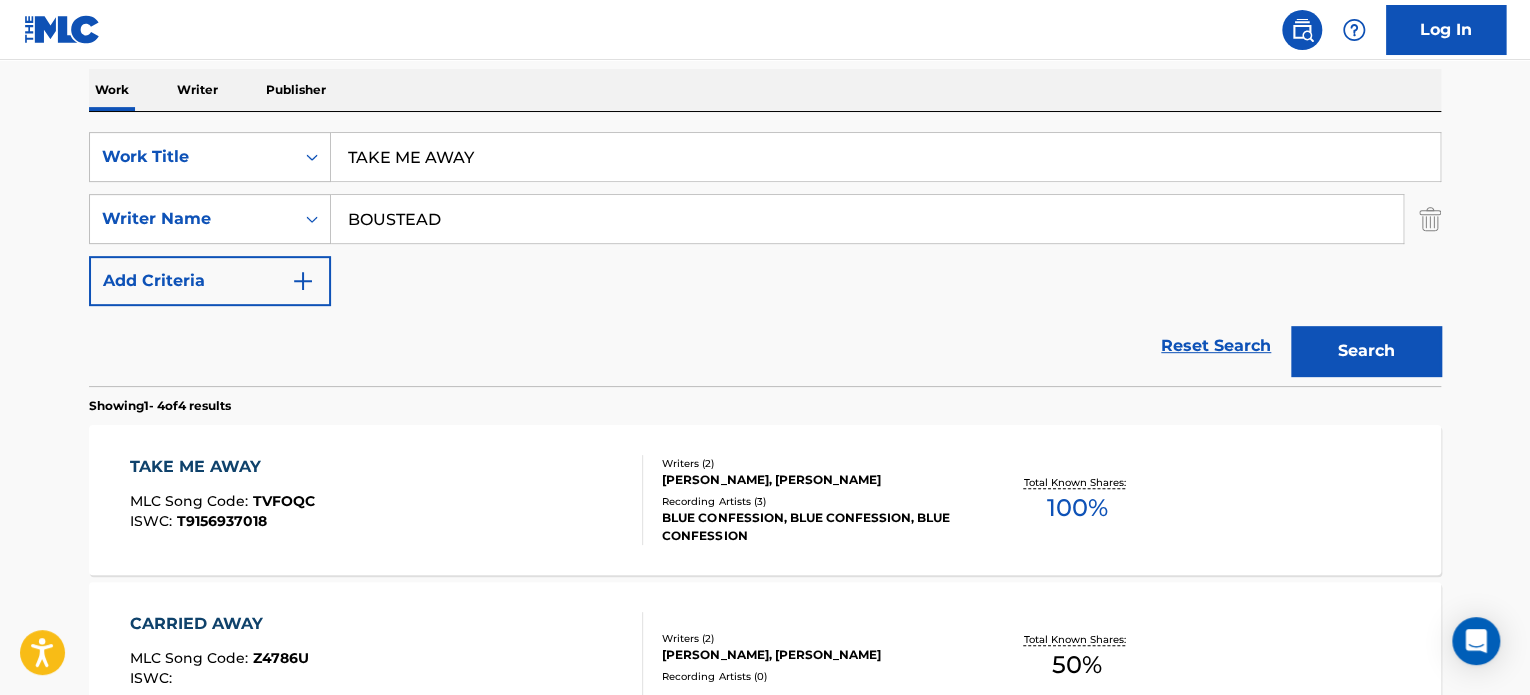 click on "TAKE ME AWAY MLC Song Code : TVFOQC ISWC : T9156937018" at bounding box center (387, 500) 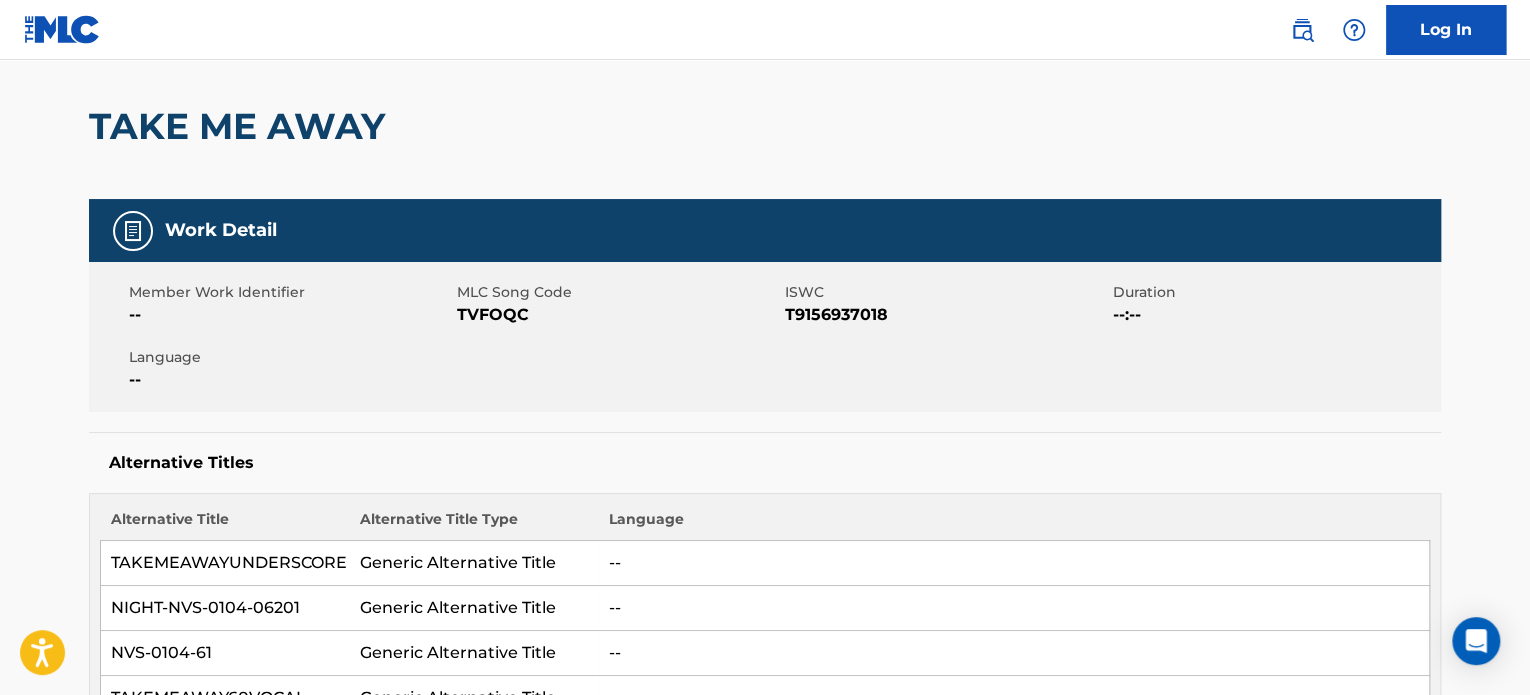 scroll, scrollTop: 0, scrollLeft: 0, axis: both 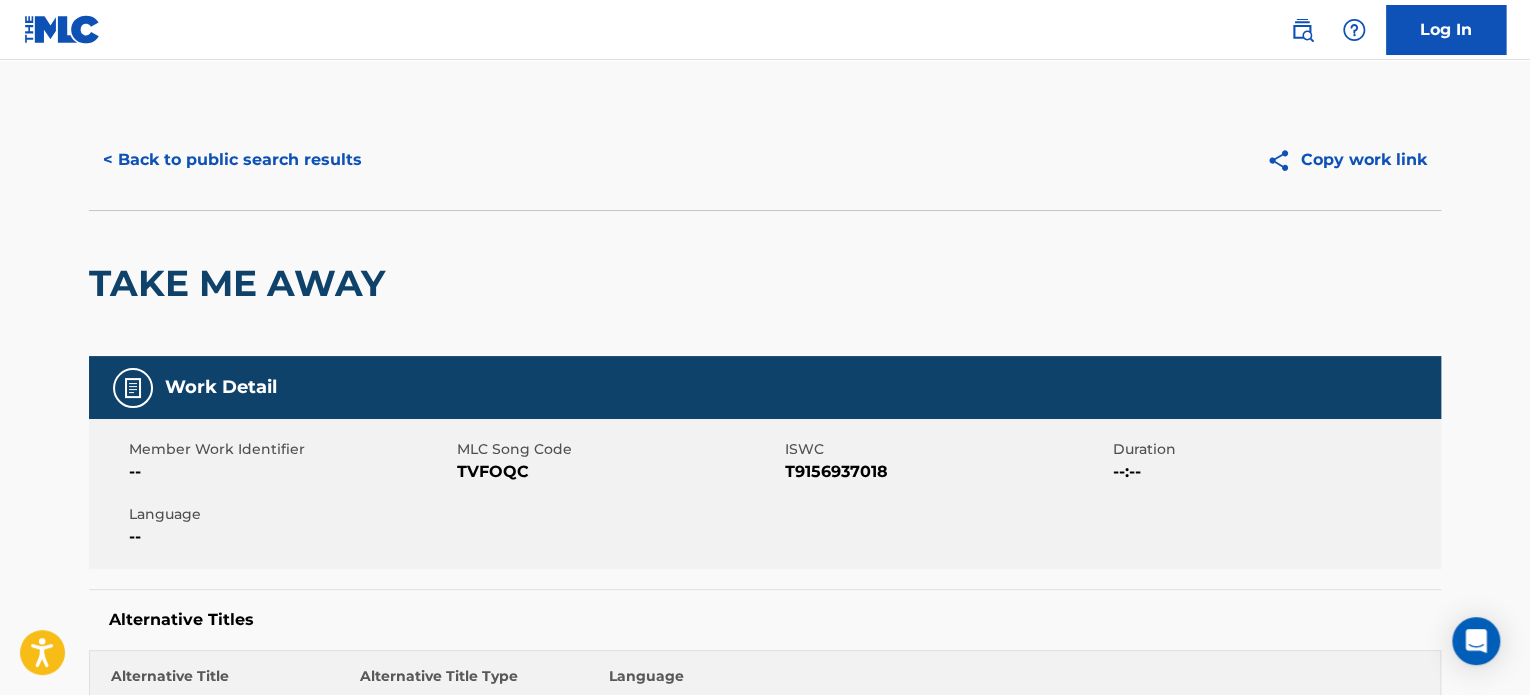 click on "< Back to public search results" at bounding box center [232, 160] 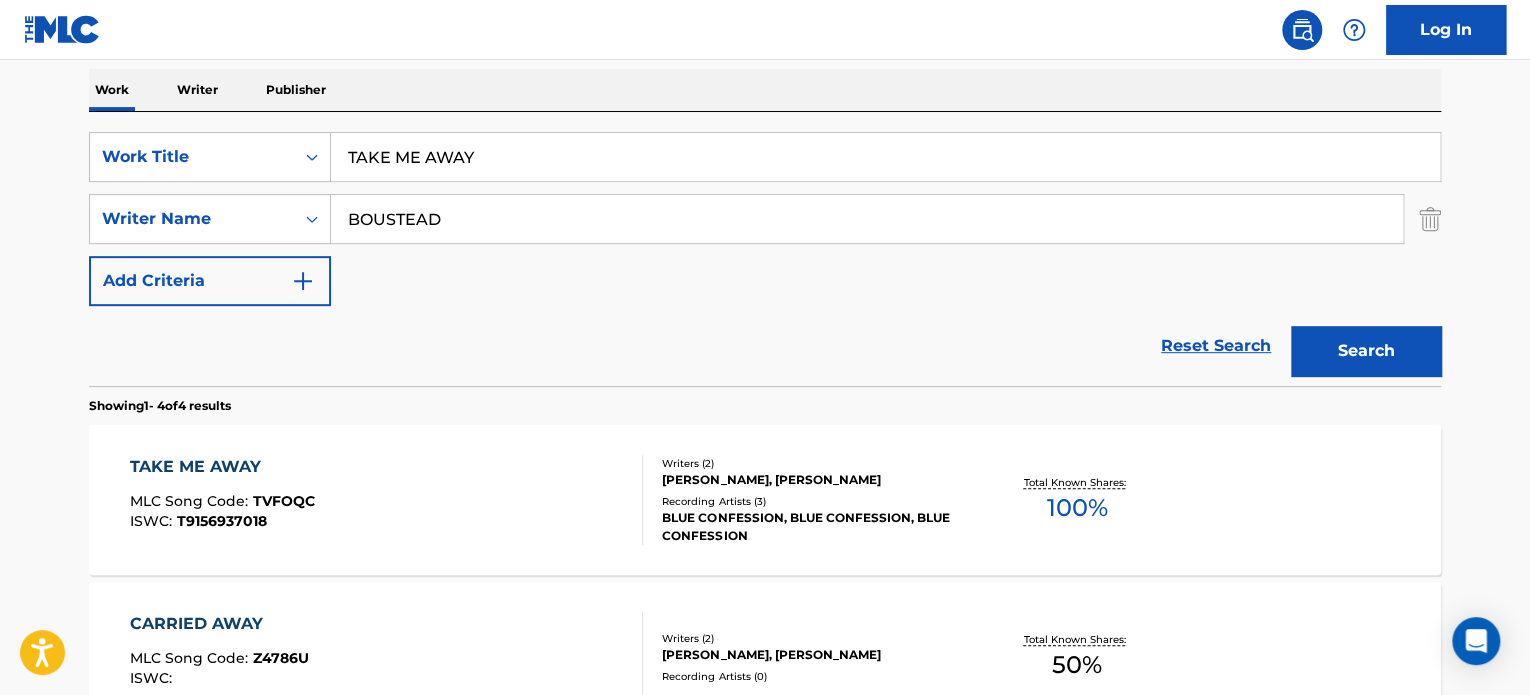 click on "TAKE ME AWAY" at bounding box center (885, 157) 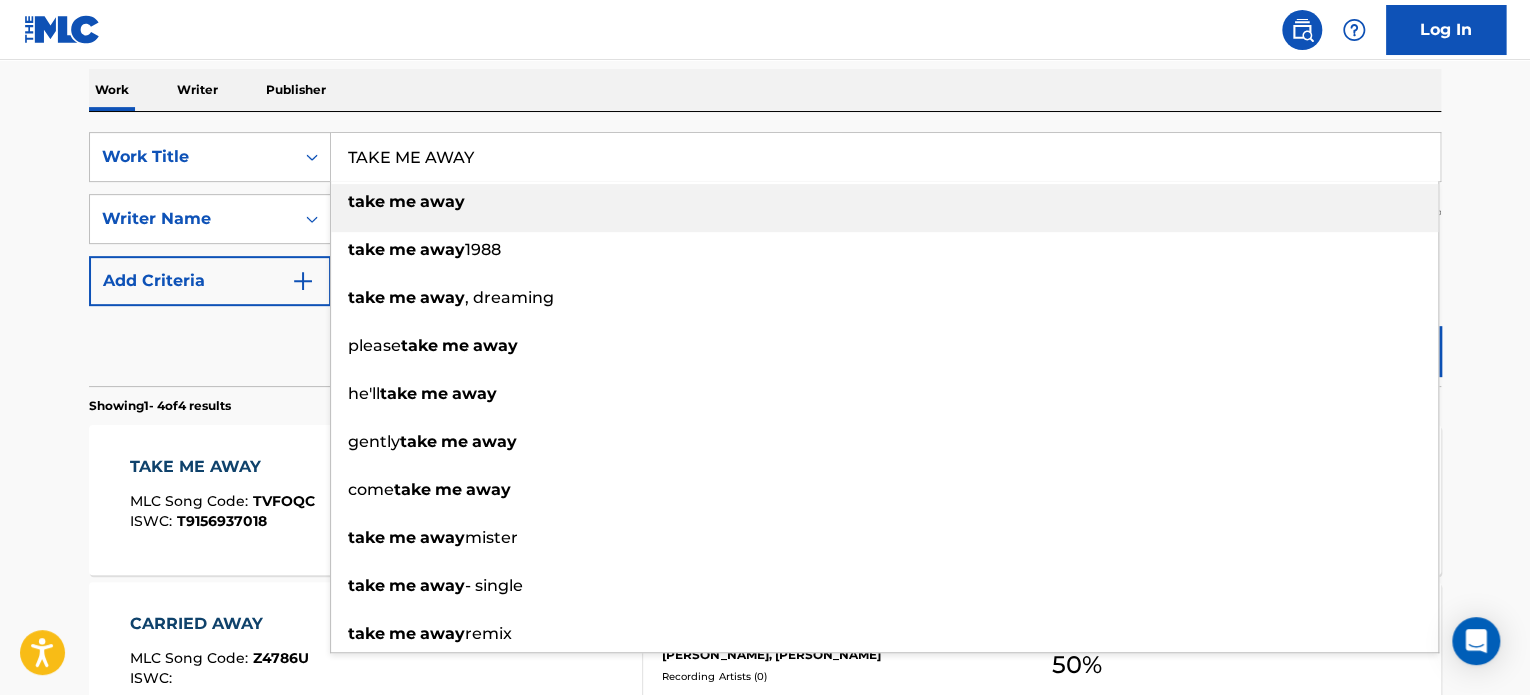 paste on "HE RIGHT PATH" 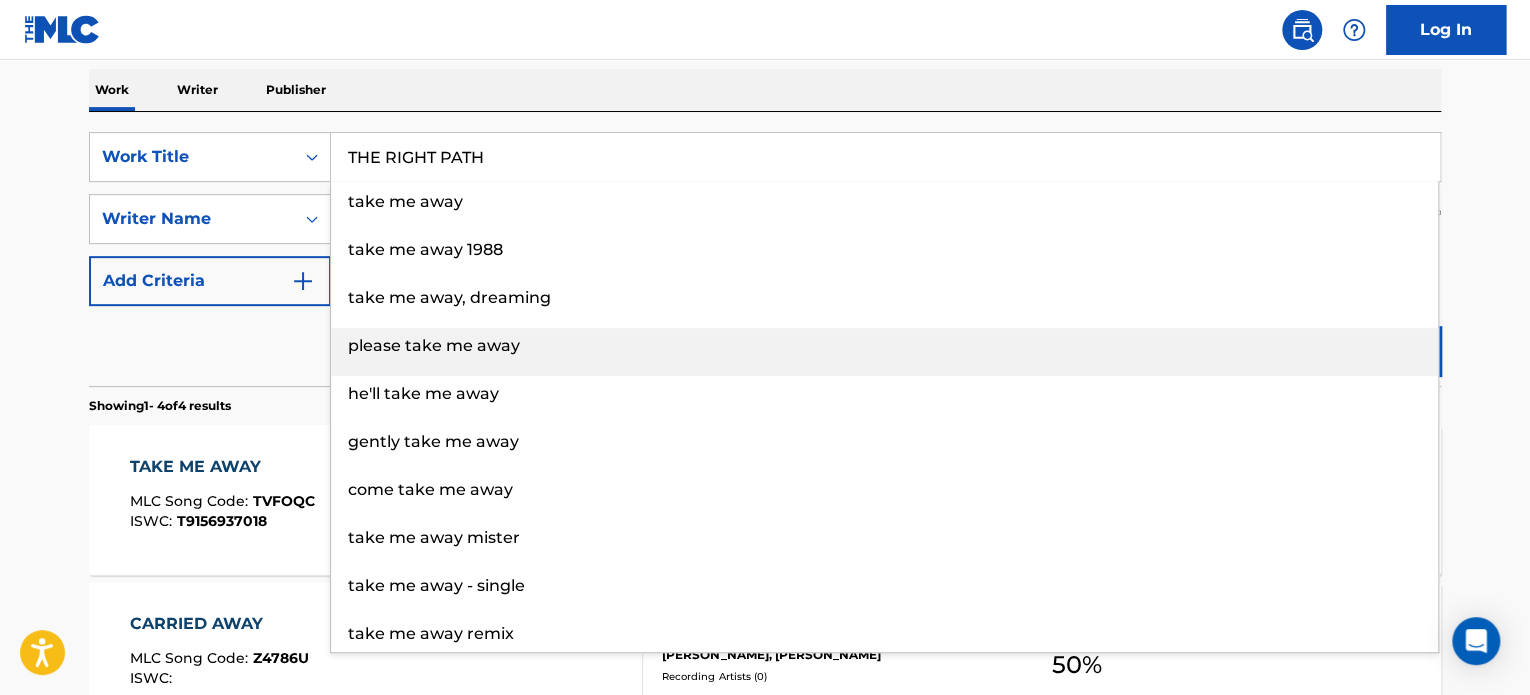 type on "THE RIGHT PATH" 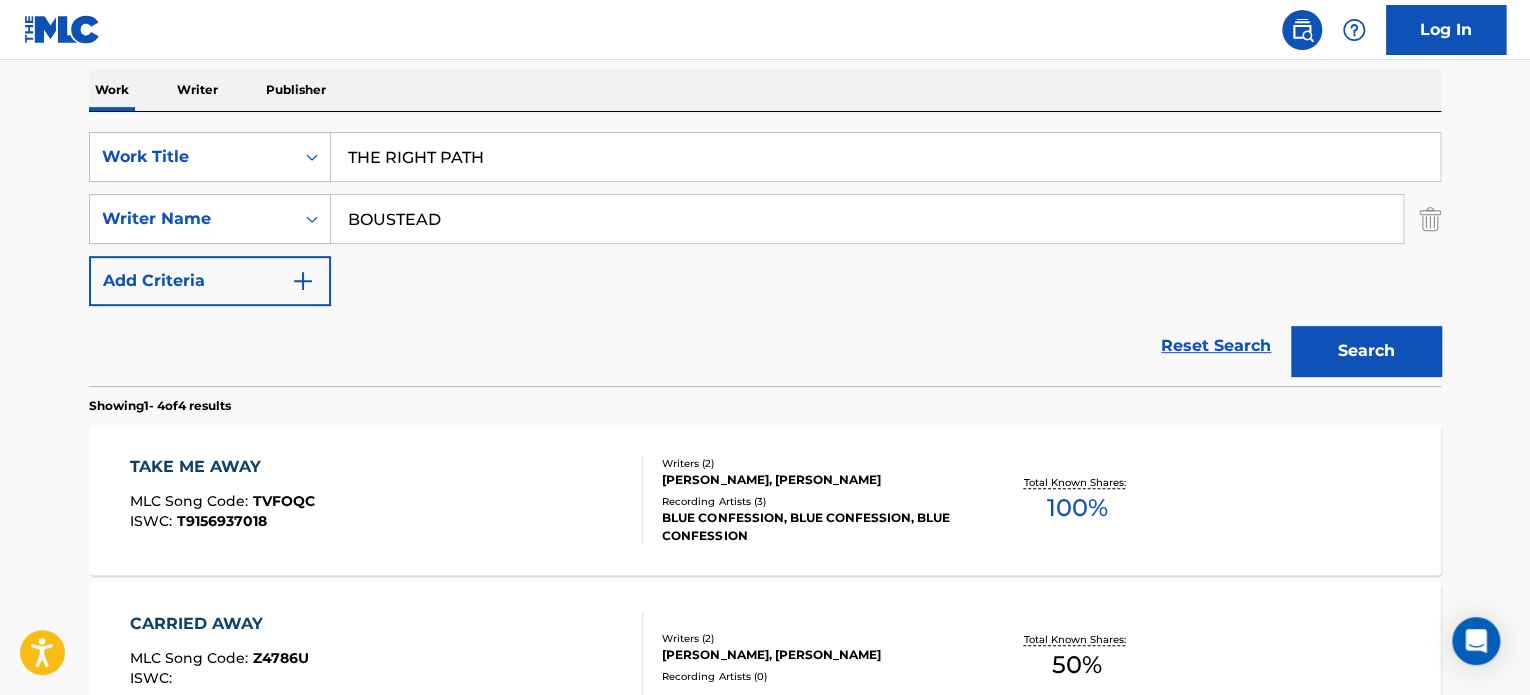 click on "Reset Search Search" at bounding box center (765, 346) 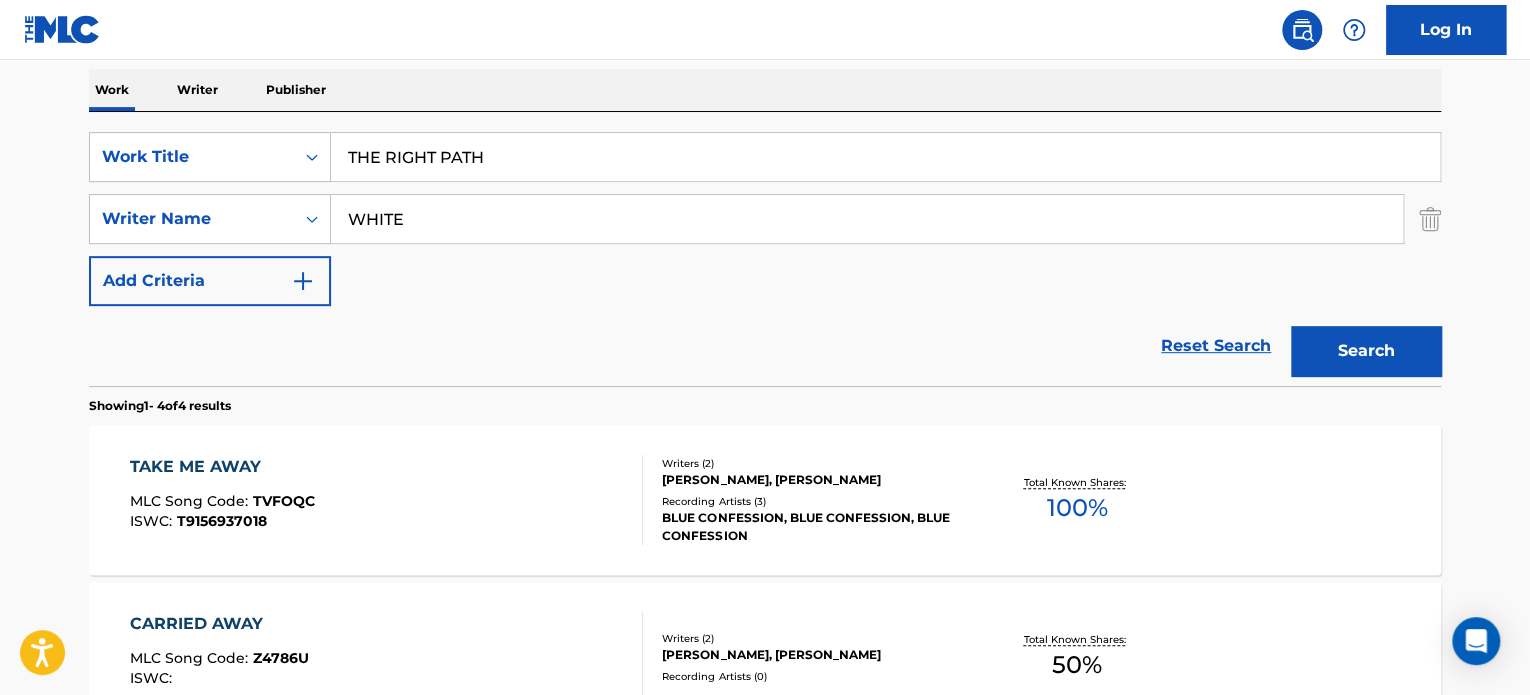 click on "WHITE" at bounding box center [867, 219] 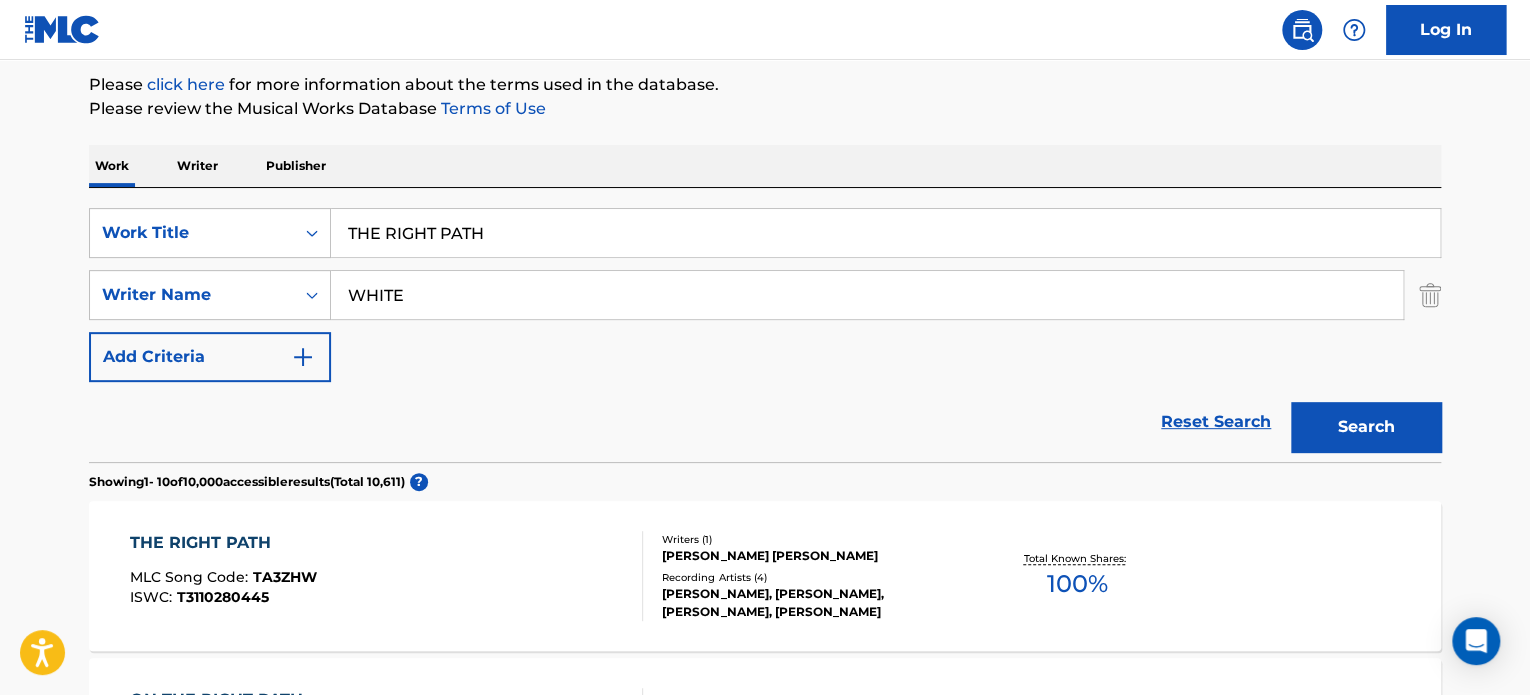 scroll, scrollTop: 313, scrollLeft: 0, axis: vertical 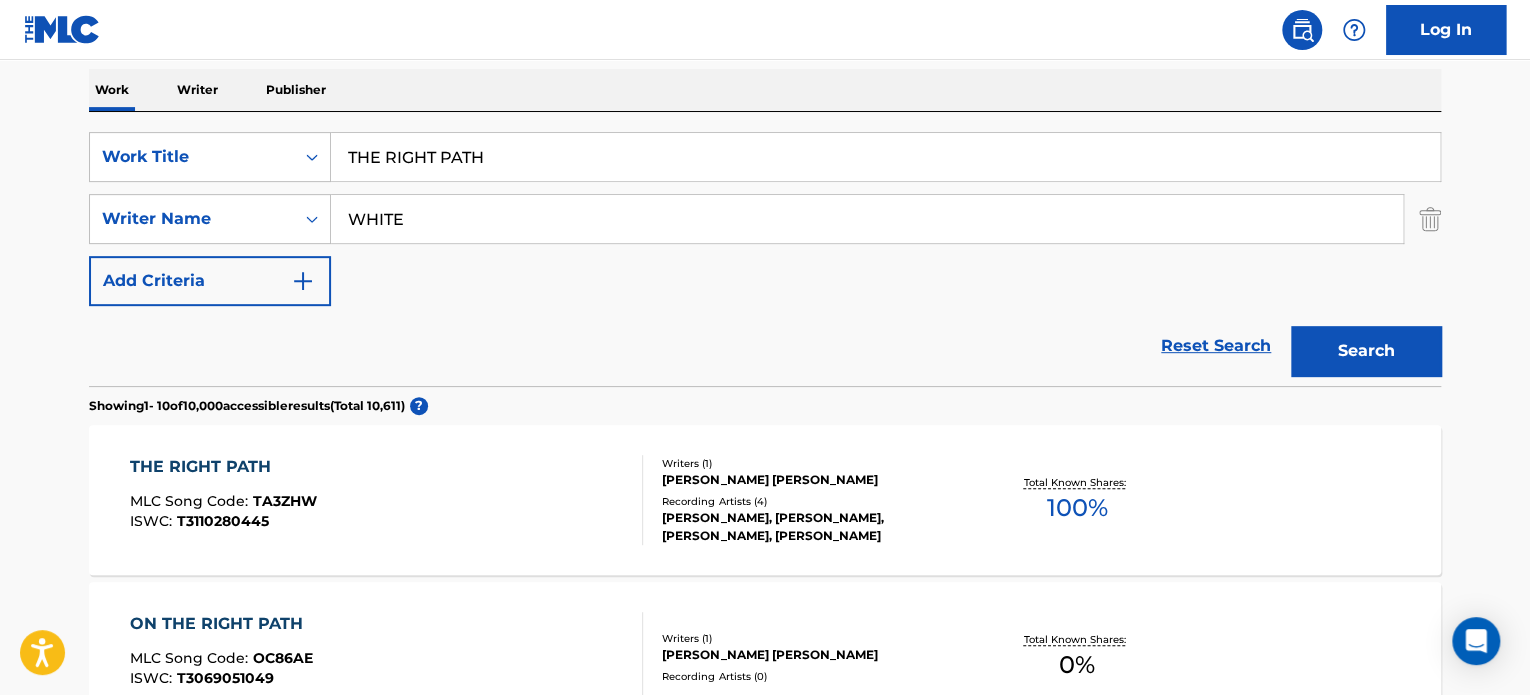 click on "THE RIGHT PATH MLC Song Code : TA3ZHW ISWC : T3110280445" at bounding box center (387, 500) 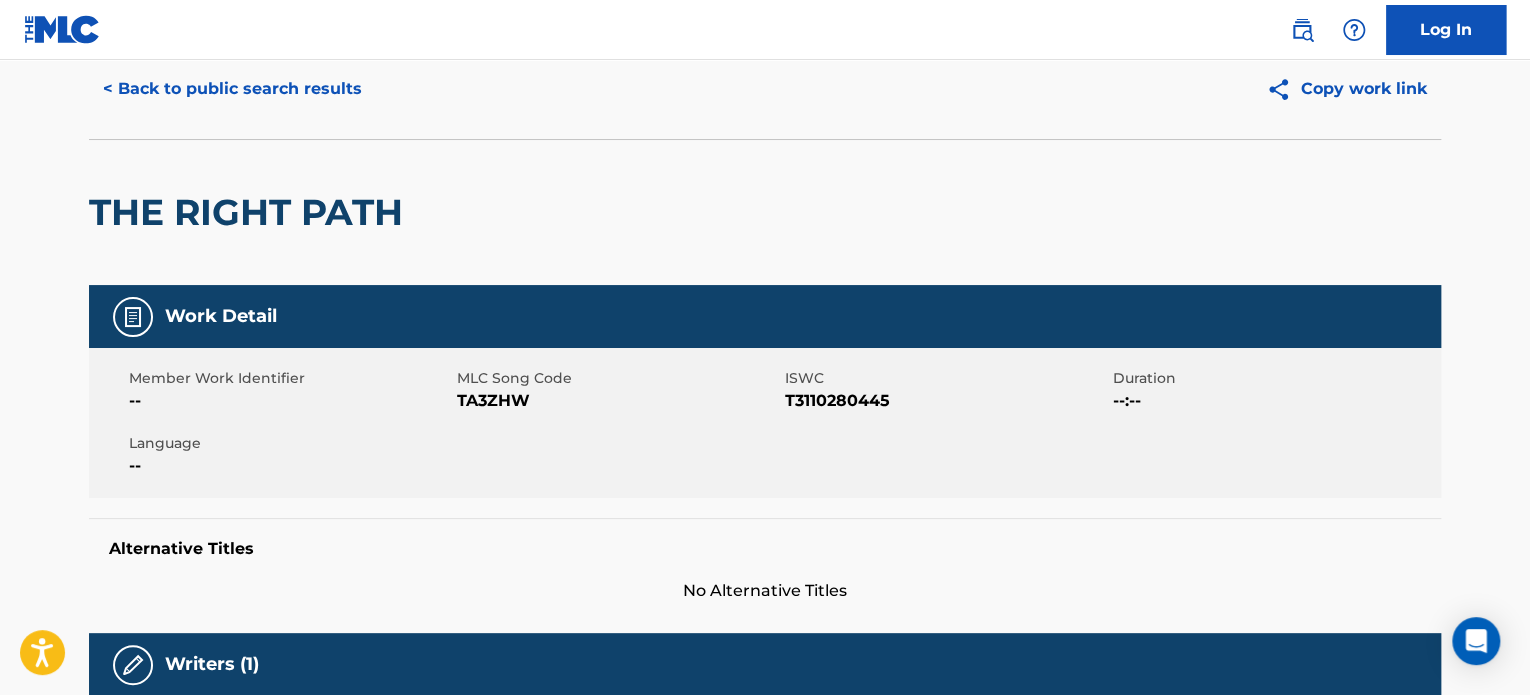scroll, scrollTop: 0, scrollLeft: 0, axis: both 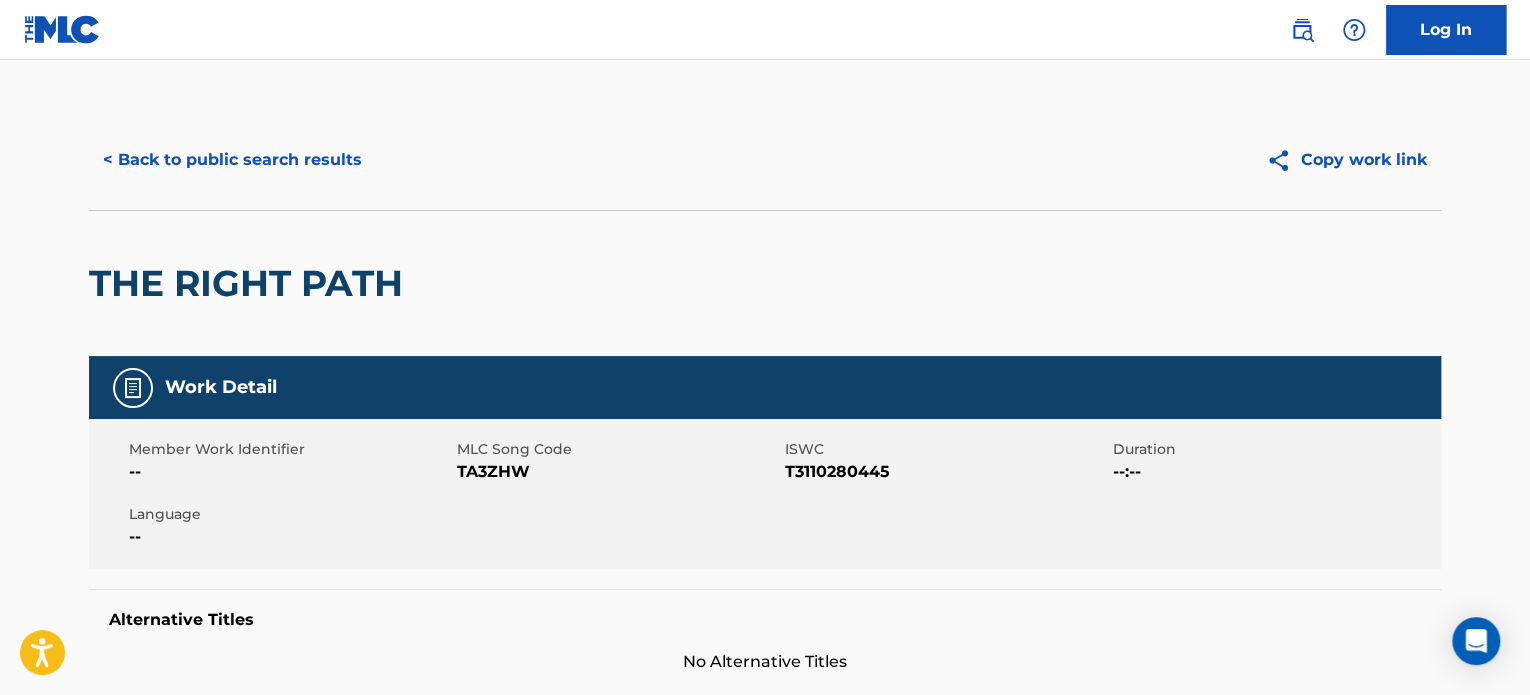 click on "< Back to public search results" at bounding box center [232, 160] 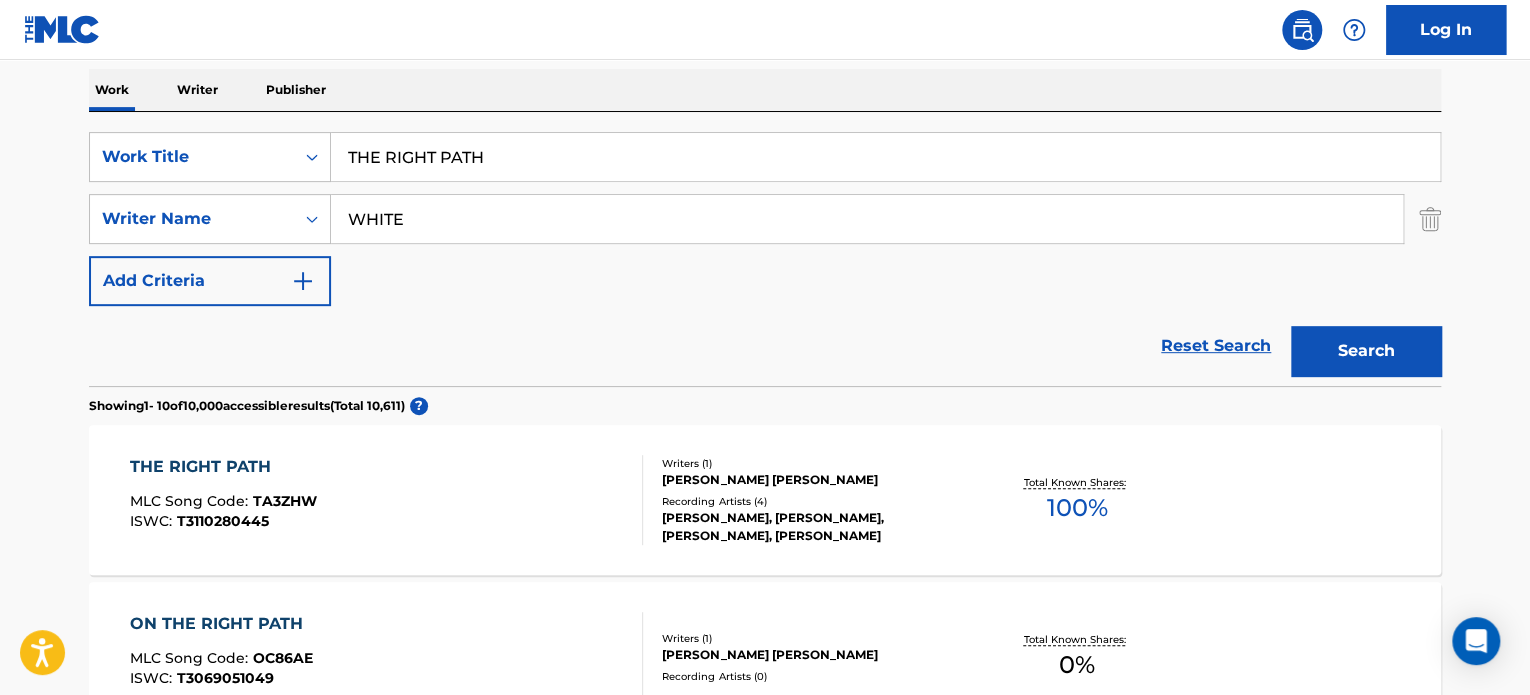 click on "THE RIGHT PATH" at bounding box center (885, 157) 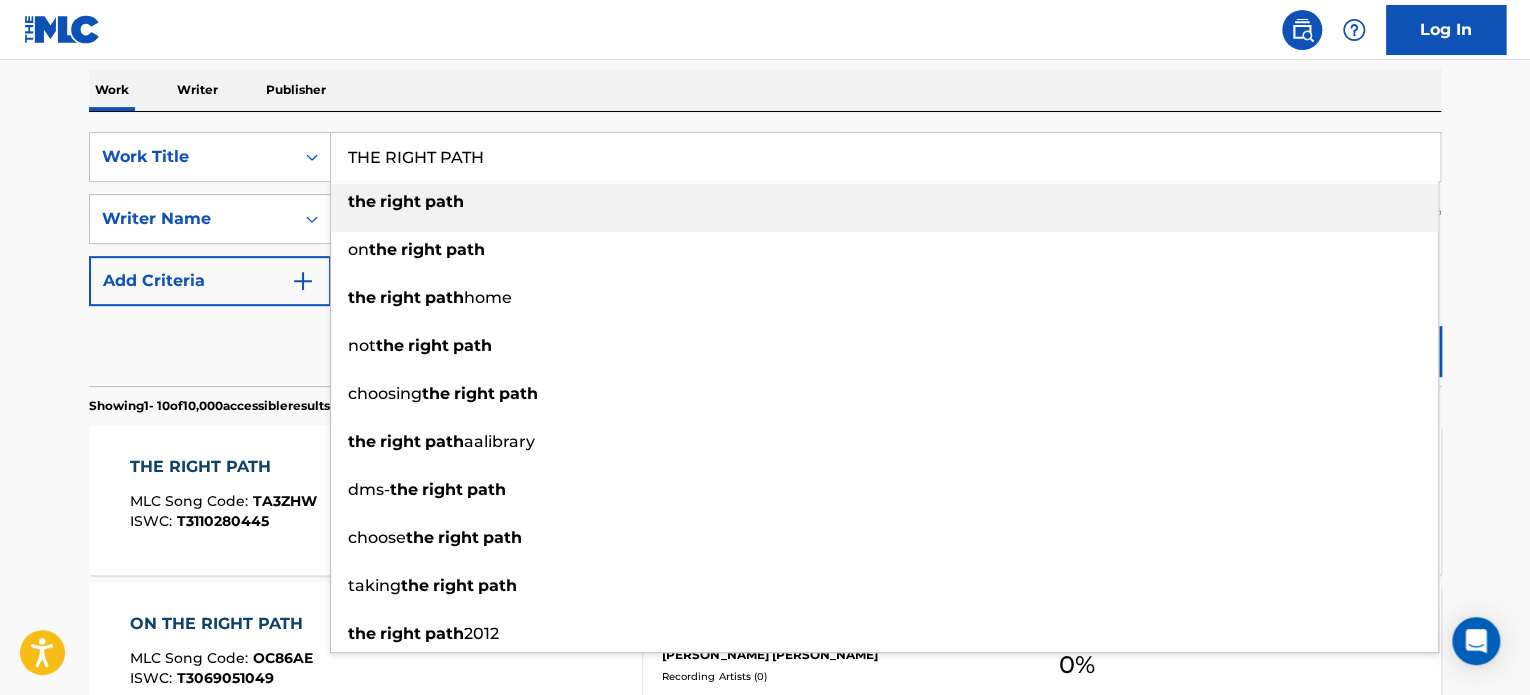 paste on "SILKY TOUC" 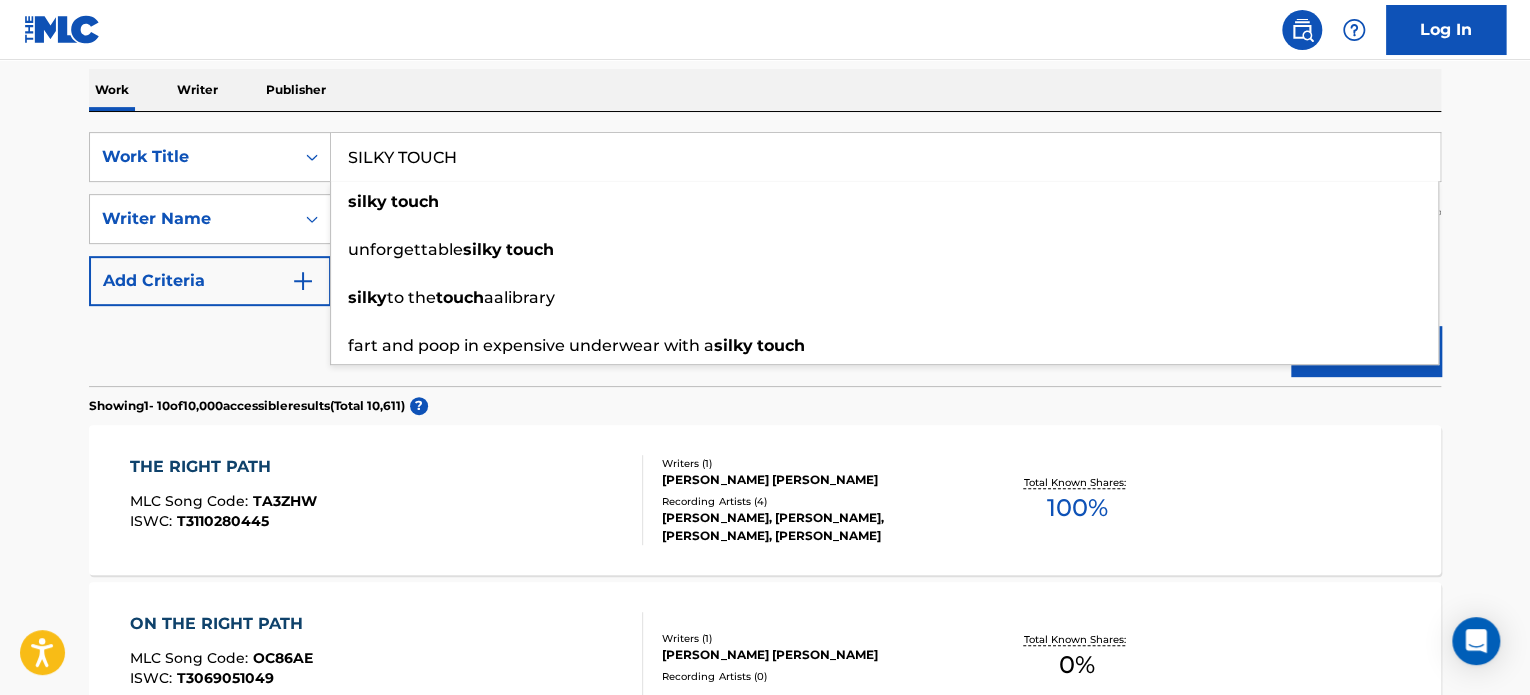 type on "SILKY TOUCH" 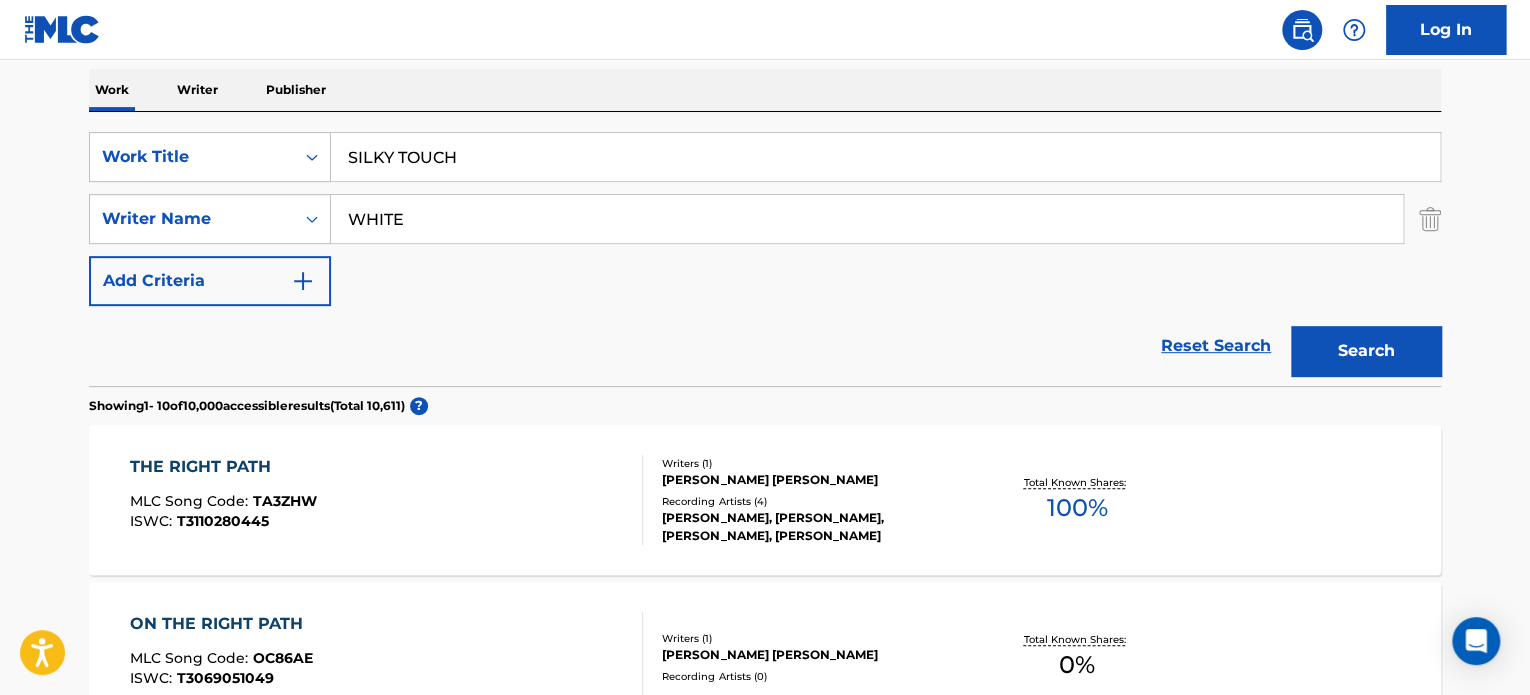 click on "SearchWithCriteria4fff6fdf-1be9-4285-bca2-5fe812a28d87 Work Title SILKY TOUCH SearchWithCriteria3fffbb12-e789-4ad6-b59d-44587d088937 Writer Name WHITE Add Criteria" at bounding box center (765, 219) 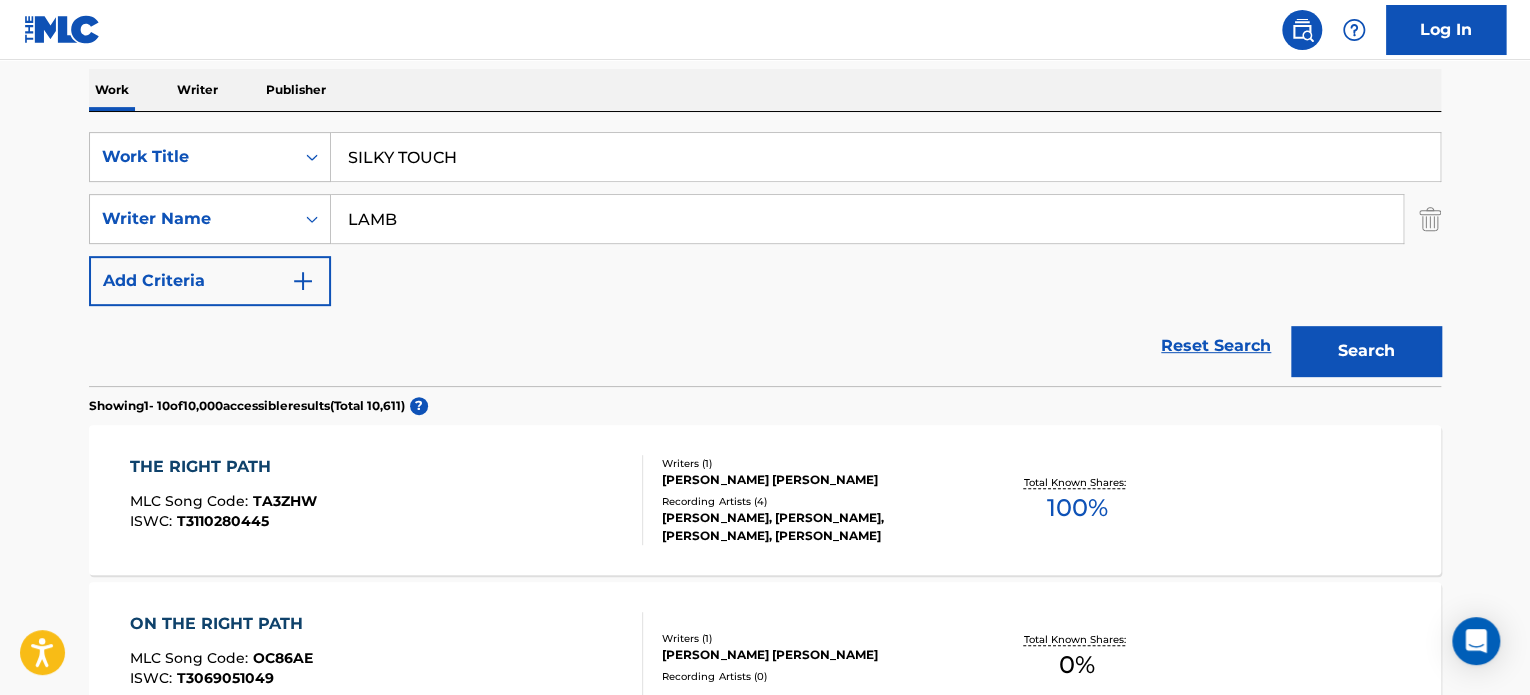 click on "LAMB" at bounding box center (867, 219) 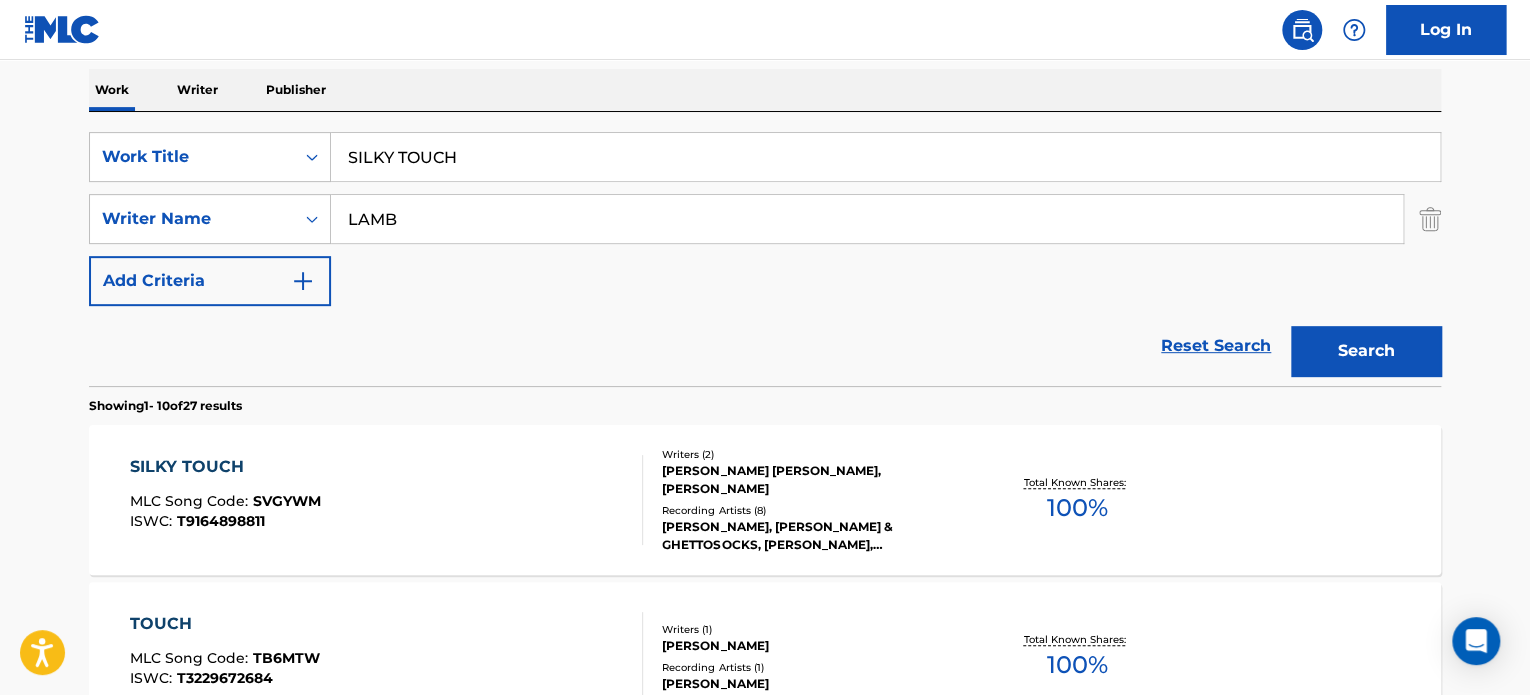 scroll, scrollTop: 413, scrollLeft: 0, axis: vertical 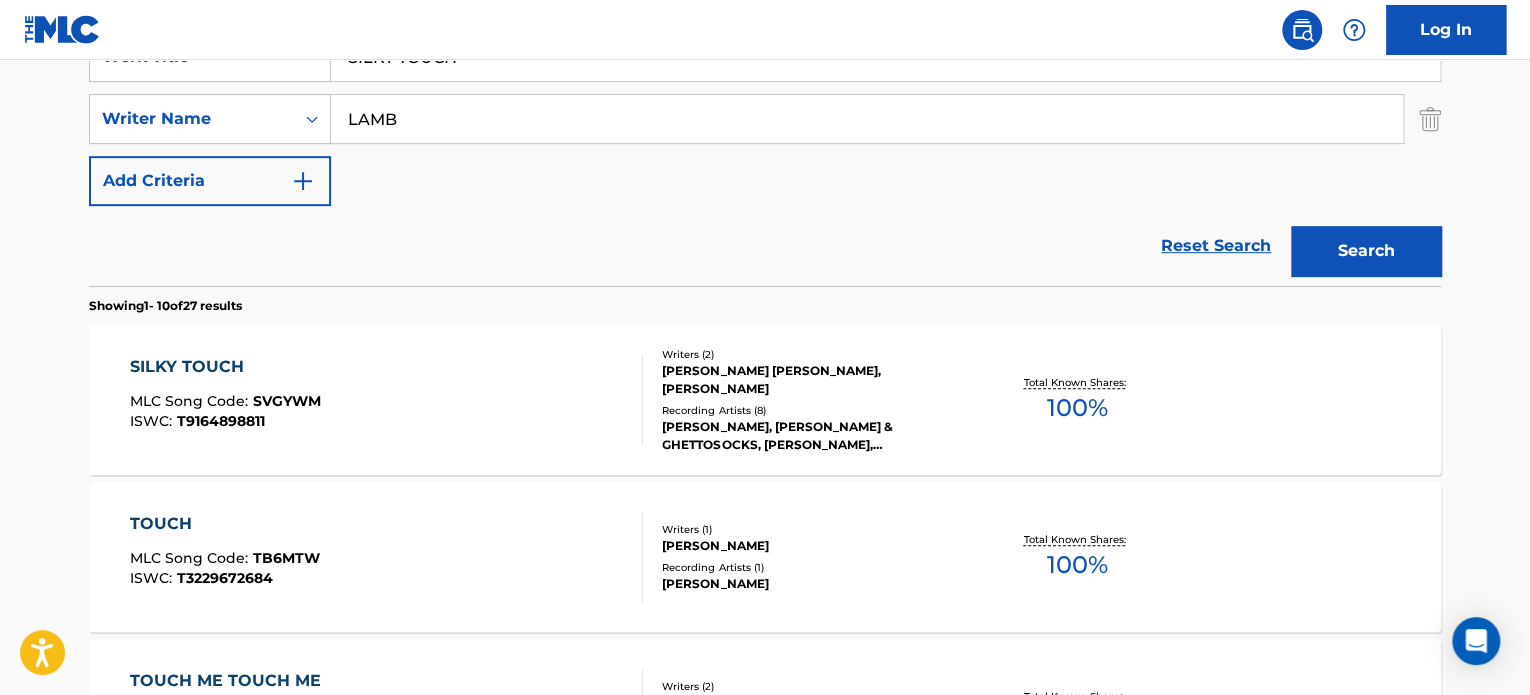 click on "SILKY TOUCH MLC Song Code : SVGYWM ISWC : T9164898811" at bounding box center [387, 400] 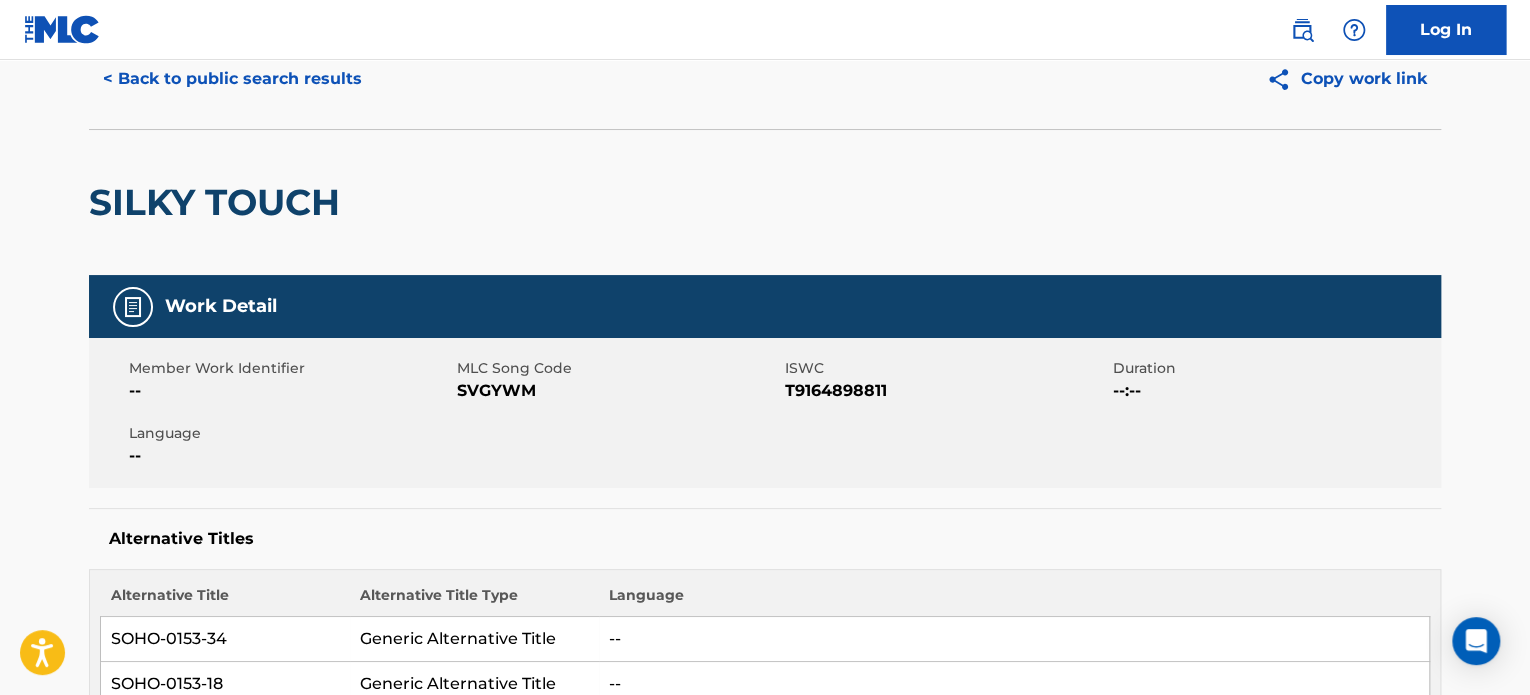 scroll, scrollTop: 0, scrollLeft: 0, axis: both 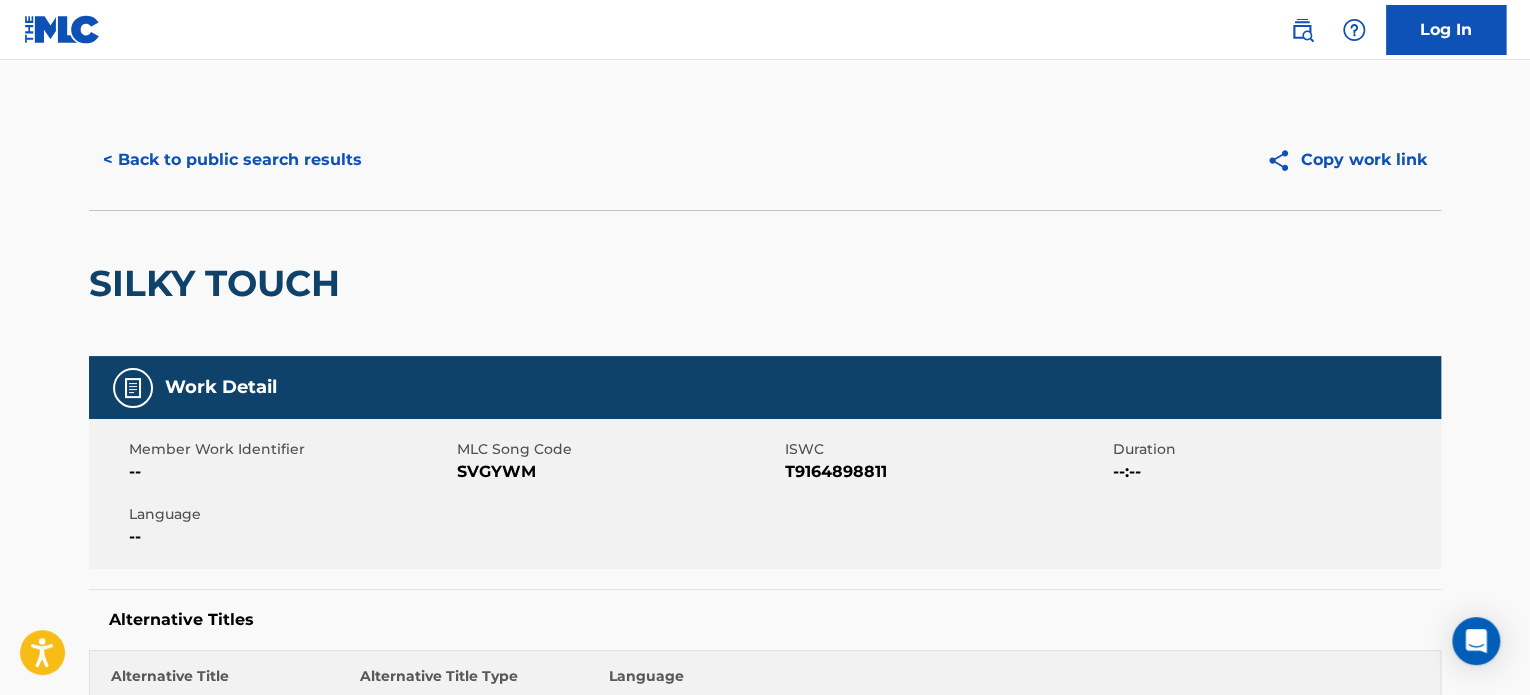 click on "< Back to public search results" at bounding box center [232, 160] 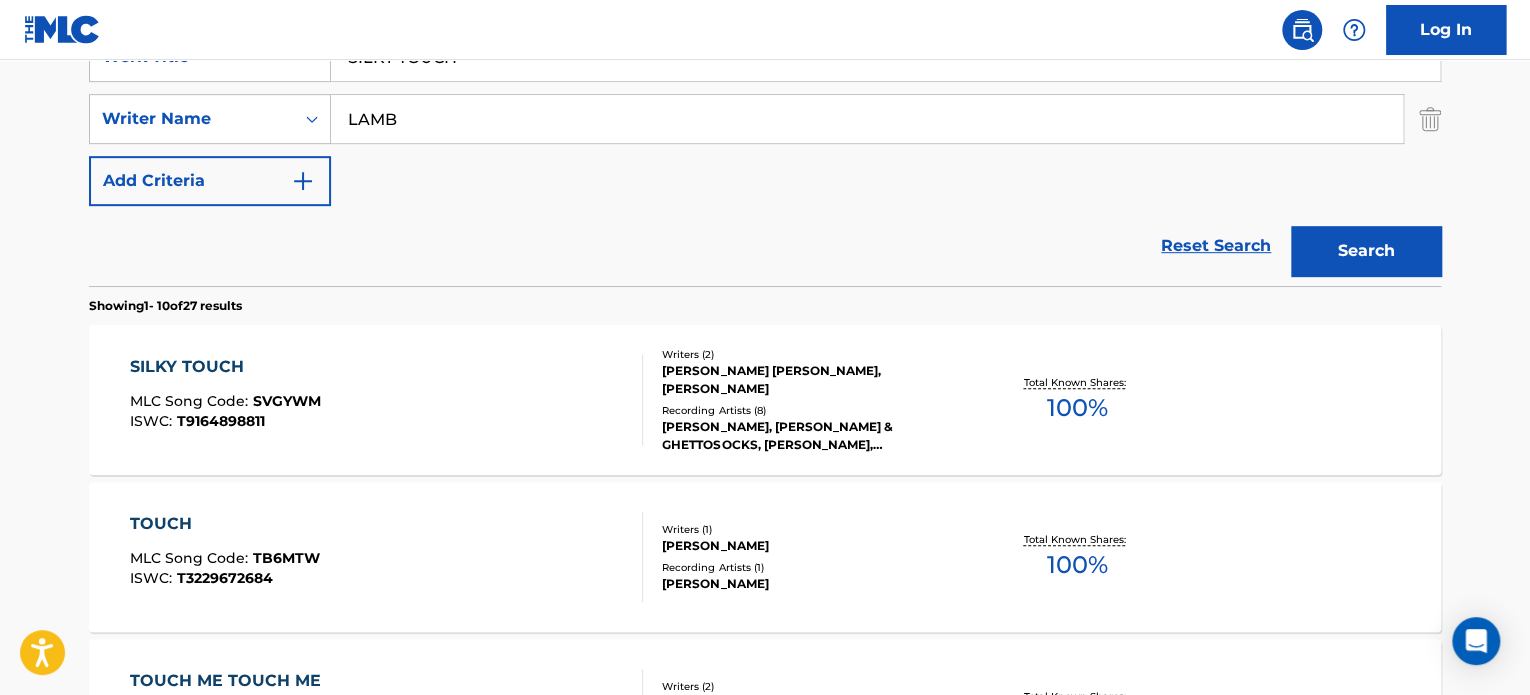 scroll, scrollTop: 313, scrollLeft: 0, axis: vertical 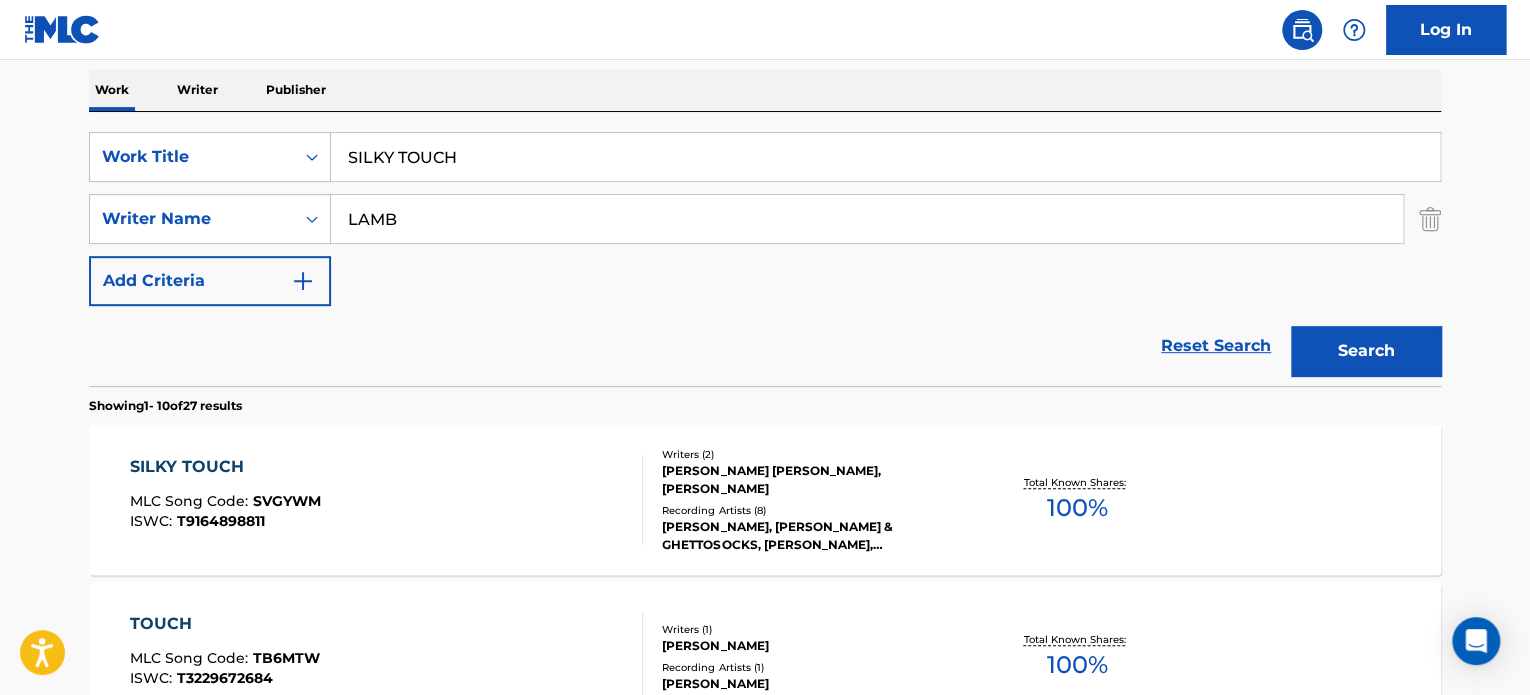click on "SILKY TOUCH" at bounding box center [885, 157] 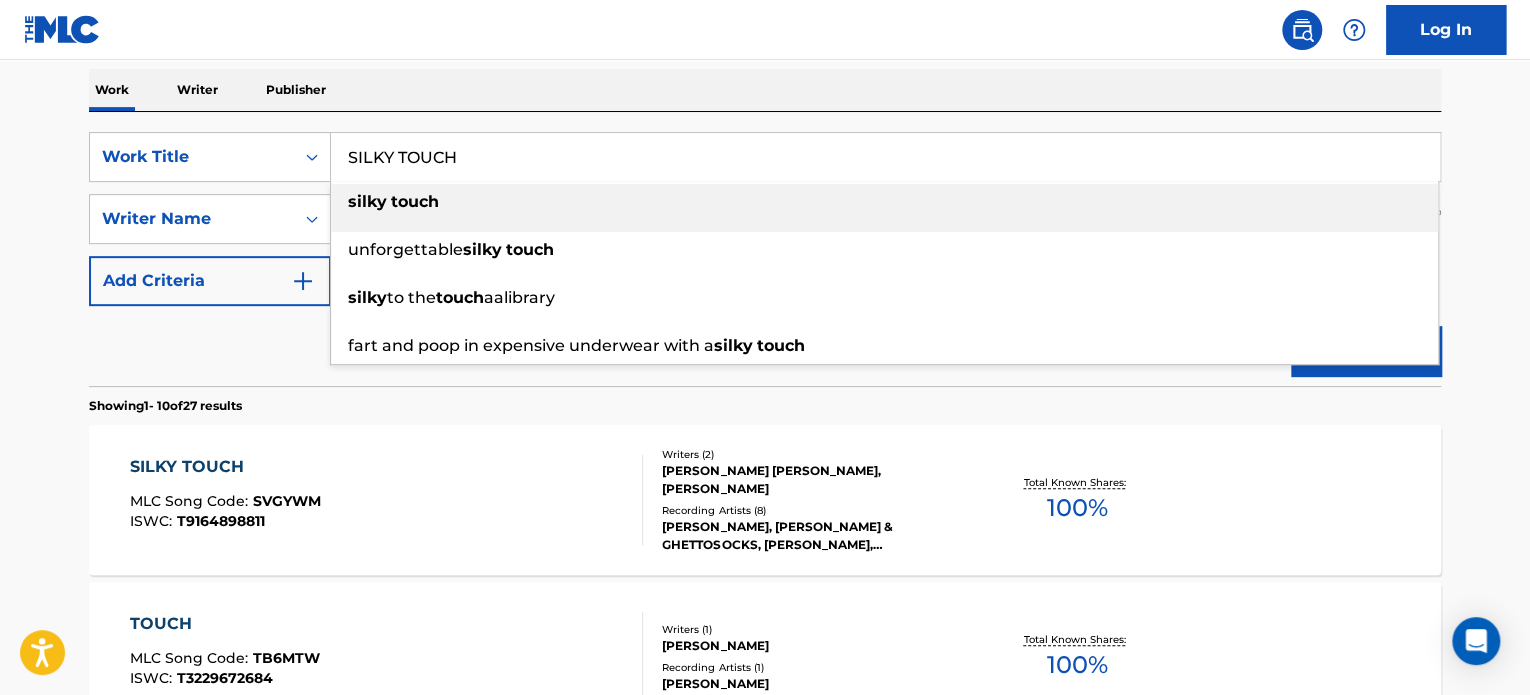 paste on "DE BY SIDE" 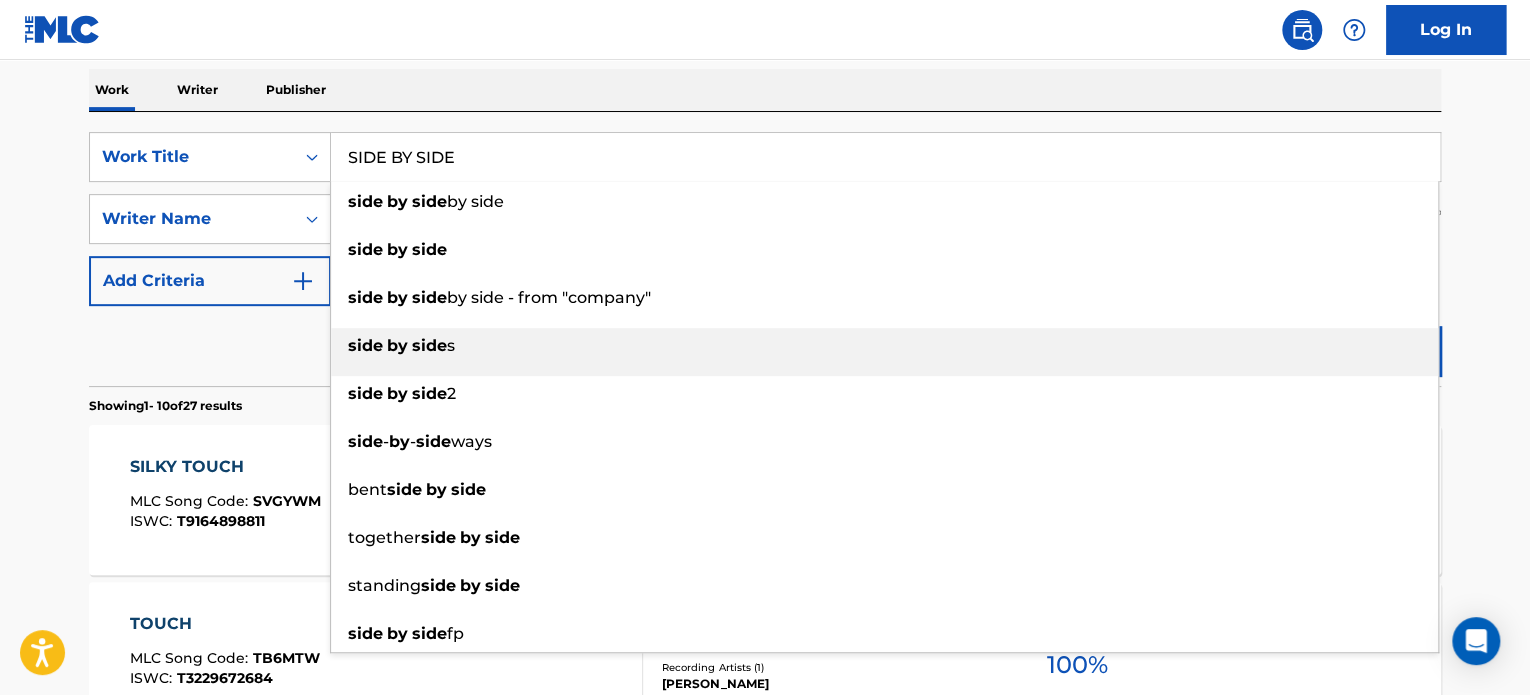 click on "side   by   side s" at bounding box center [884, 346] 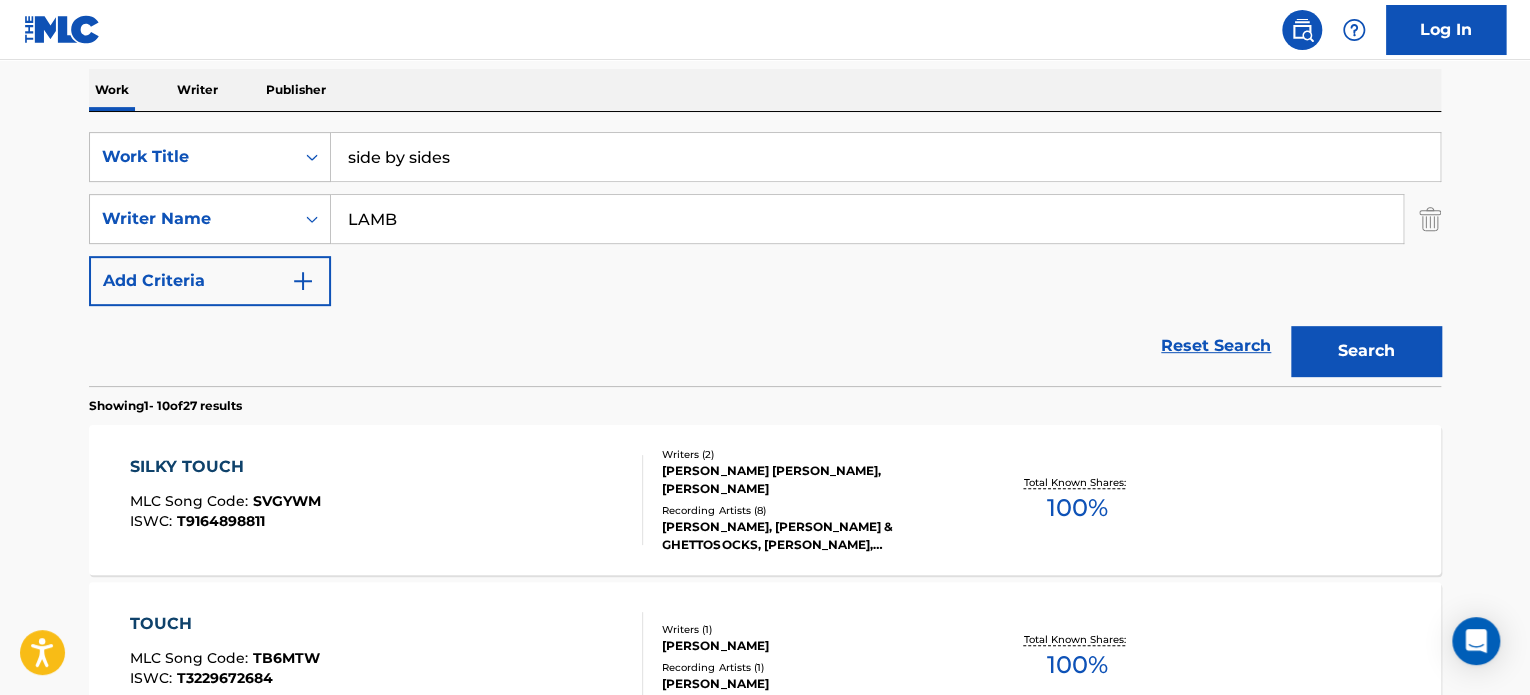 click on "LAMB" at bounding box center (867, 219) 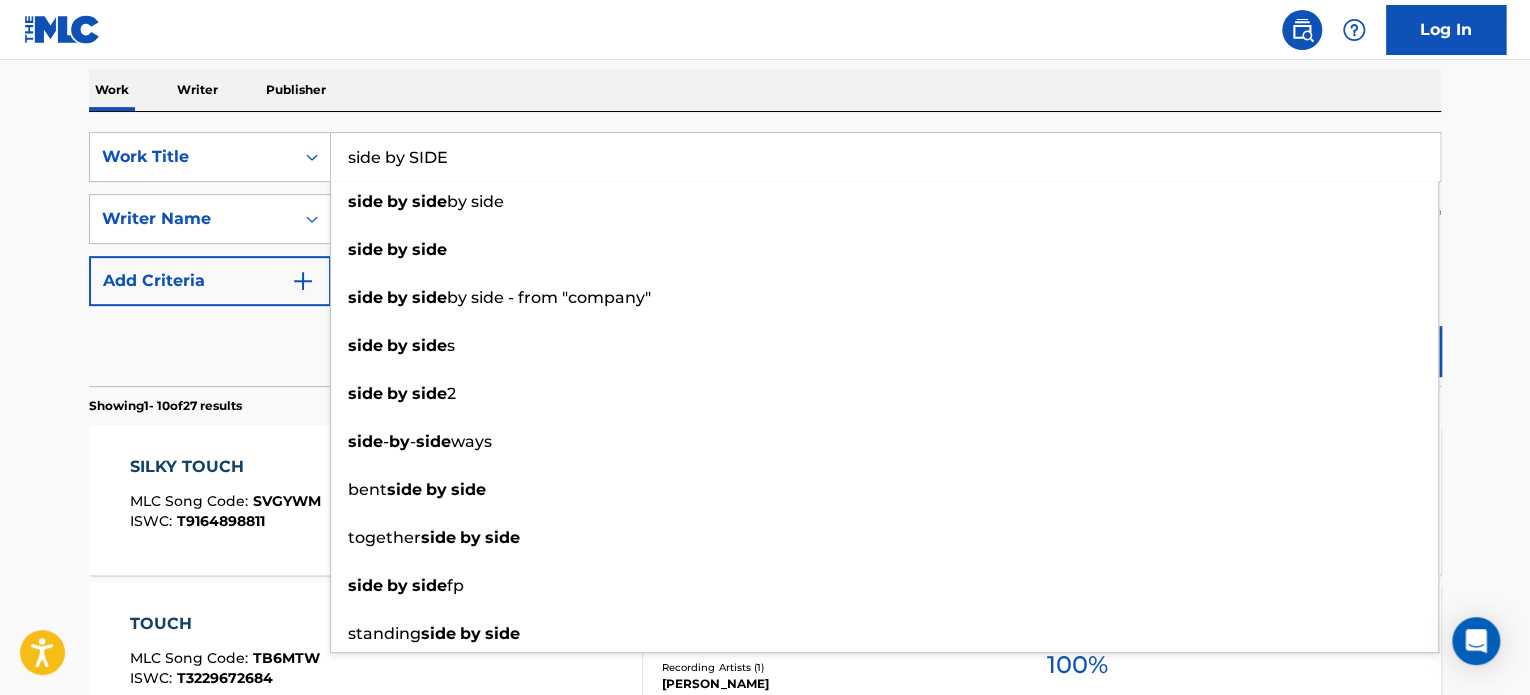 type on "side by SIDE" 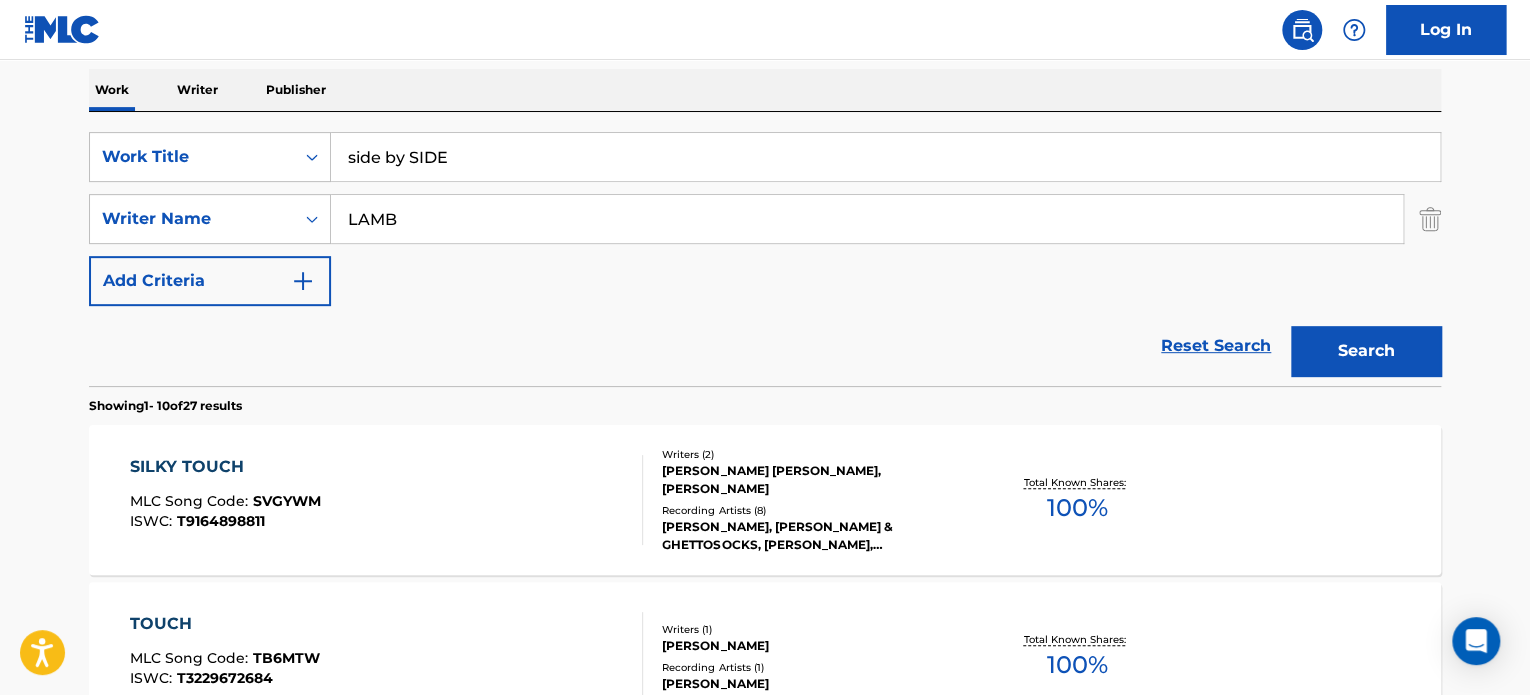 click on "LAMB" at bounding box center [867, 219] 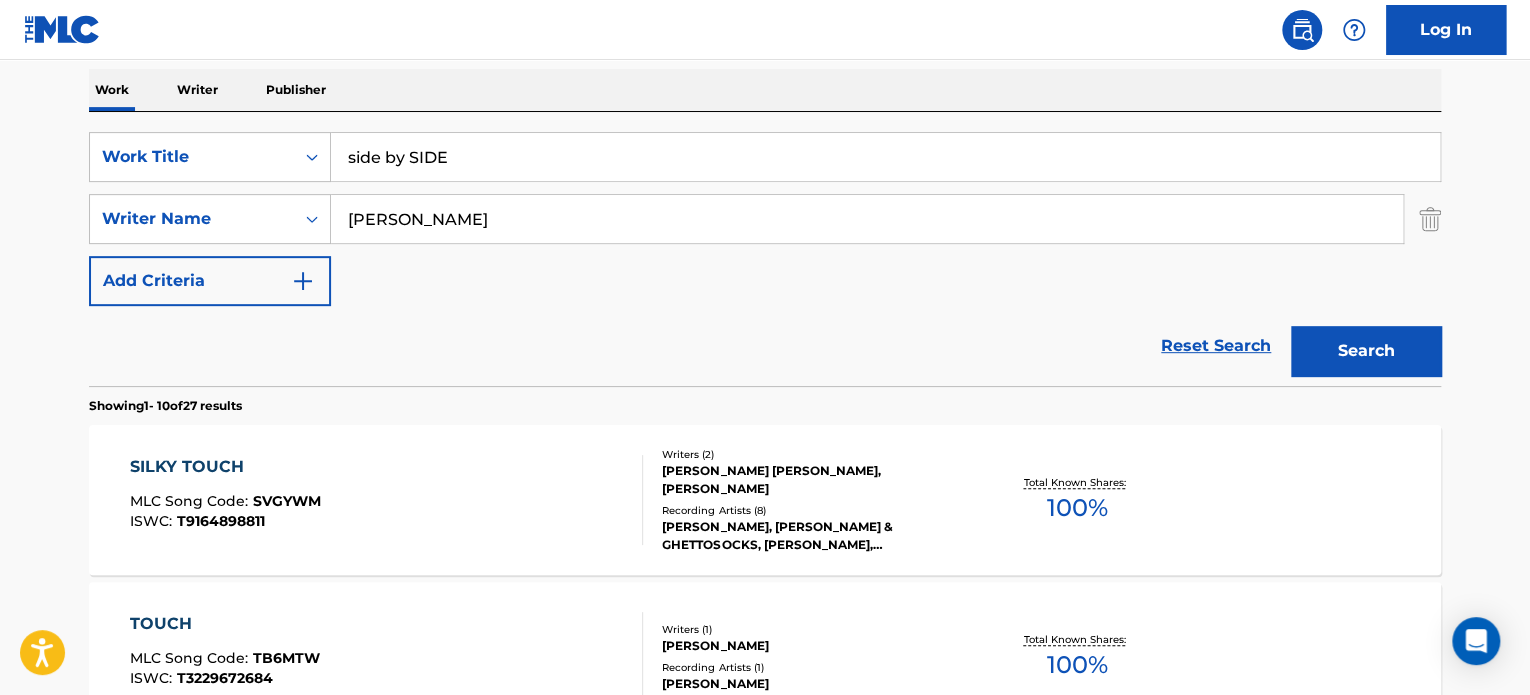 click on "[PERSON_NAME]" at bounding box center [867, 219] 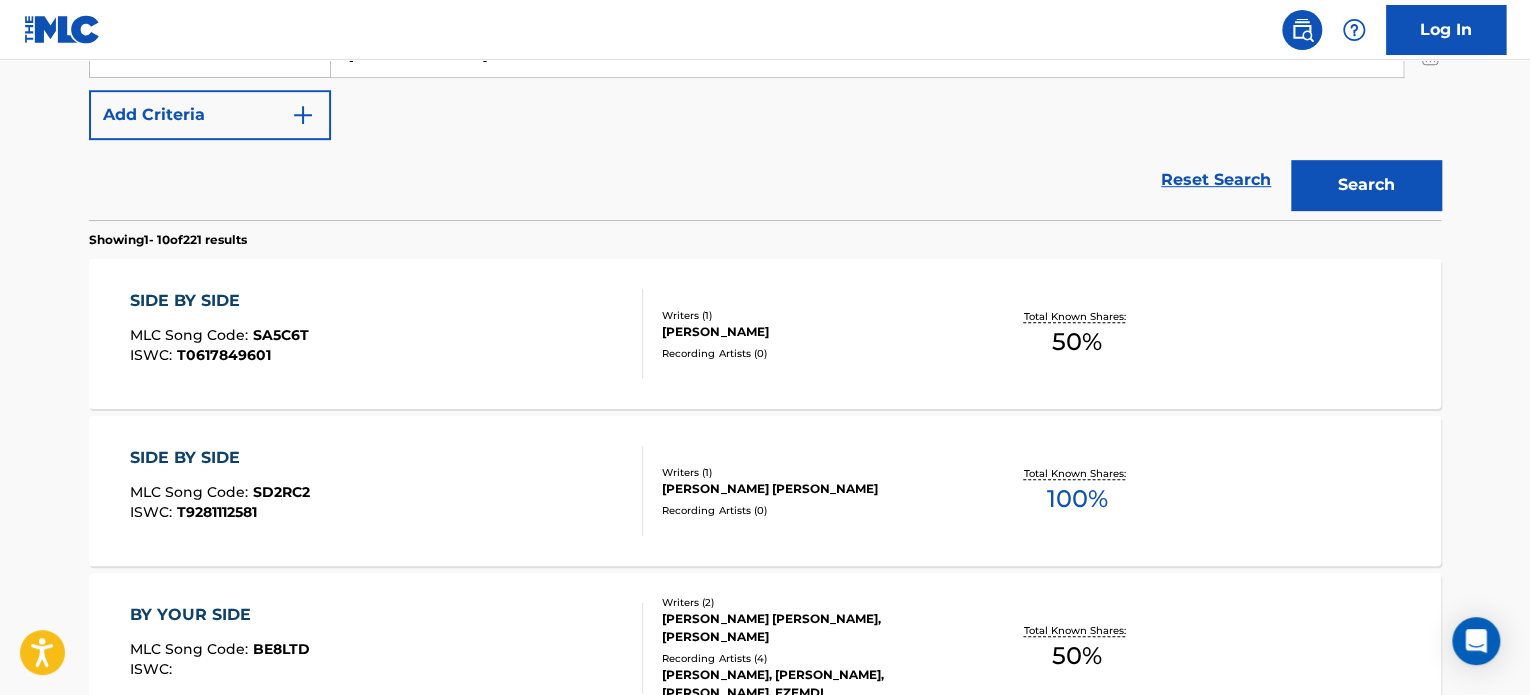 scroll, scrollTop: 513, scrollLeft: 0, axis: vertical 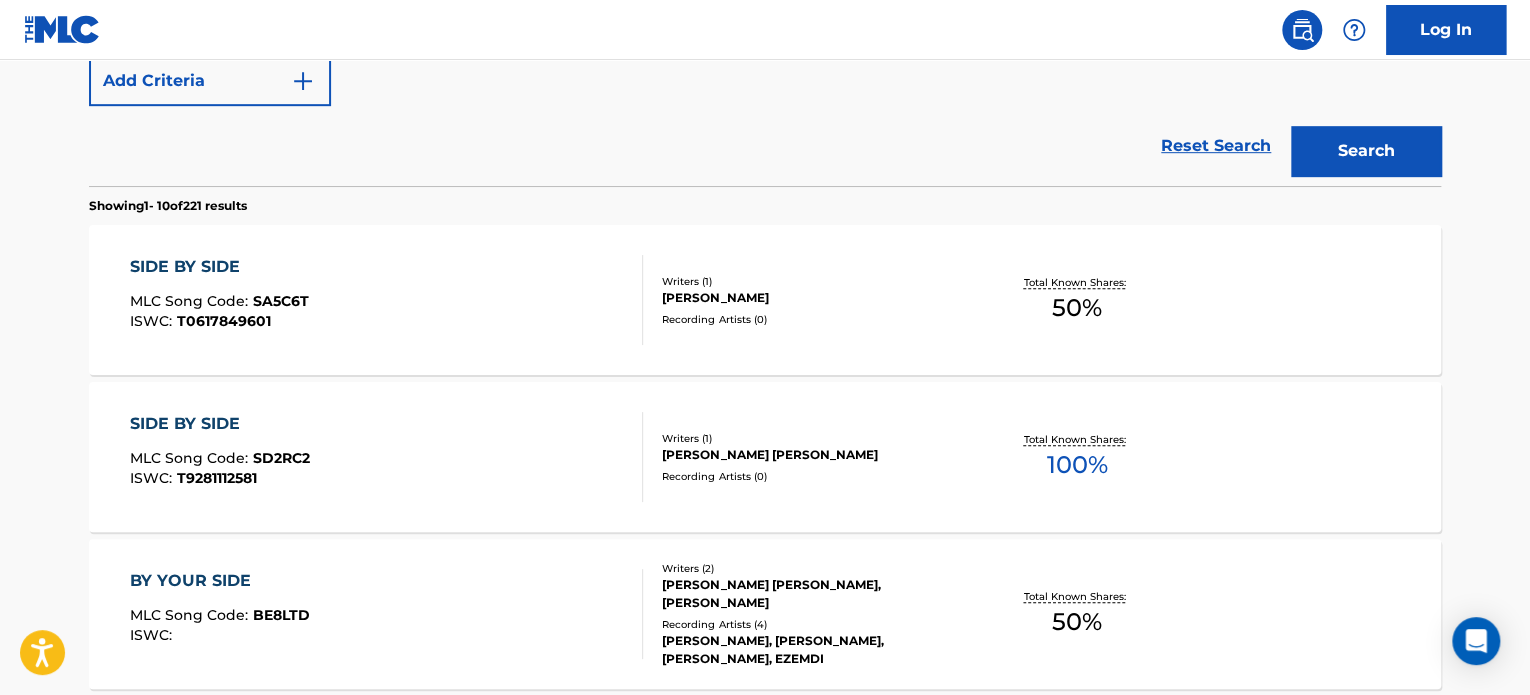 click on "SIDE BY SIDE MLC Song Code : SD2RC2 ISWC : T9281112581" at bounding box center (387, 457) 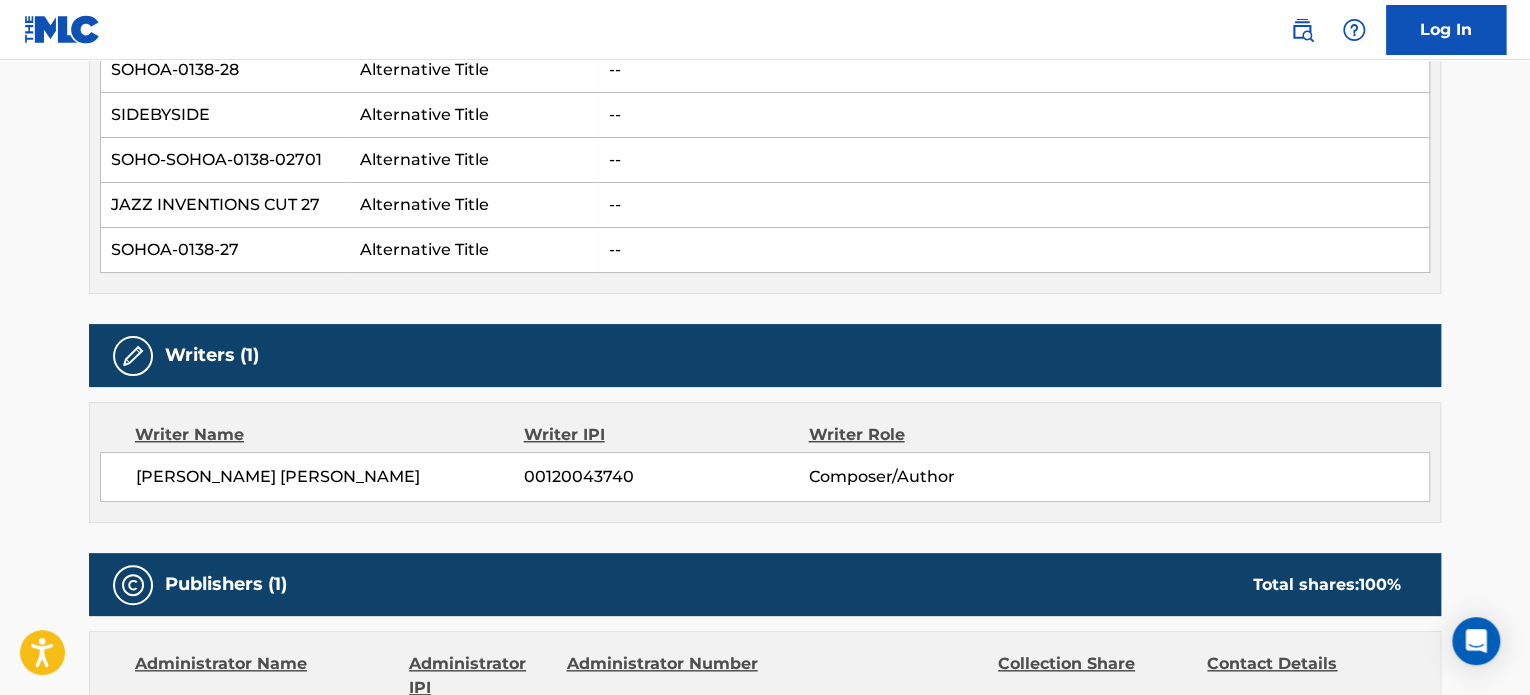 scroll, scrollTop: 800, scrollLeft: 0, axis: vertical 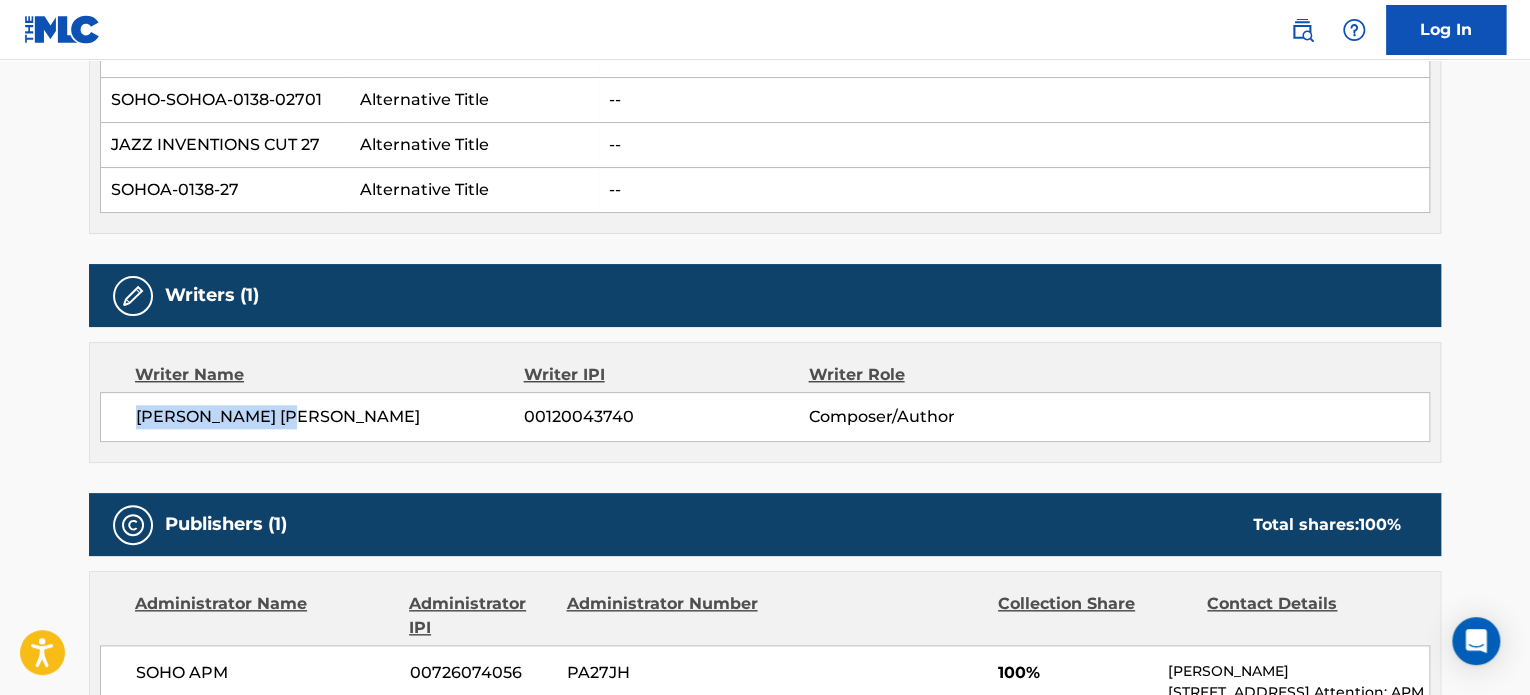 drag, startPoint x: 320, startPoint y: 409, endPoint x: 140, endPoint y: 416, distance: 180.13606 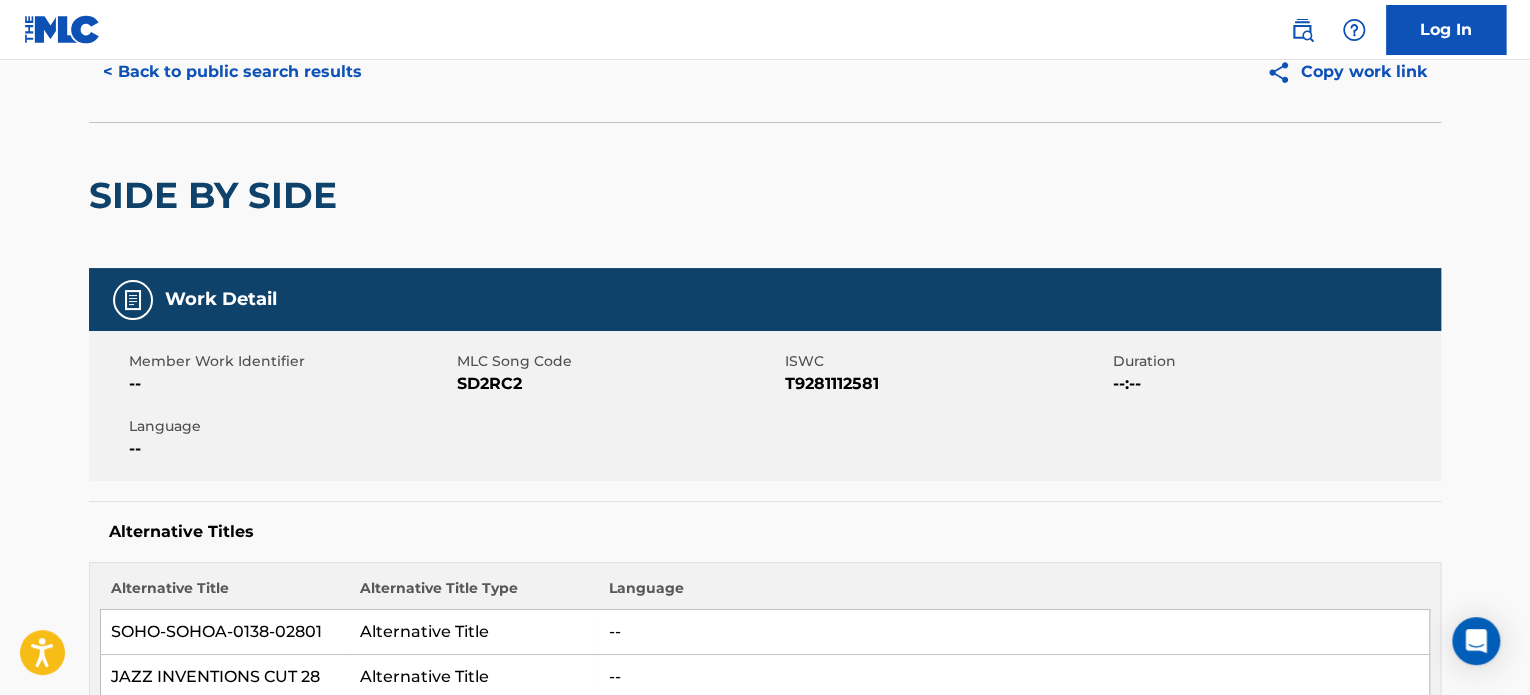 scroll, scrollTop: 0, scrollLeft: 0, axis: both 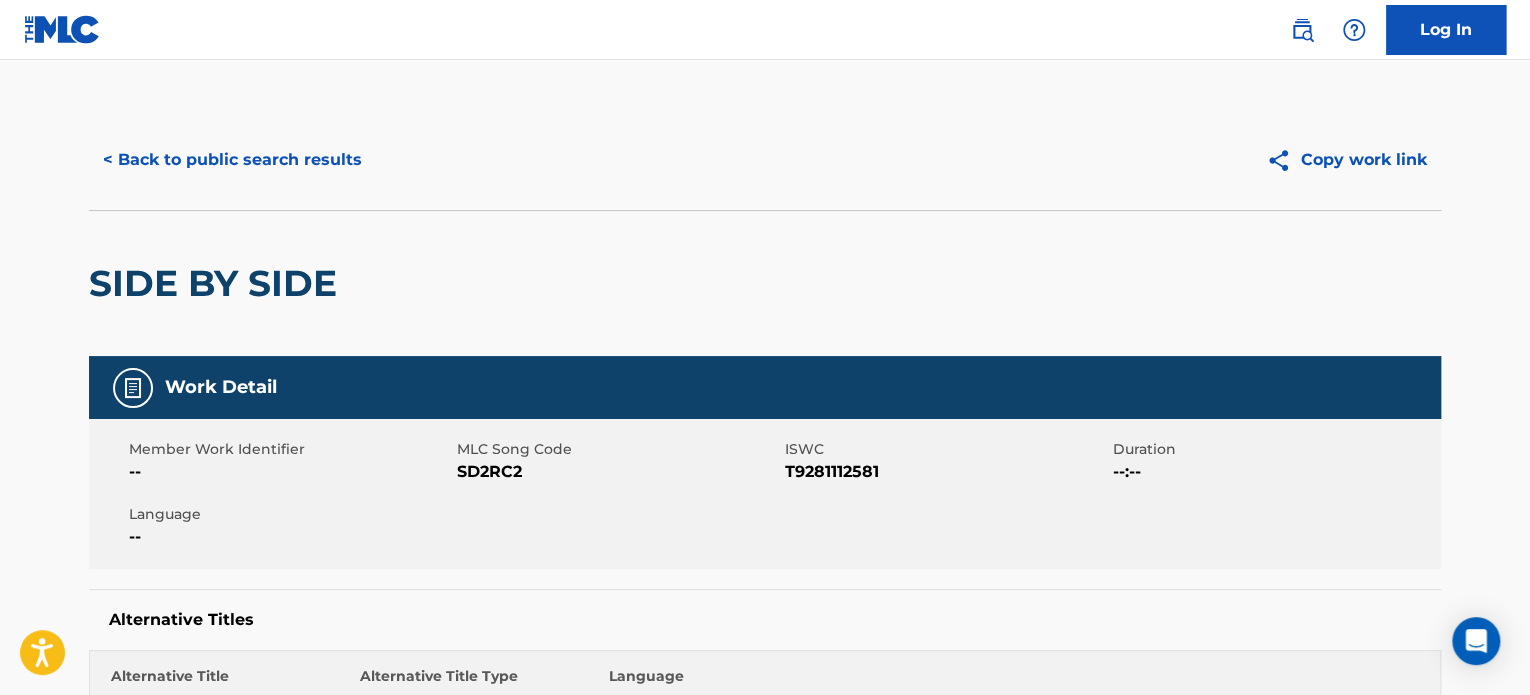 click on "< Back to public search results" at bounding box center (232, 160) 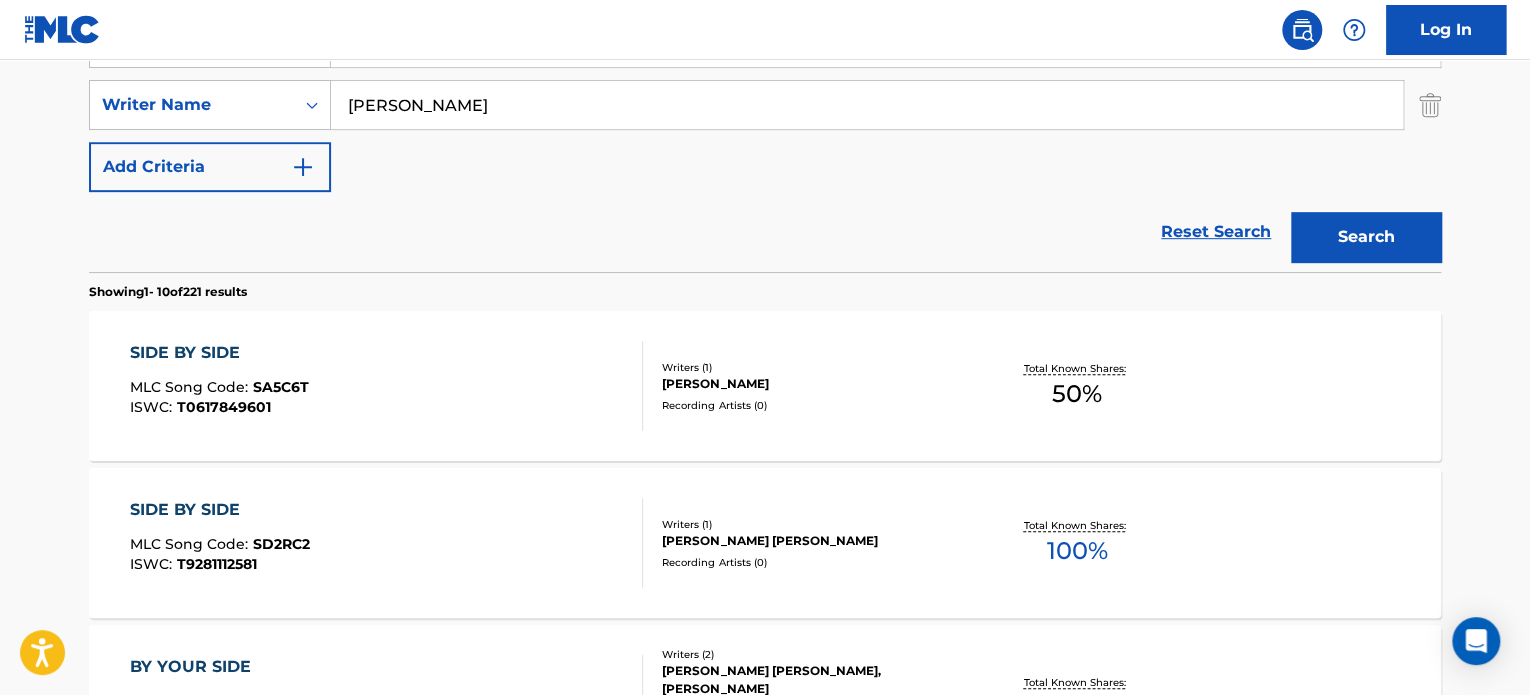 scroll, scrollTop: 327, scrollLeft: 0, axis: vertical 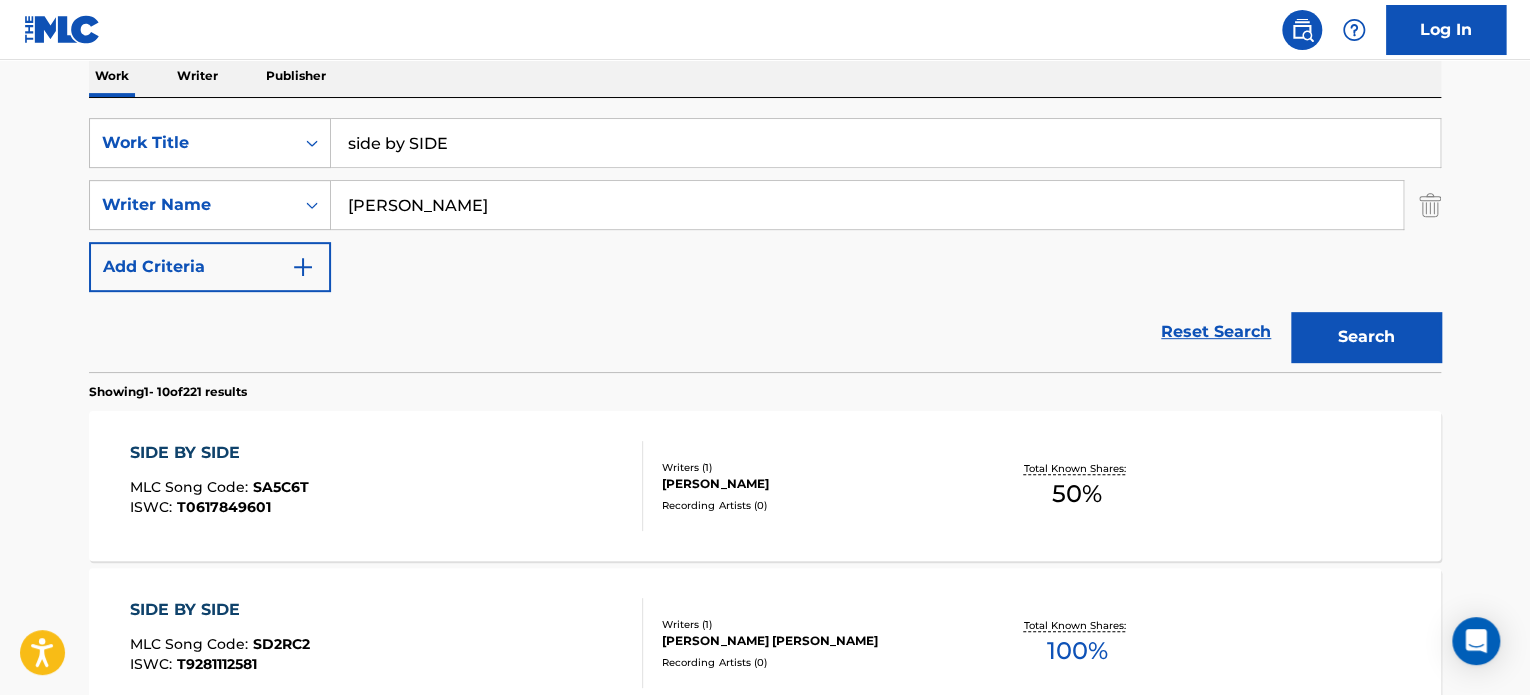 click on "side by SIDE" at bounding box center (885, 143) 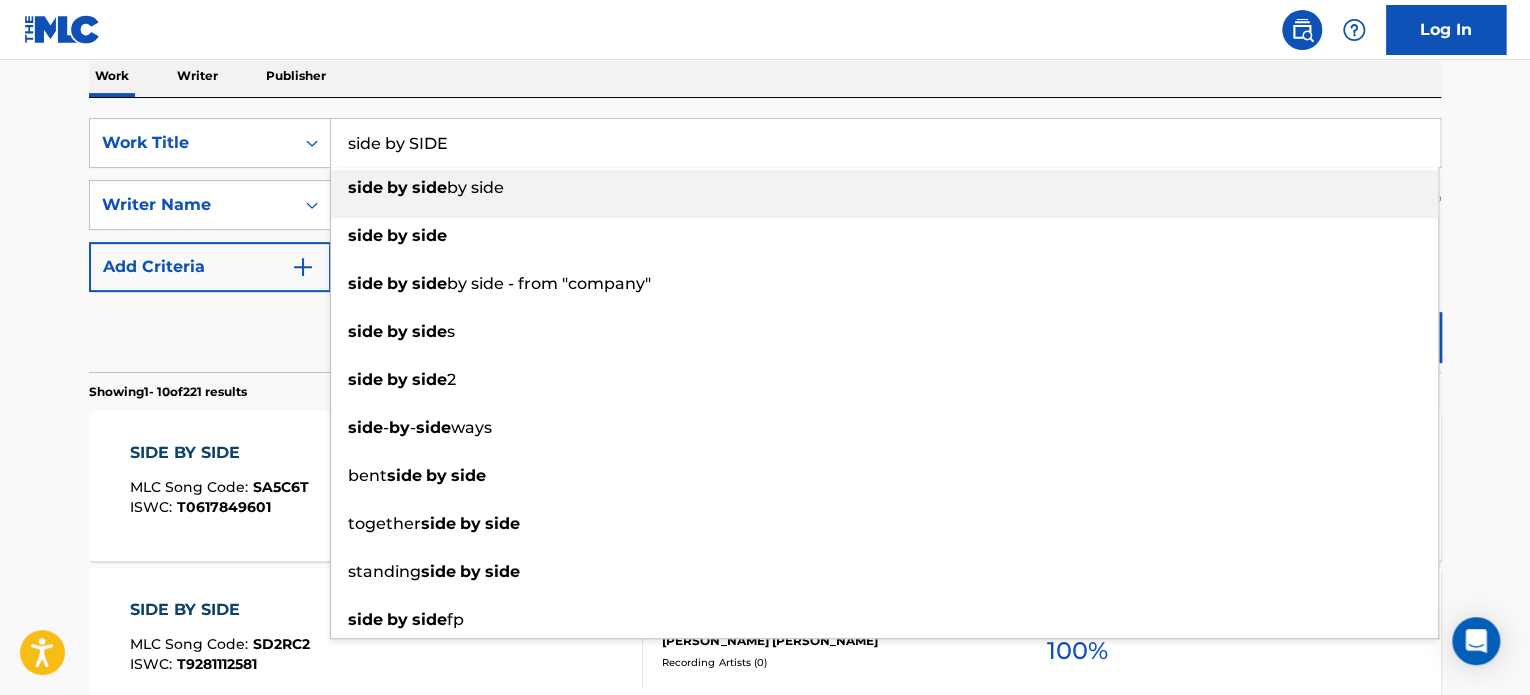 paste on "FROM THE HEART" 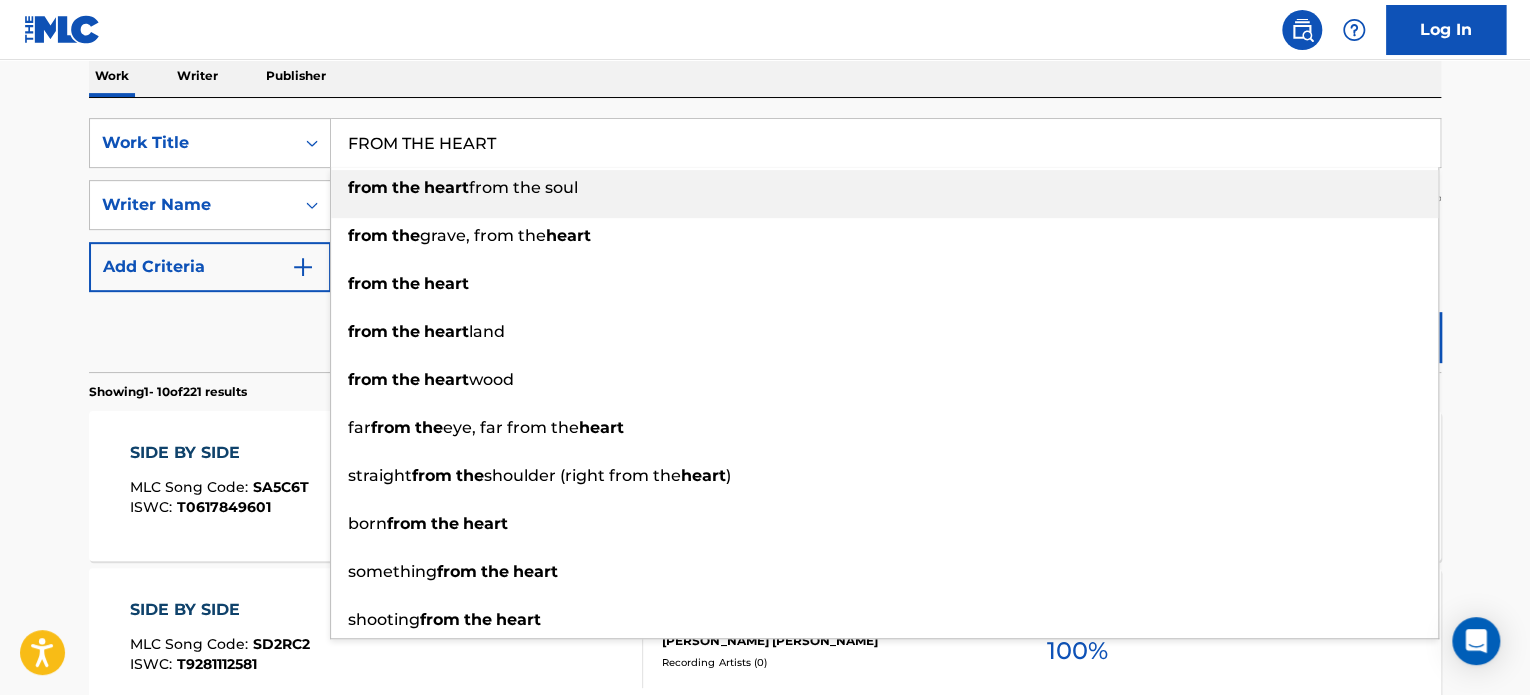 type on "FROM THE HEART" 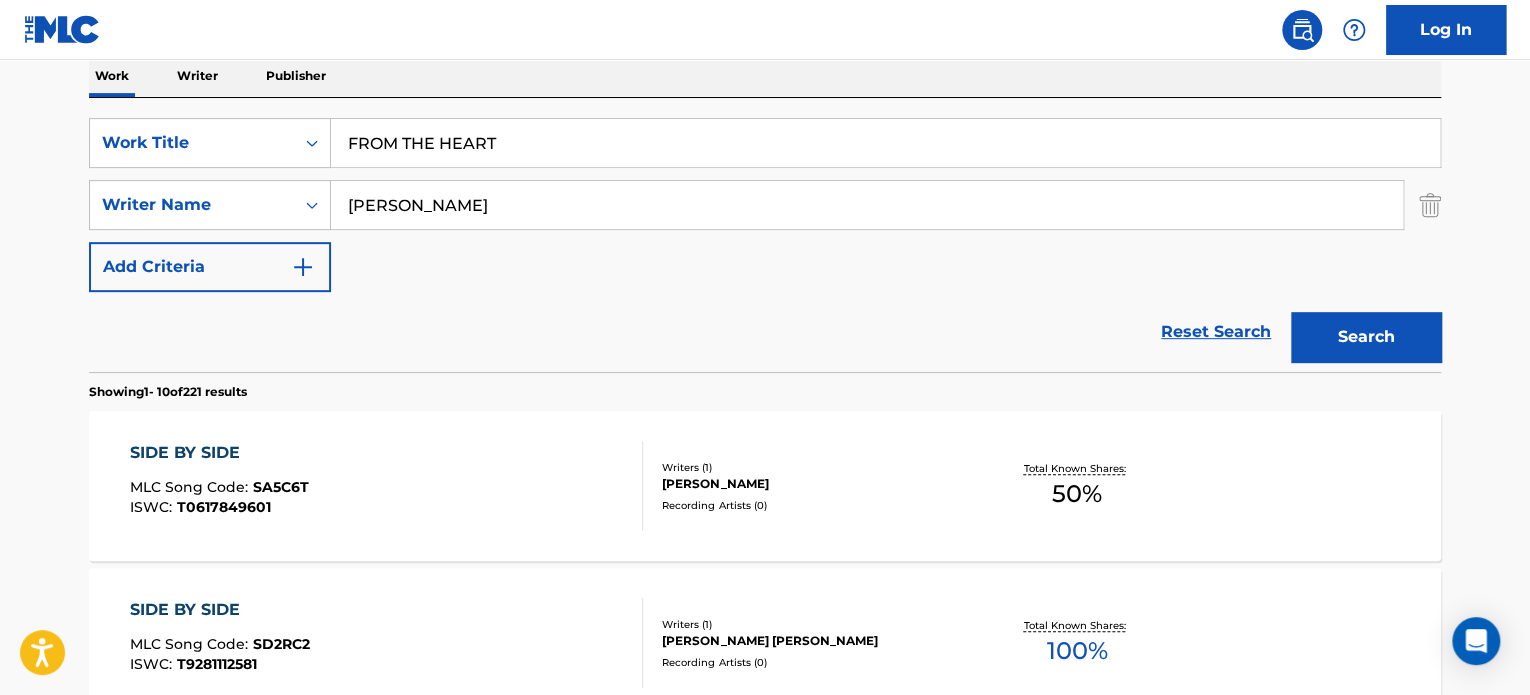 click on "[PERSON_NAME]" at bounding box center (867, 205) 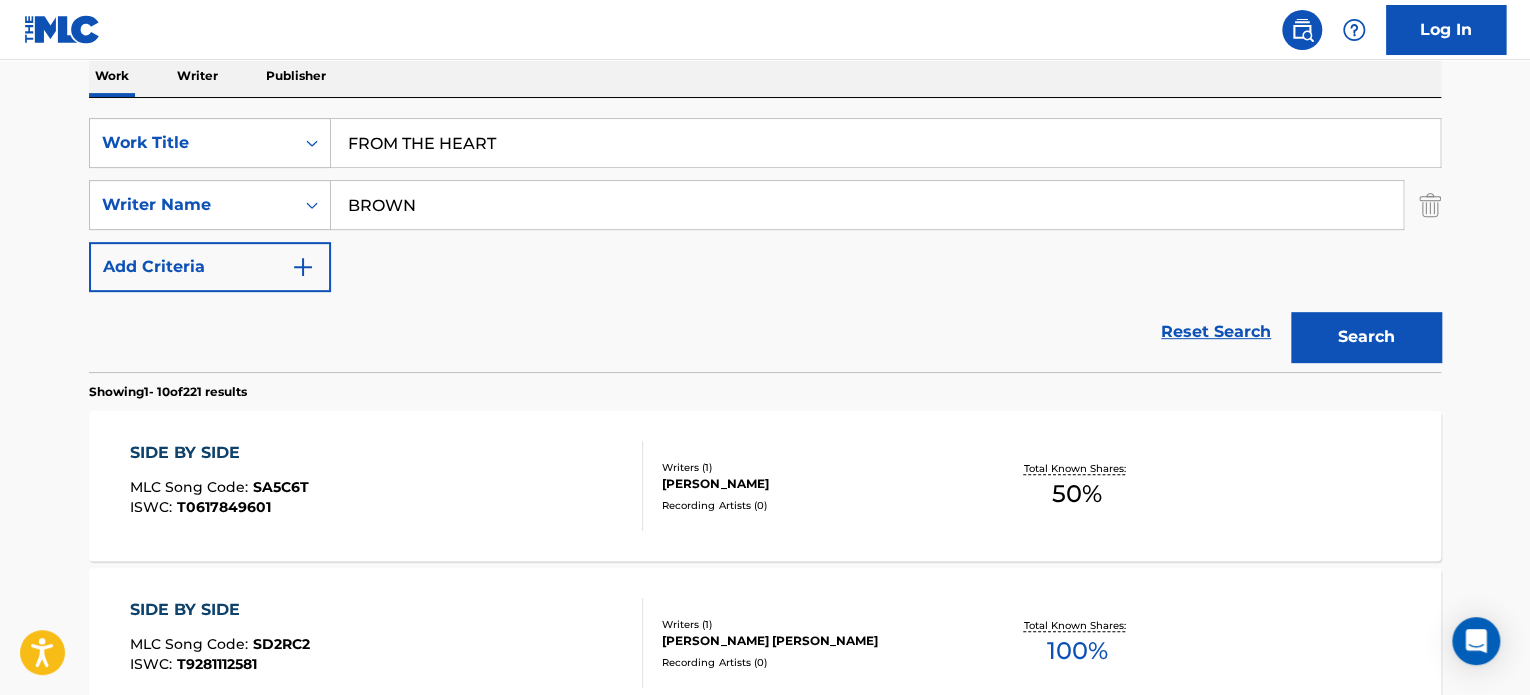 click on "BROWN" at bounding box center (867, 205) 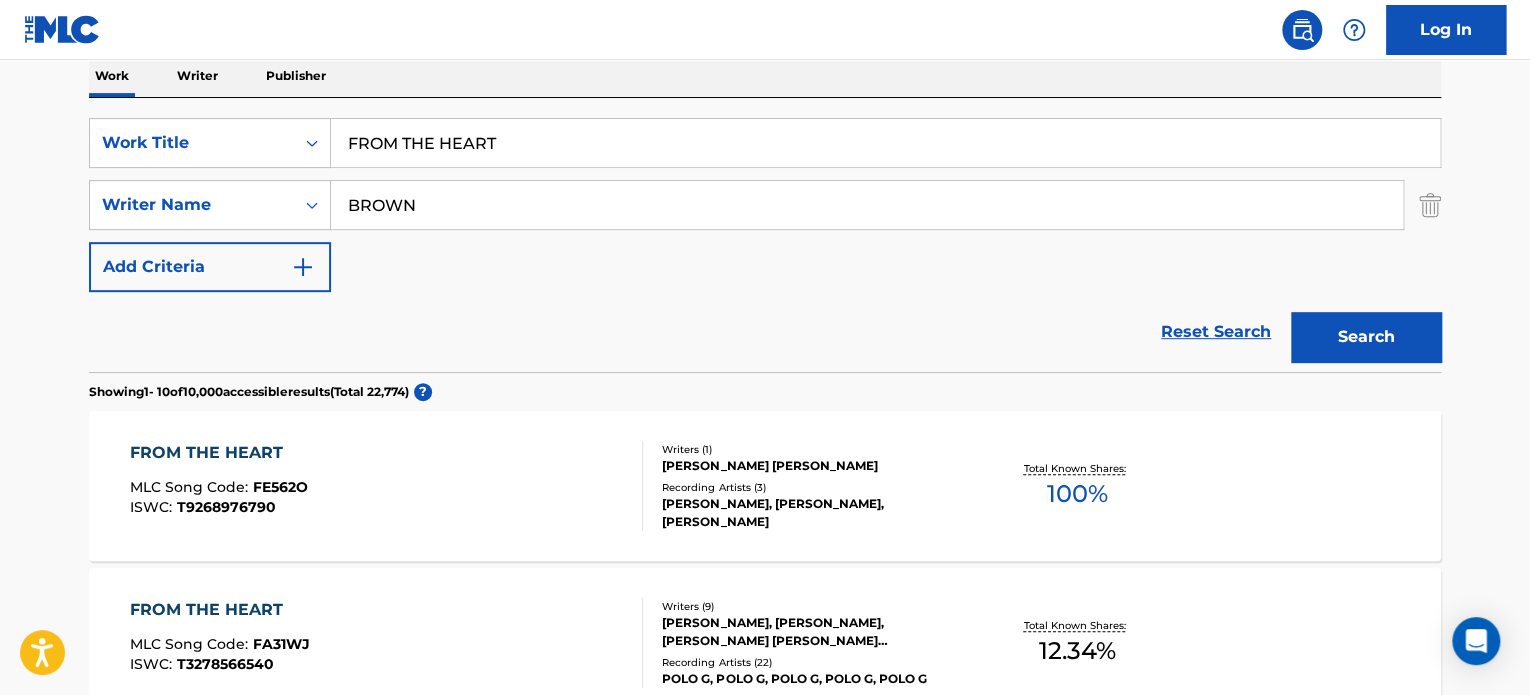 scroll, scrollTop: 427, scrollLeft: 0, axis: vertical 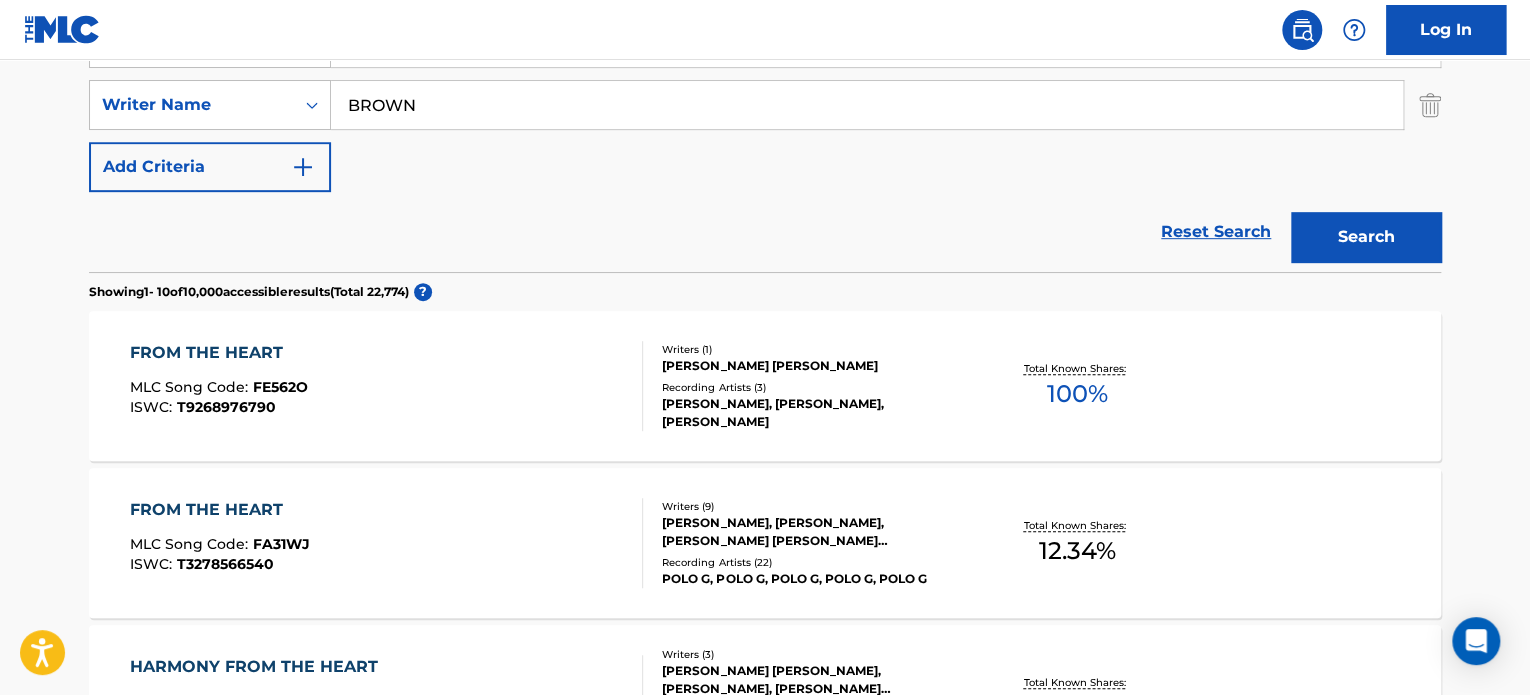 click on "FROM THE HEART MLC Song Code : FE562O ISWC : T9268976790" at bounding box center (387, 386) 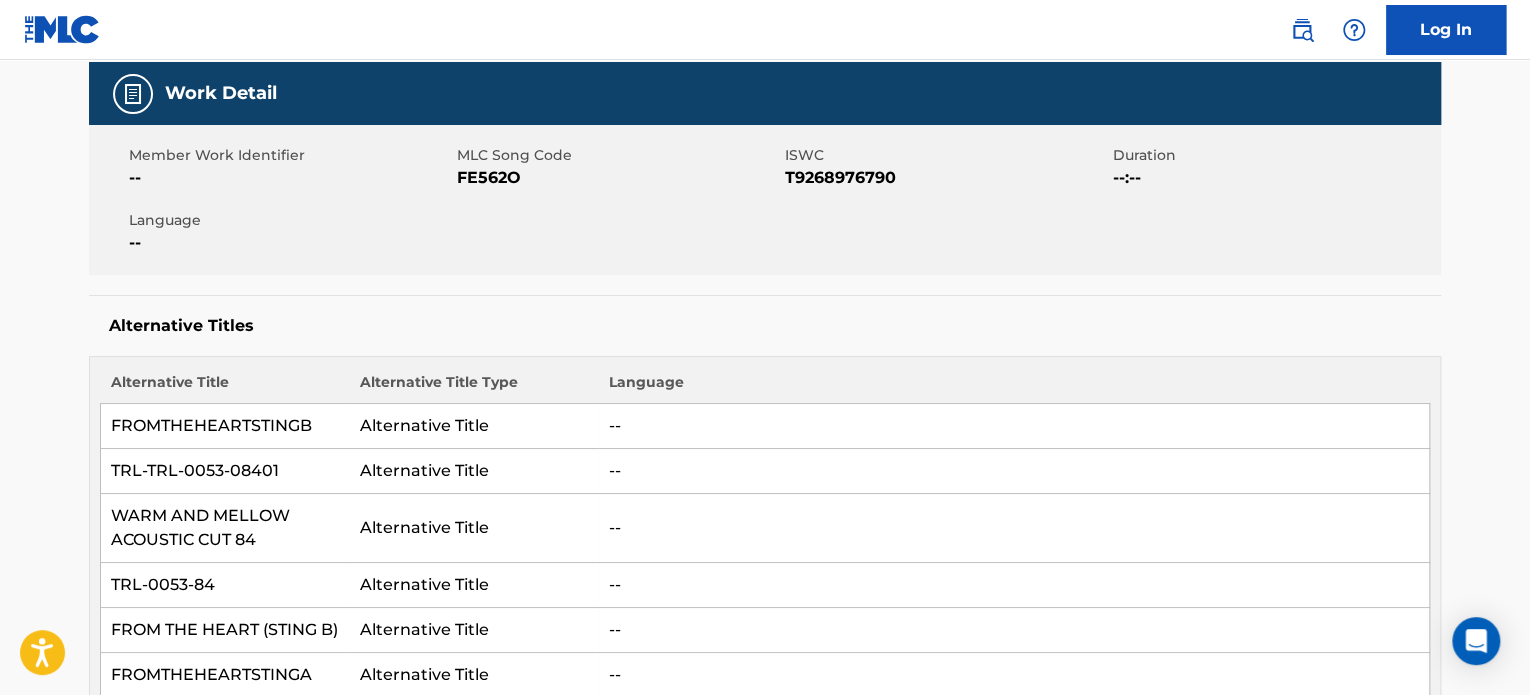 scroll, scrollTop: 500, scrollLeft: 0, axis: vertical 